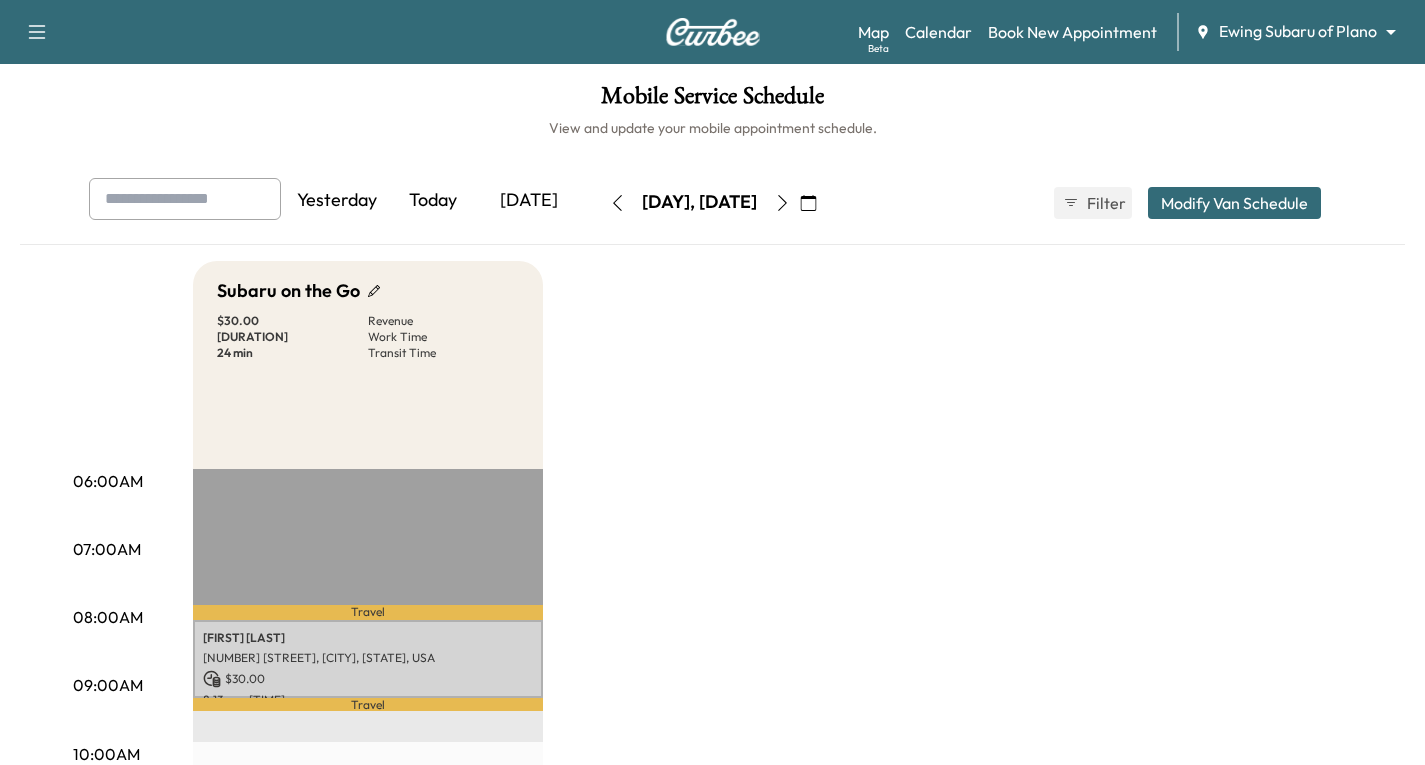 scroll, scrollTop: 200, scrollLeft: 0, axis: vertical 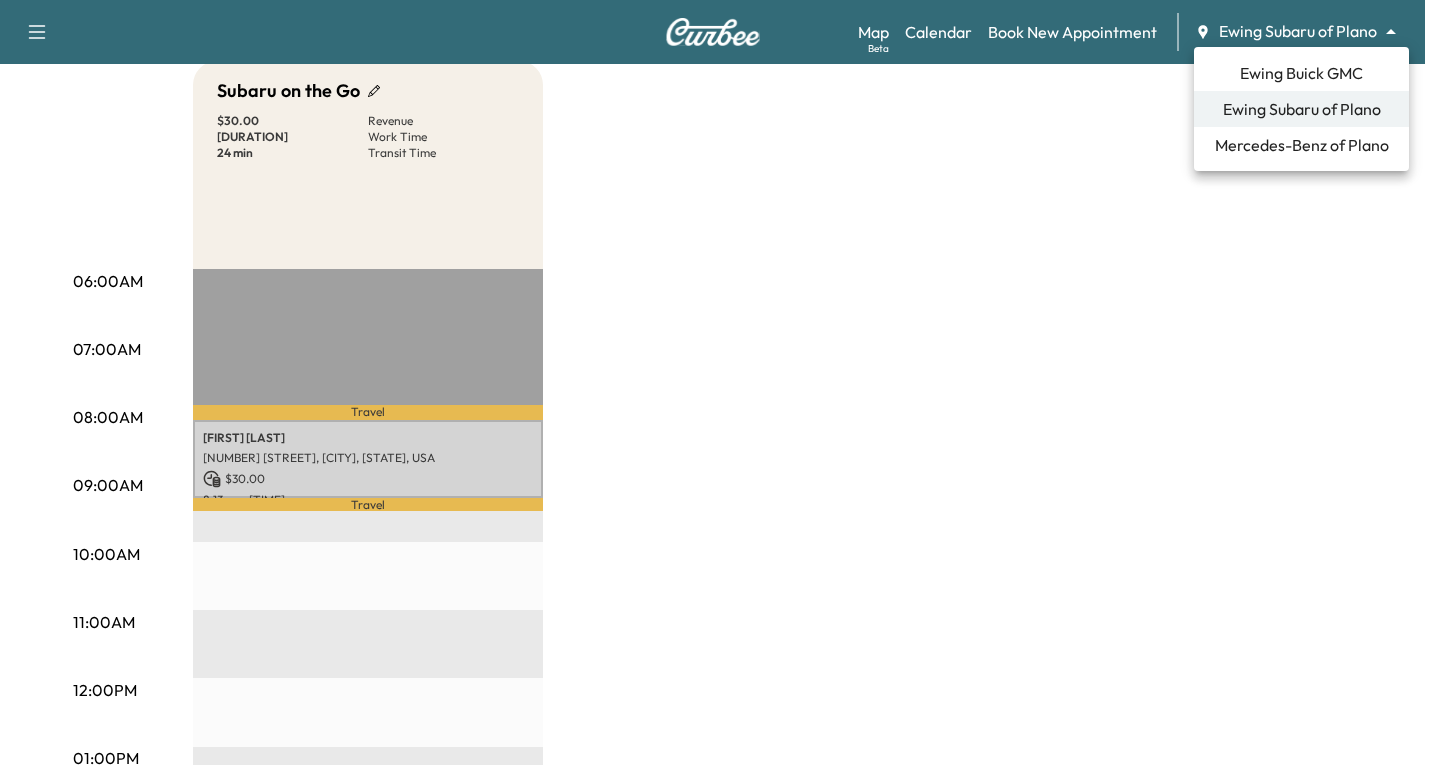 click on "Support Log Out Map Beta Calendar Book New Appointment Ewing Subaru of Plano ******** ​ Mobile Service Schedule View and update your mobile appointment schedule. Yesterday Today Tomorrow [DAY], [DATE] [DATE] S M T W T F S   29   30   1   2   3   4   5   6   7   8   9   10   11   12   13   14   15   16   17   18   19   20   21   22   23   24   25   26   27   28   29   30   31   1 Cancel Done Filter Modify Van Schedule Modify Van Schedule Van Schedule for  [DAY], [DATE] *  Schedule modified Shift Start Shift End Subaru on the Go 8:00 am * Start 4:00 pm ** Start Inactive Cancel Save & Close 06:00AM 07:00AM 08:00AM 09:00AM 10:00AM 11:00AM 12:00PM 01:00PM 02:00PM 03:00PM 04:00PM 05:00PM 06:00PM 07:00PM 08:00PM 09:00PM 10:00PM Subaru on the Go $ 30.00 Revenue 1 hr 9 min Work Time 24 min Transit Time Travel [FIRST]   [LAST] [NUMBER] [STREET], [CITY], [STATE], USA   $ 30.00 8:13 am  -  9:22 am Travel EST Start
Ewing Buick GMC Ewing Subaru of Plano Mercedes-Benz of Plano" at bounding box center (720, 182) 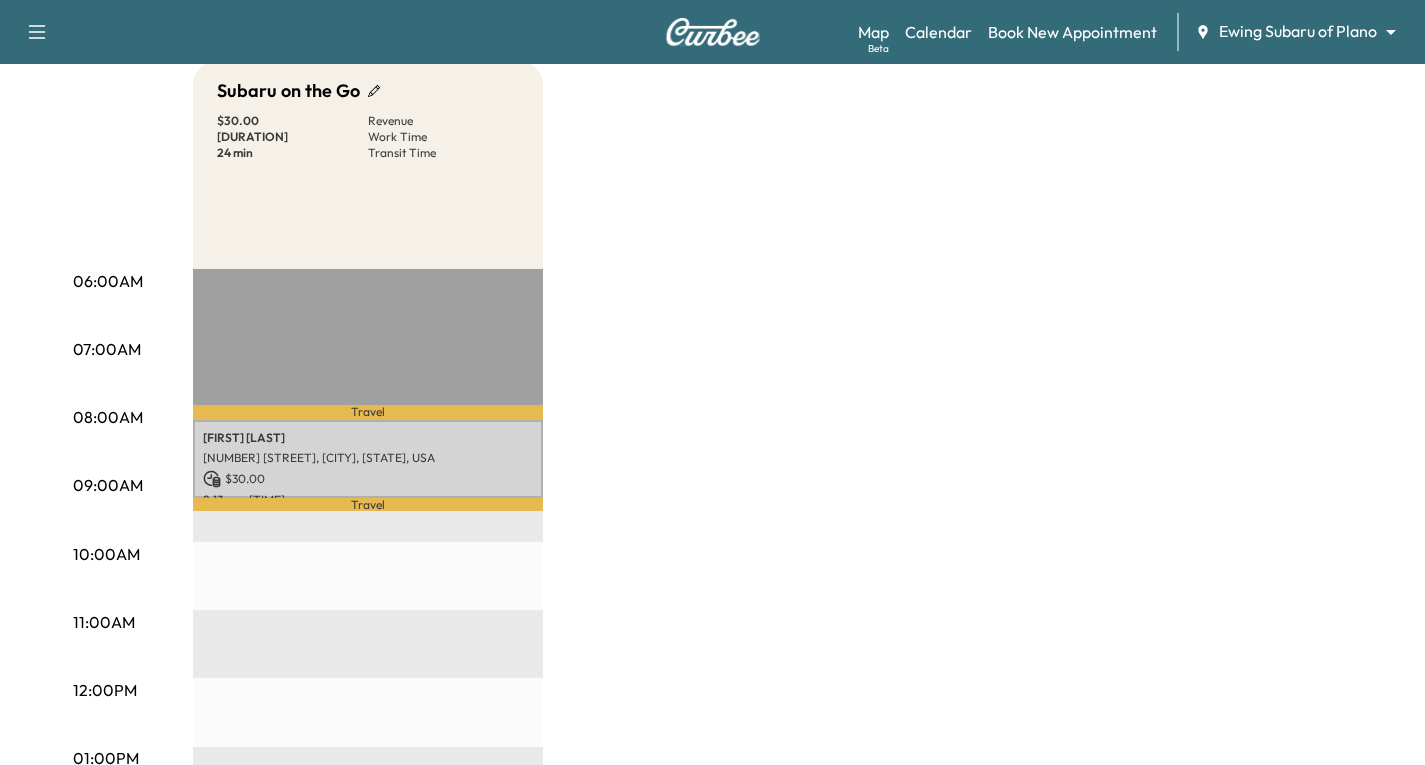 scroll, scrollTop: 0, scrollLeft: 0, axis: both 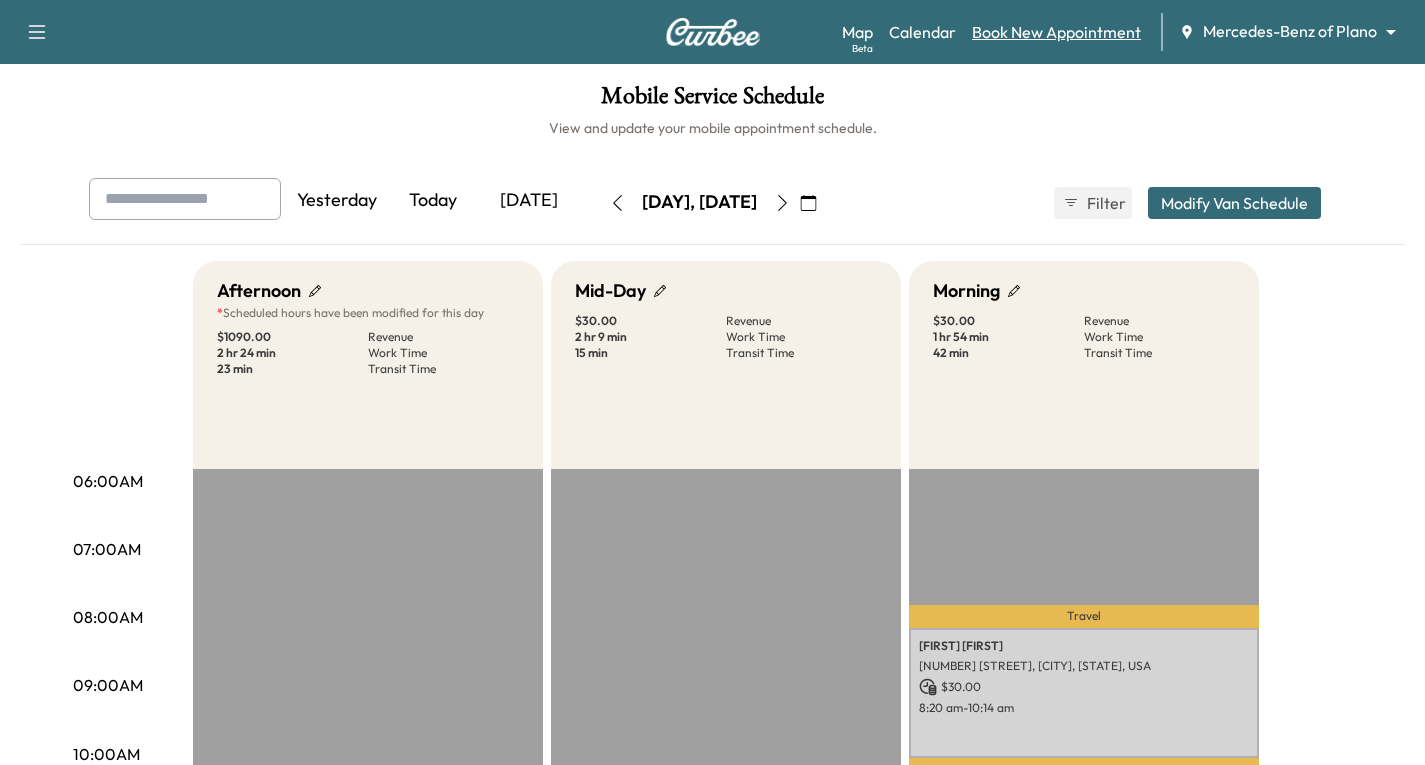 click on "Book New Appointment" at bounding box center [1056, 32] 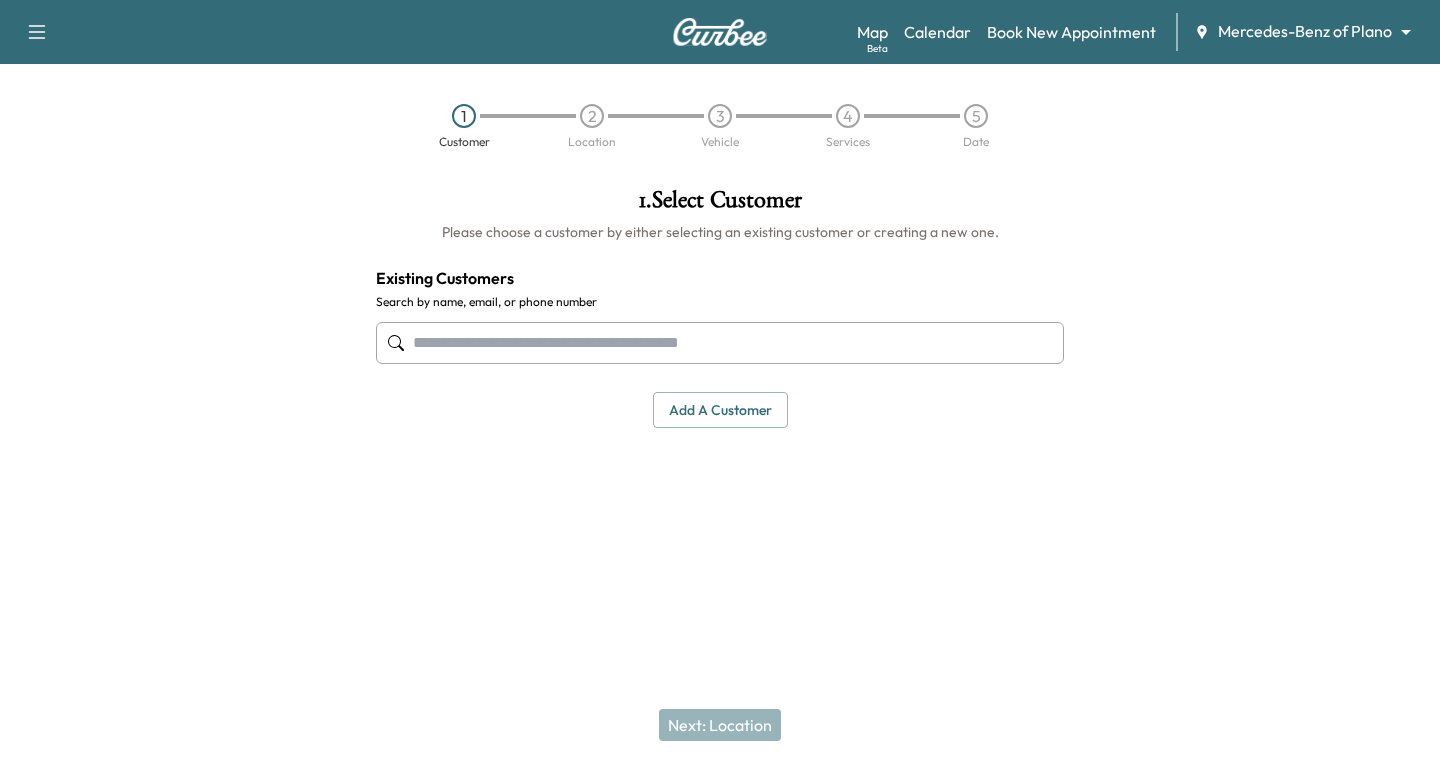 click at bounding box center [720, 343] 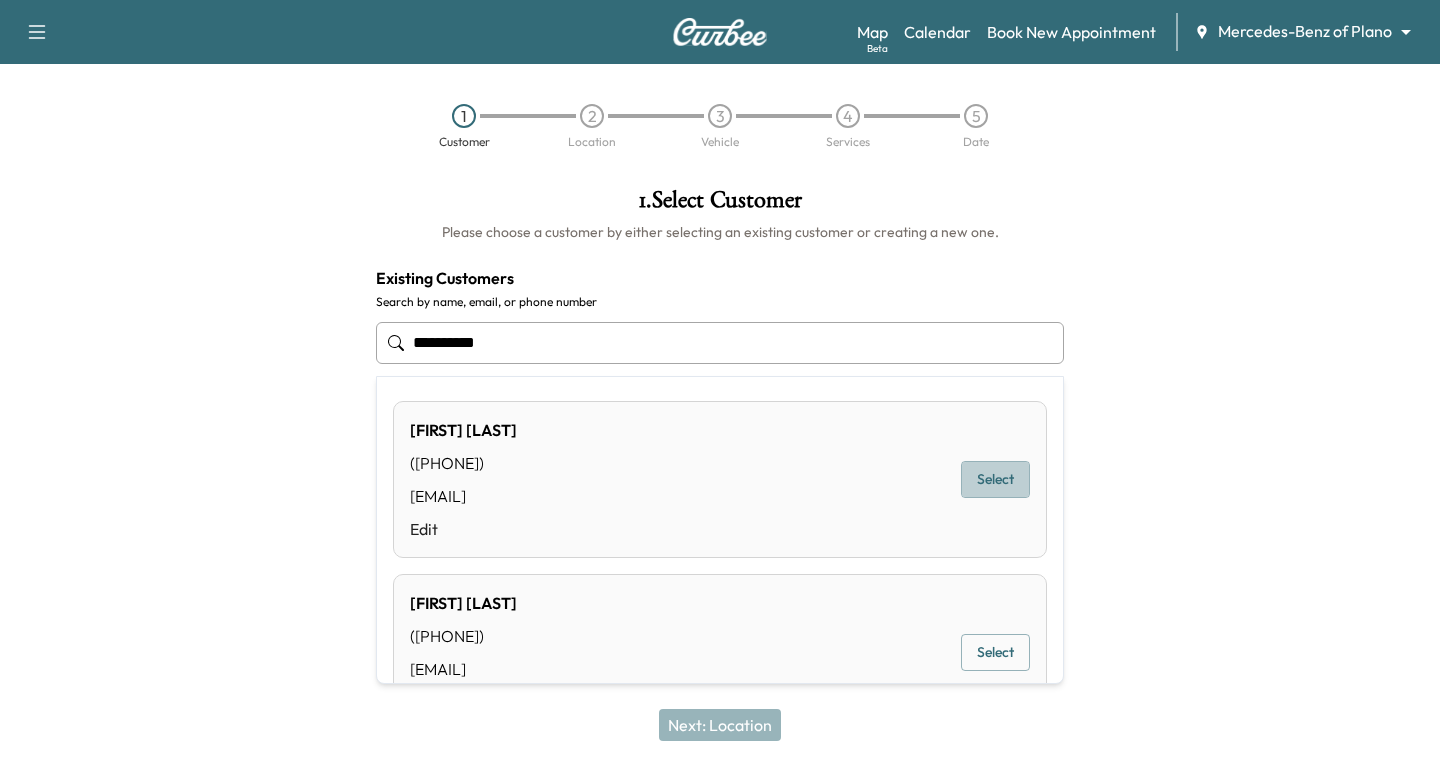 click on "Select" at bounding box center [995, 479] 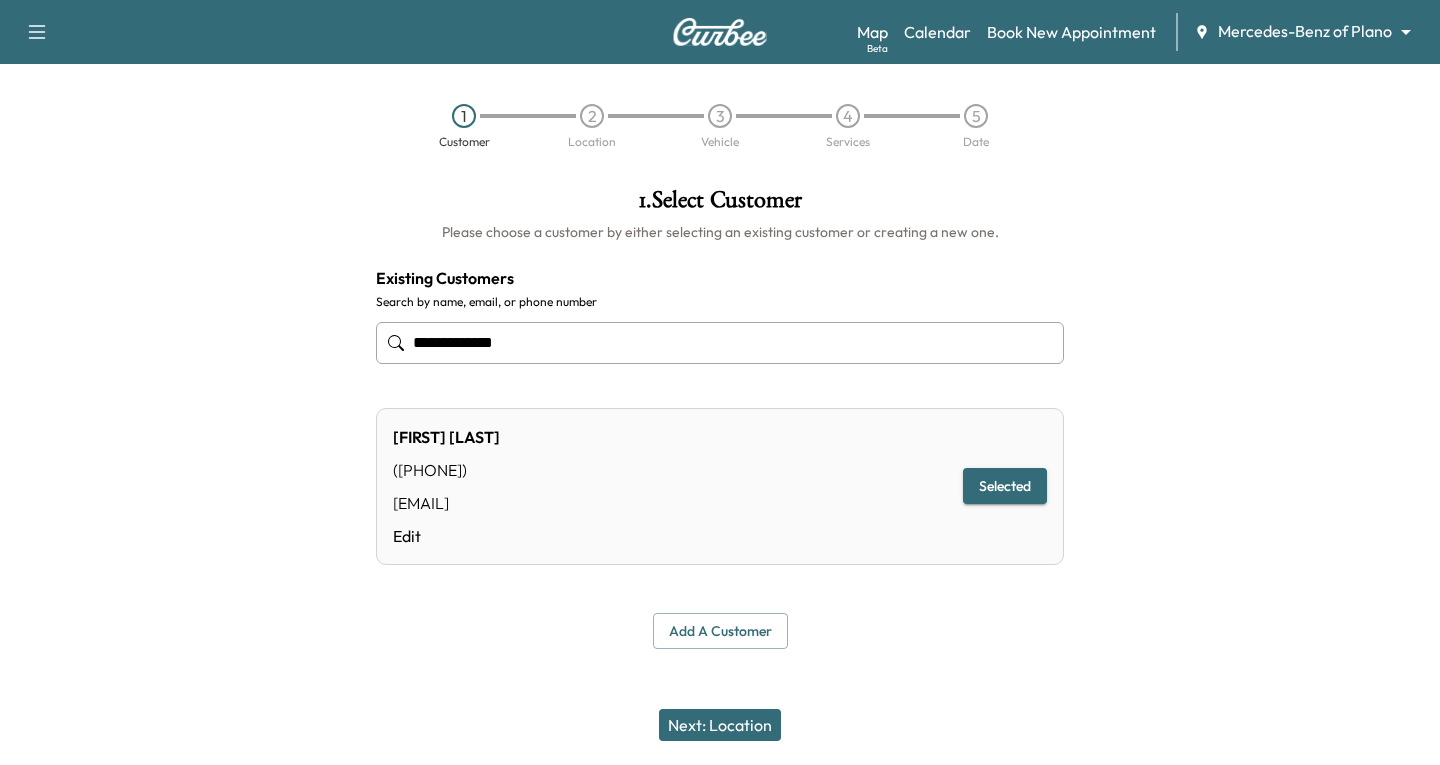 type on "**********" 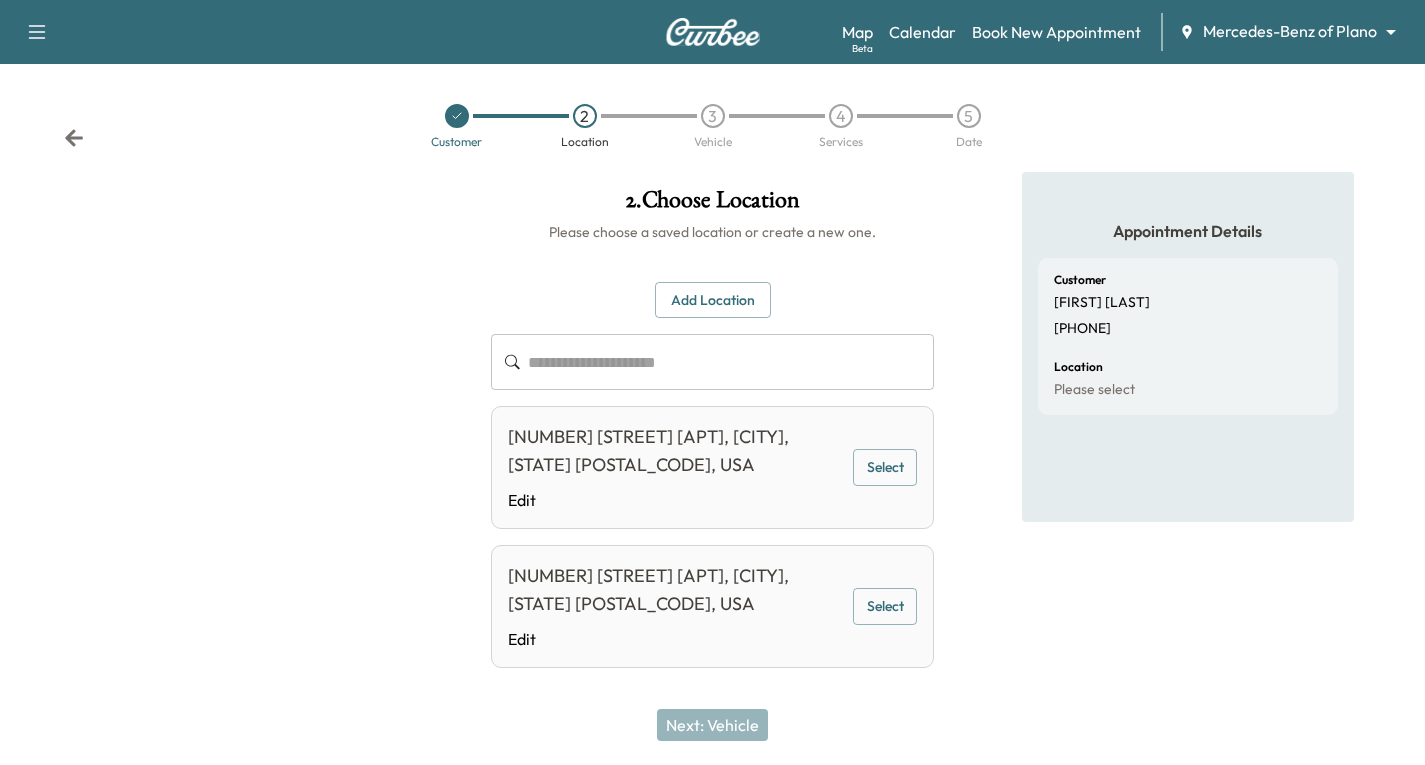 scroll, scrollTop: 23, scrollLeft: 0, axis: vertical 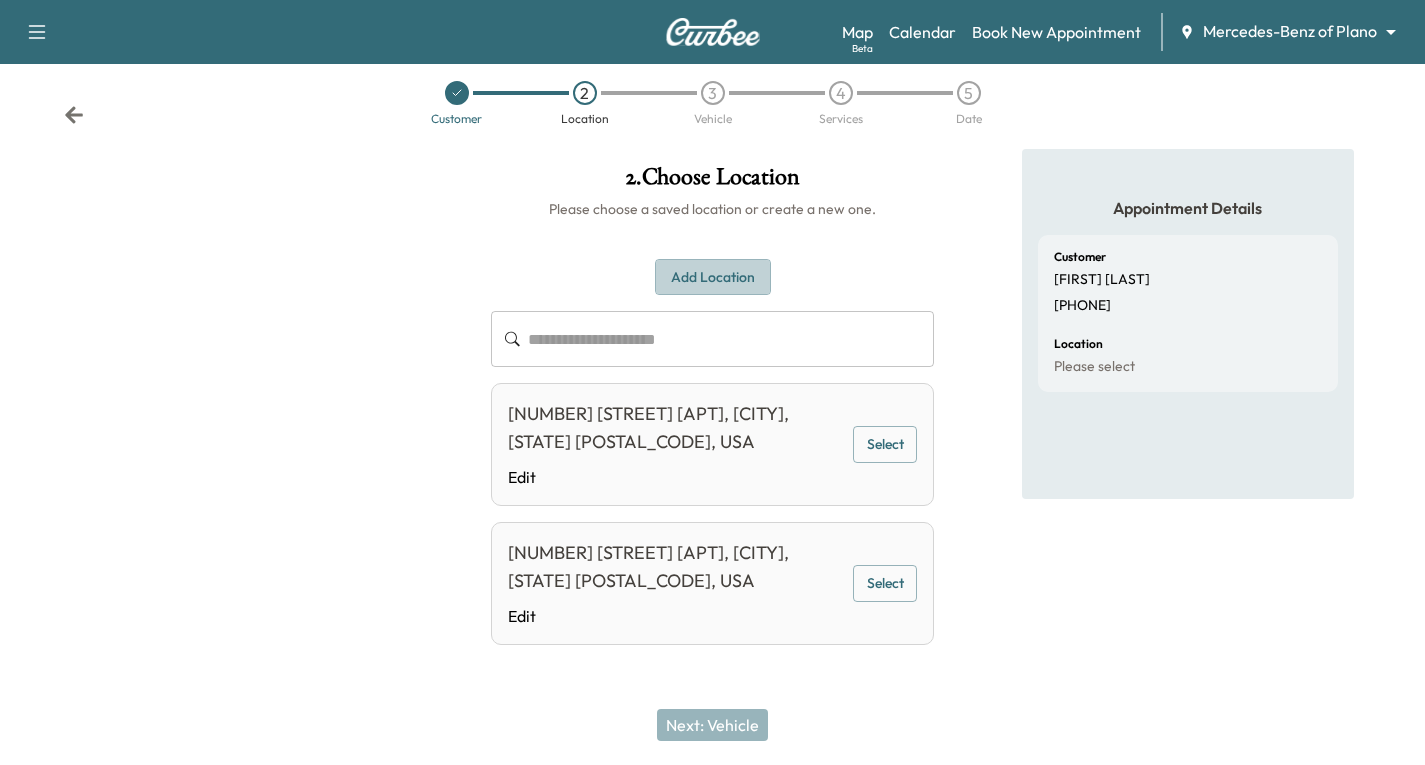 click on "Add Location" at bounding box center [713, 277] 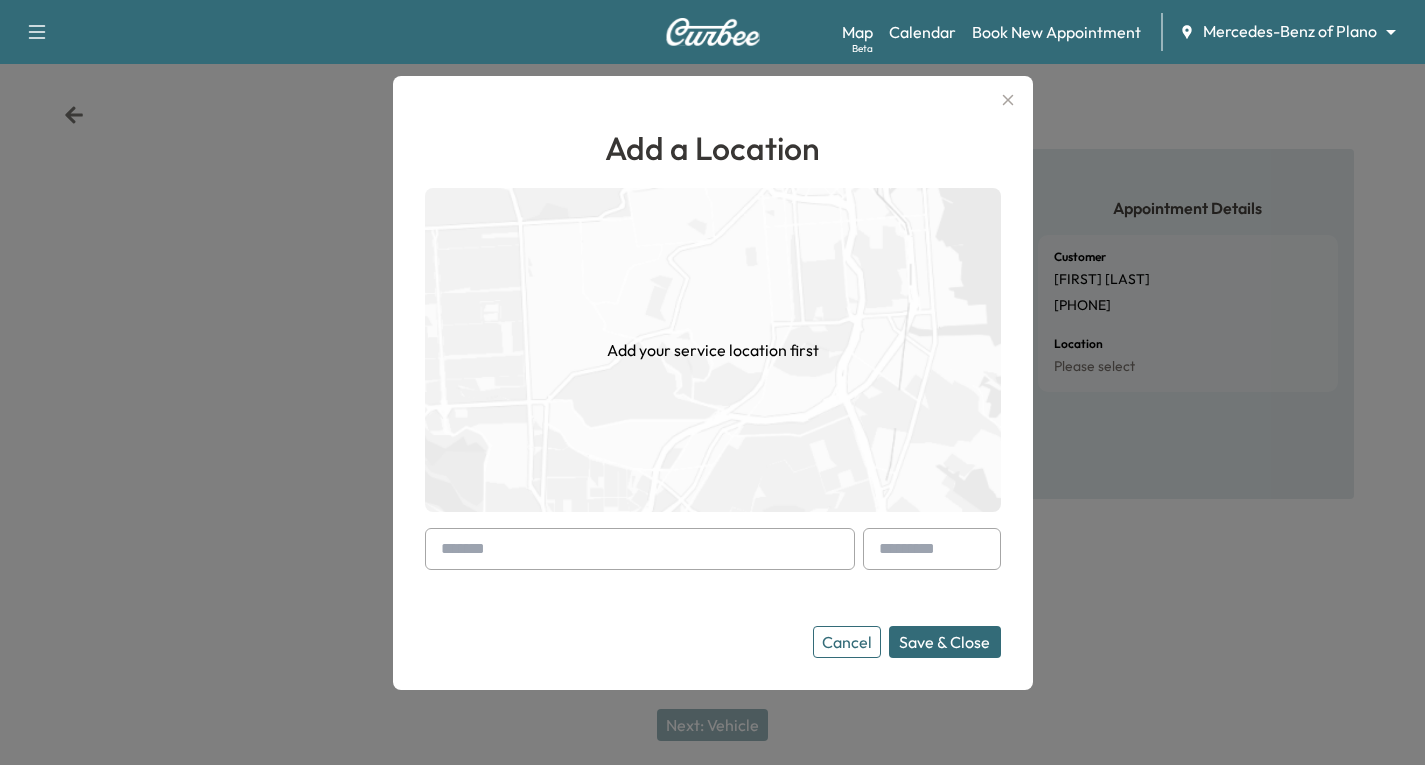 click at bounding box center (445, 549) 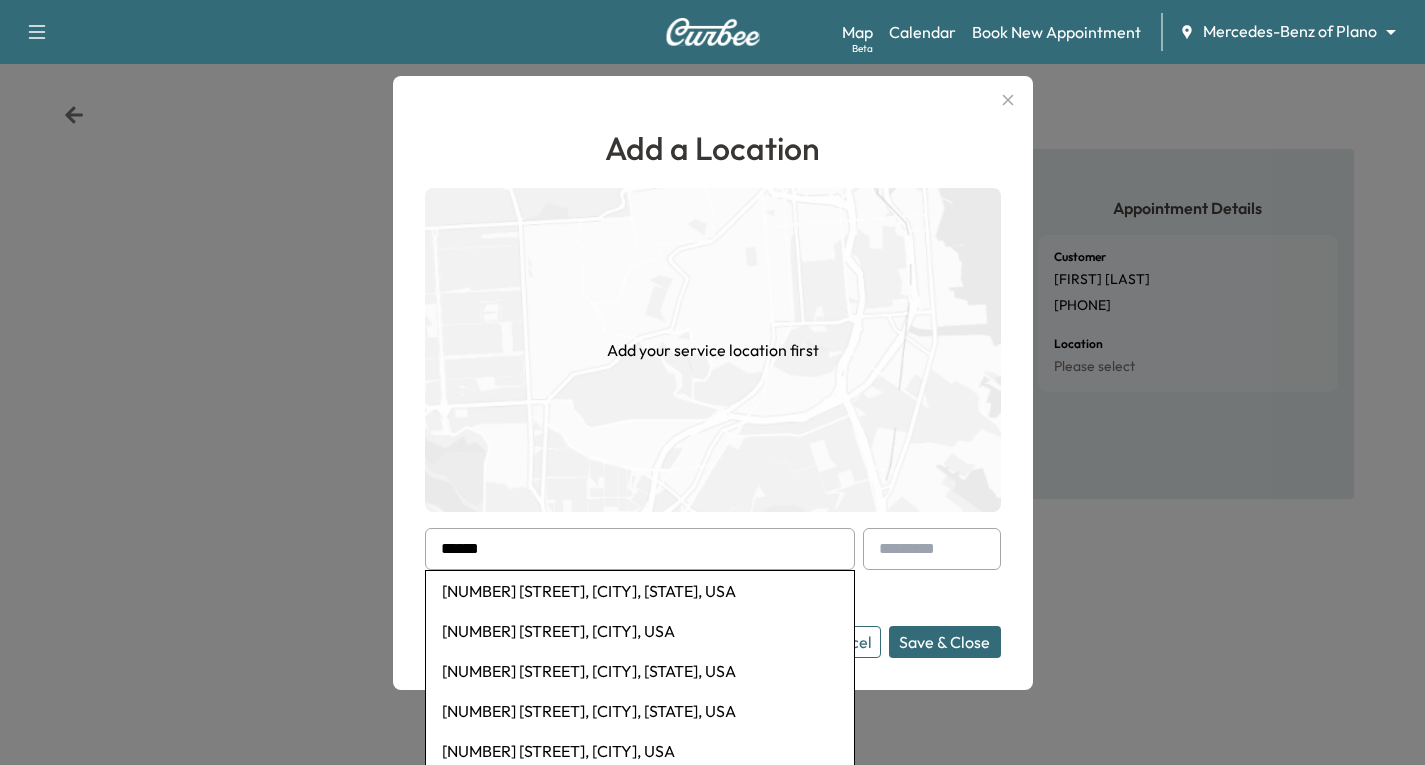 click on "[NUMBER] [STREET], [CITY], [STATE], USA" at bounding box center [640, 591] 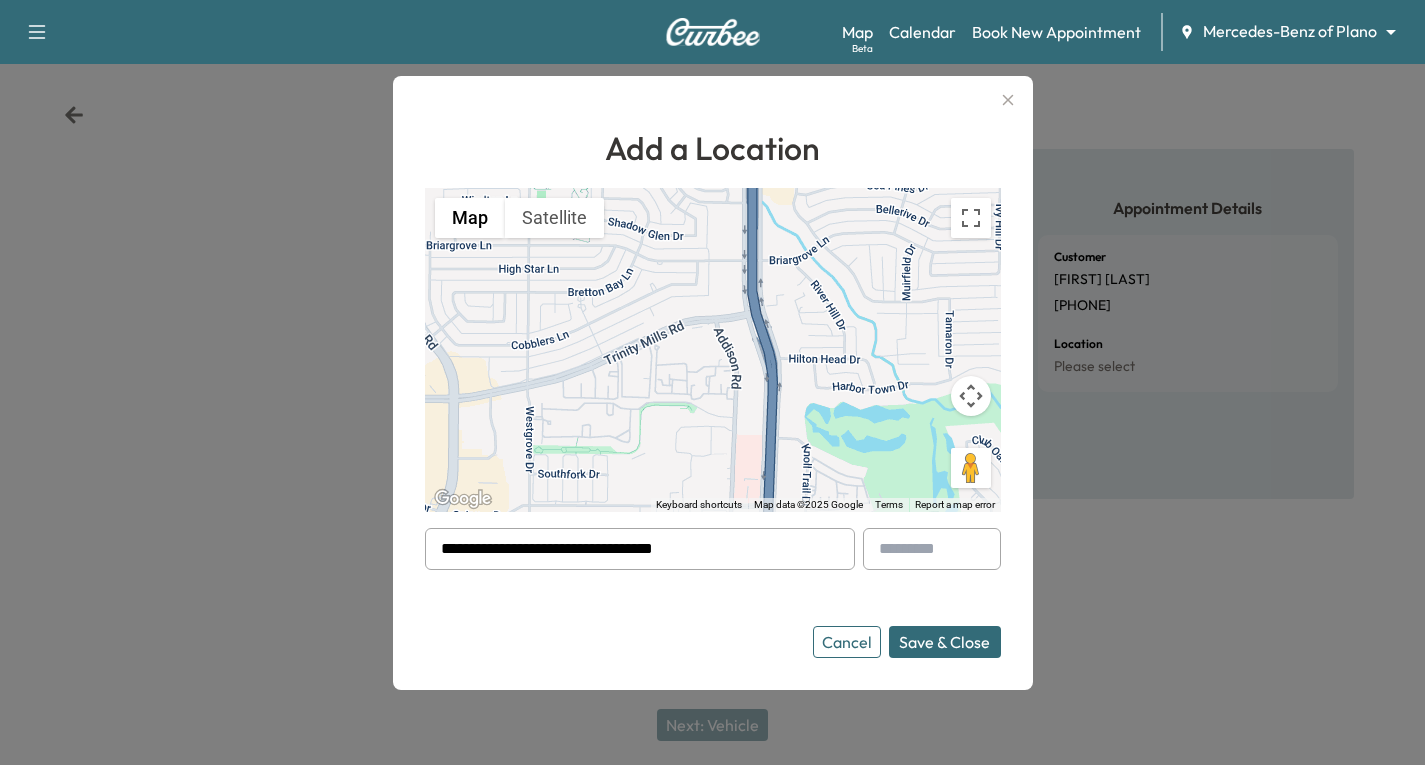 click on "Save & Close" at bounding box center [945, 642] 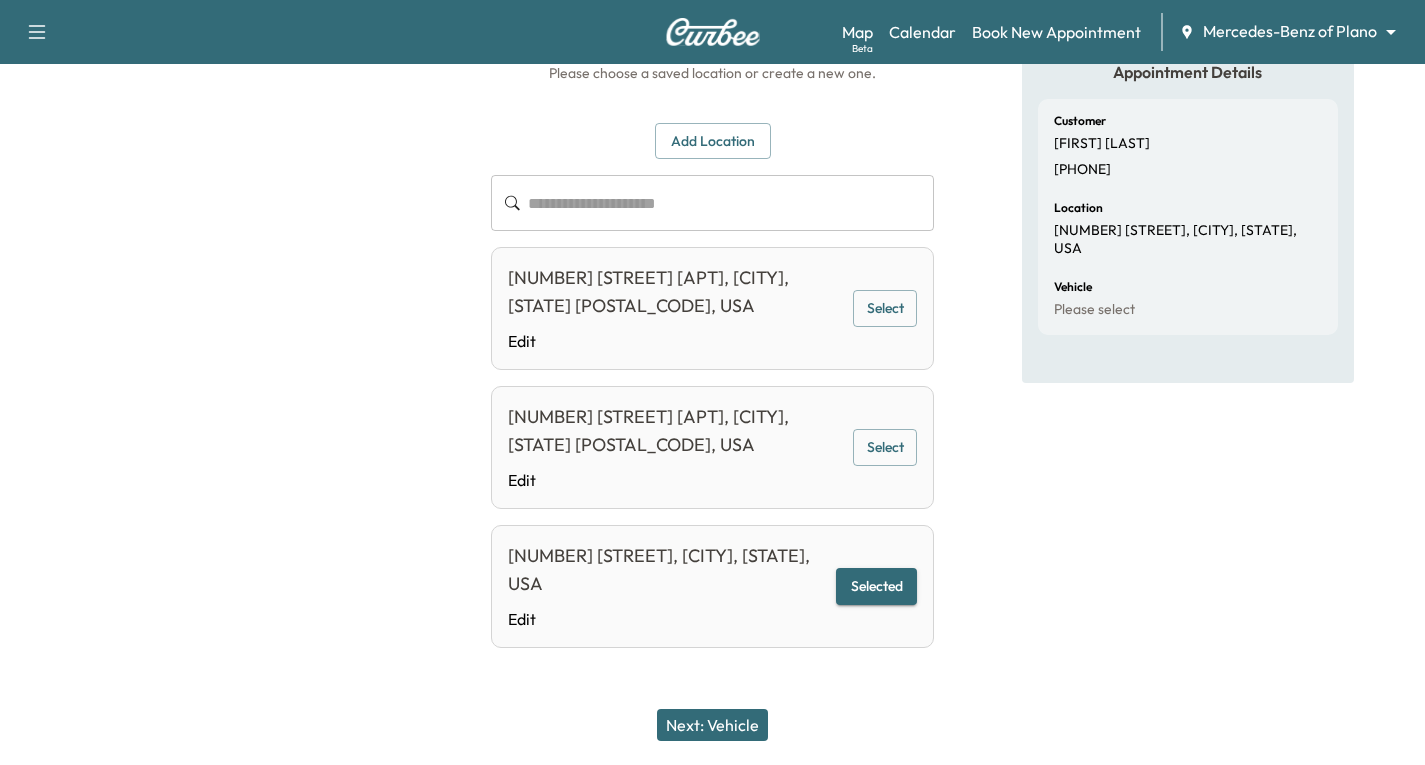 scroll, scrollTop: 162, scrollLeft: 0, axis: vertical 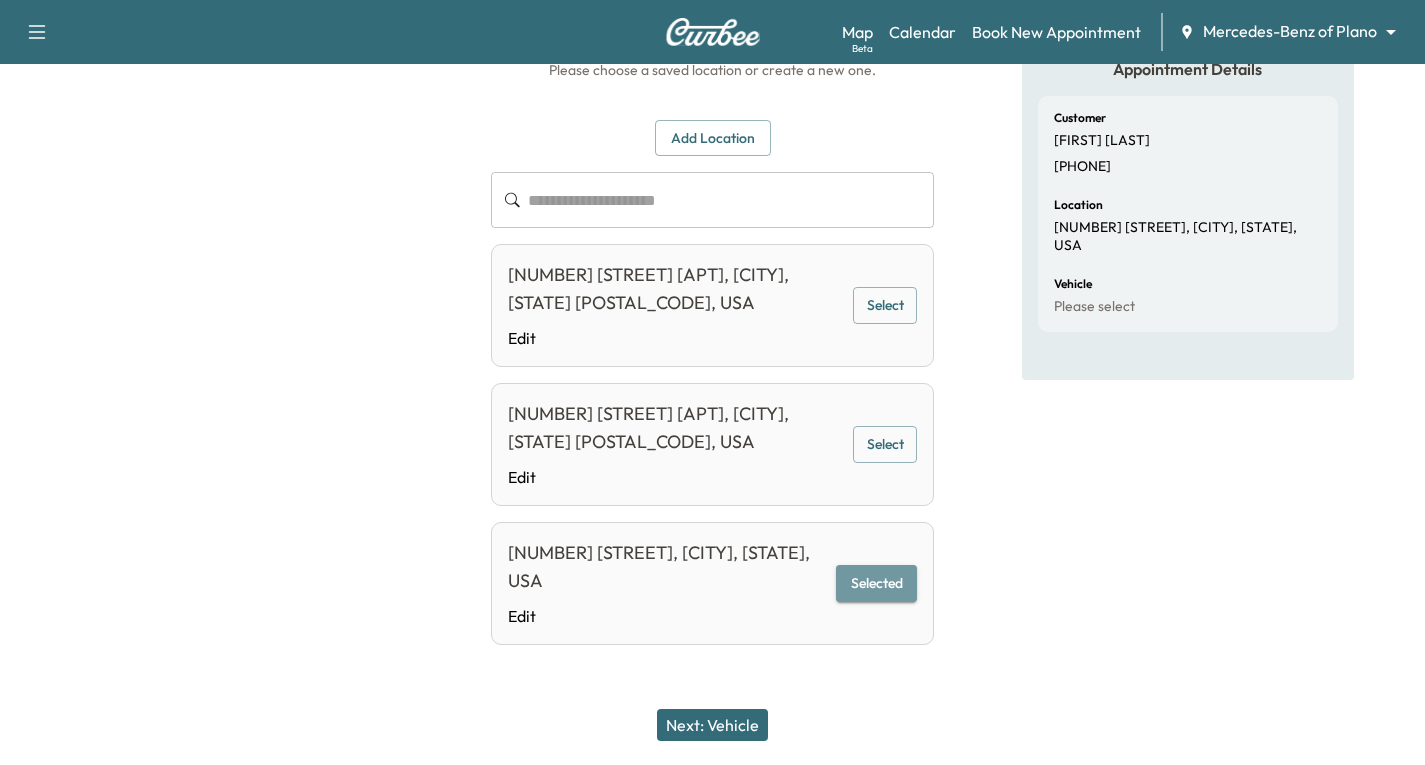 click on "Selected" at bounding box center (876, 583) 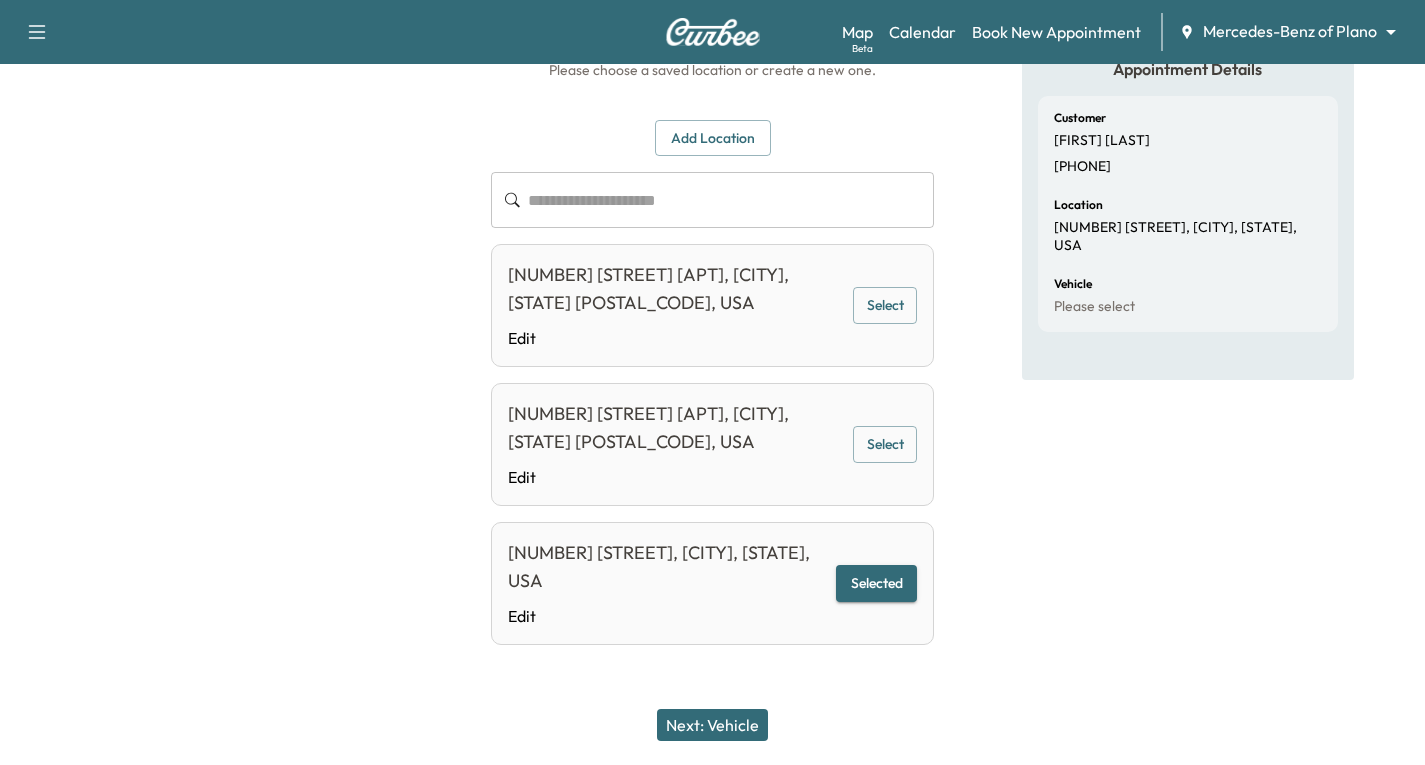 click on "Next: Vehicle" at bounding box center (712, 725) 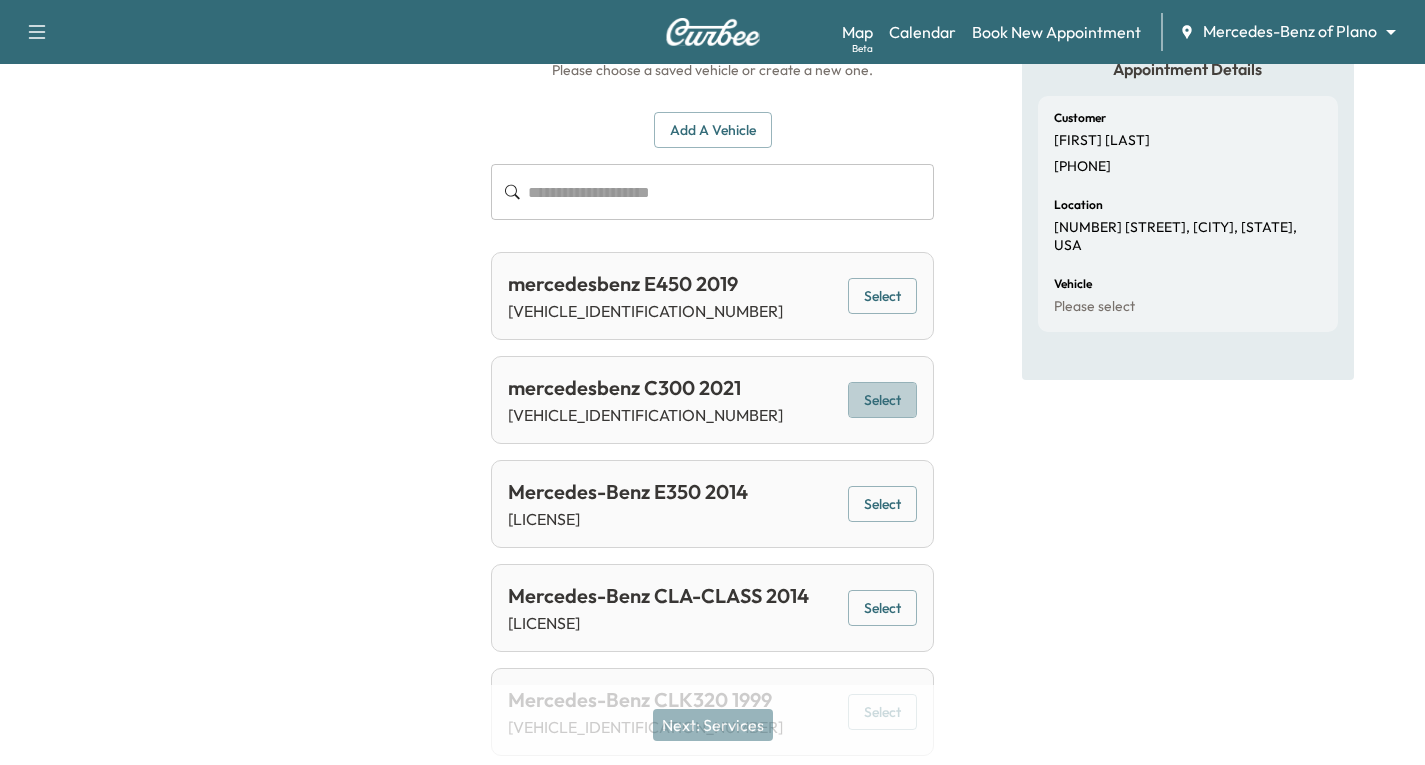 click on "Select" at bounding box center [882, 400] 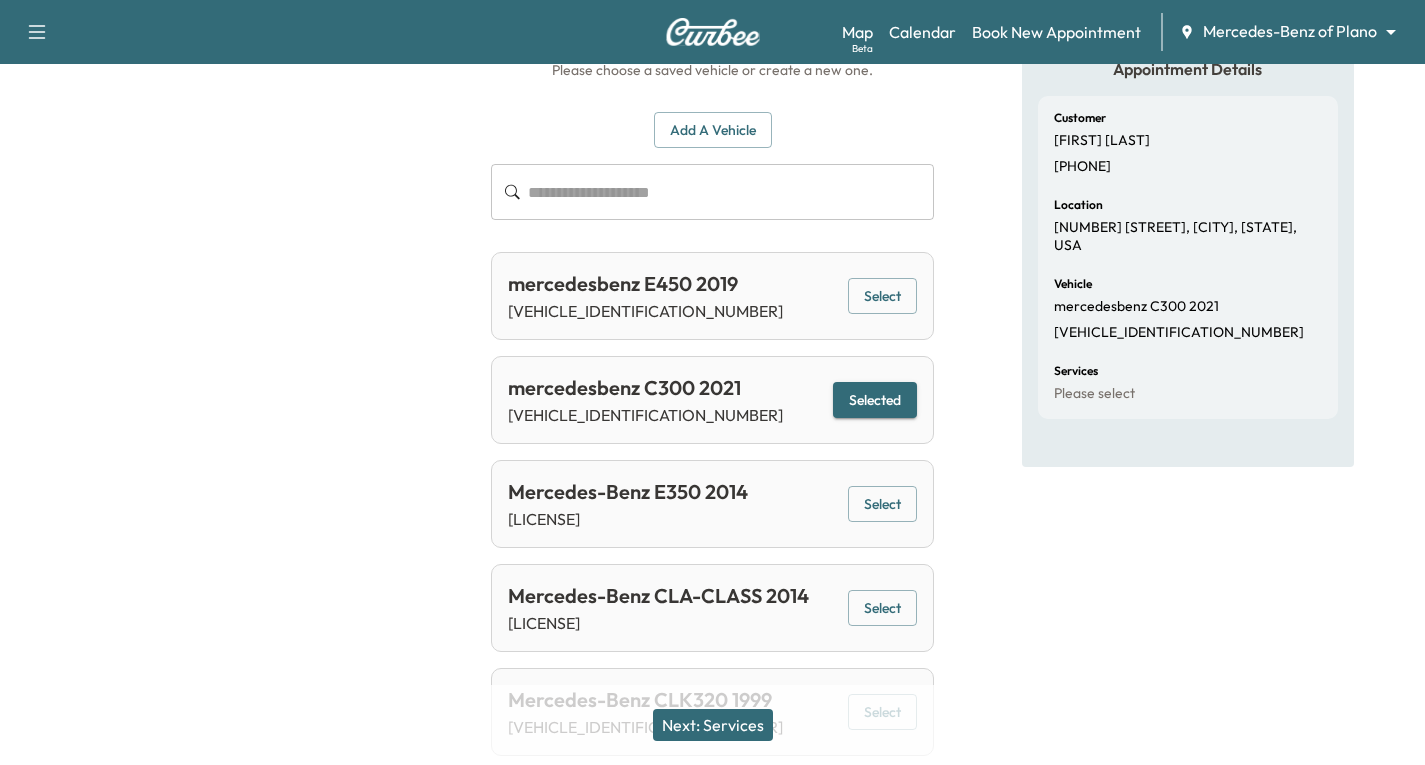 click on "Next: Services" at bounding box center (713, 725) 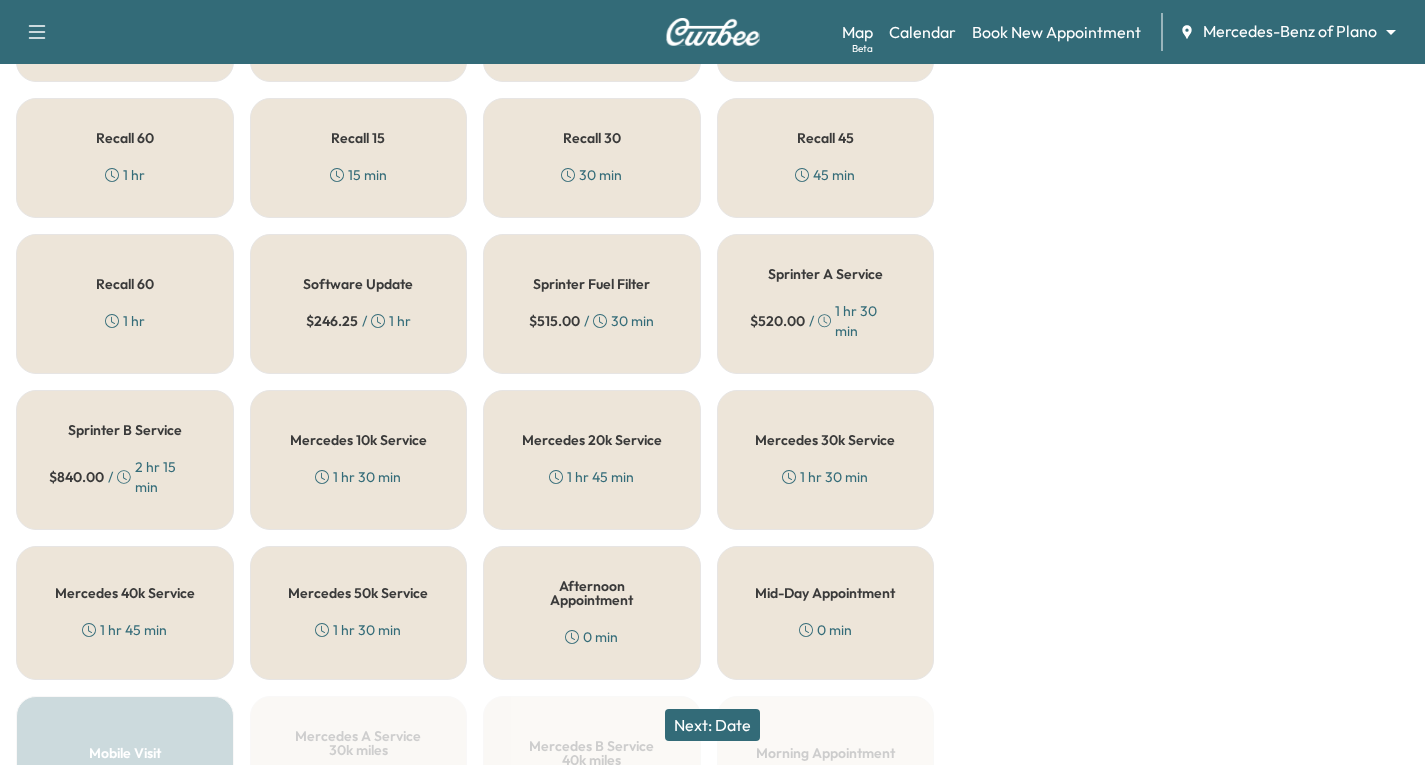 scroll, scrollTop: 762, scrollLeft: 0, axis: vertical 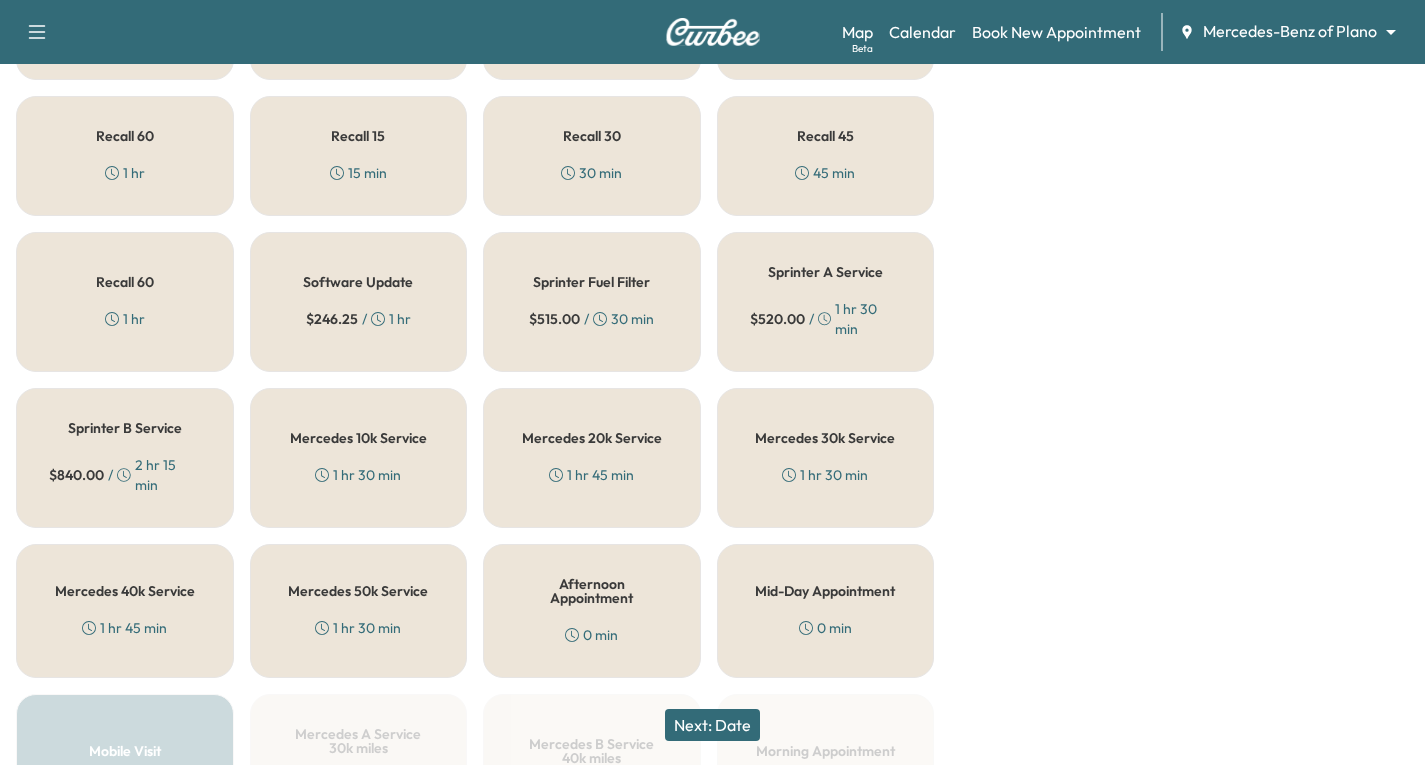 click on "Mercedes 40k Service [DURATION]" at bounding box center (125, 611) 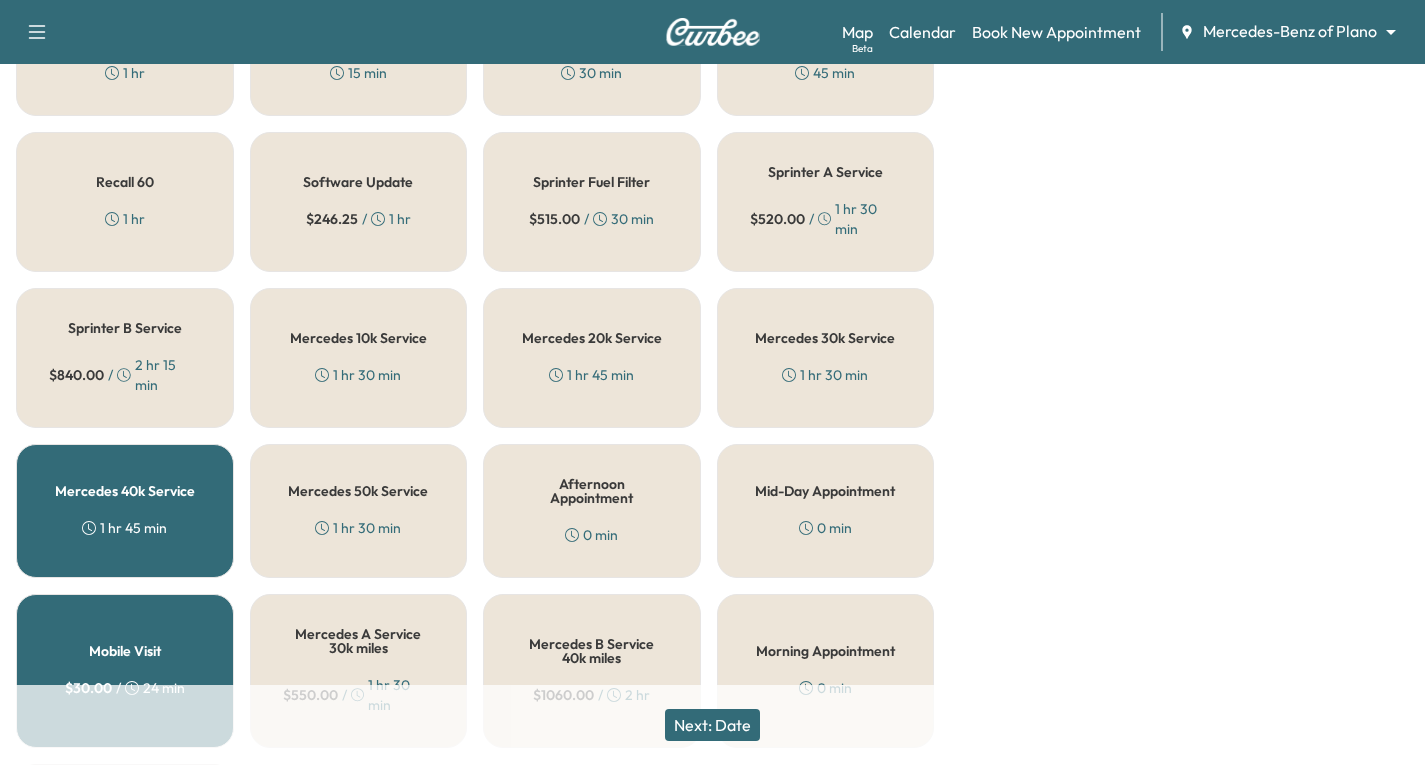 click on "Next: Date" at bounding box center [712, 725] 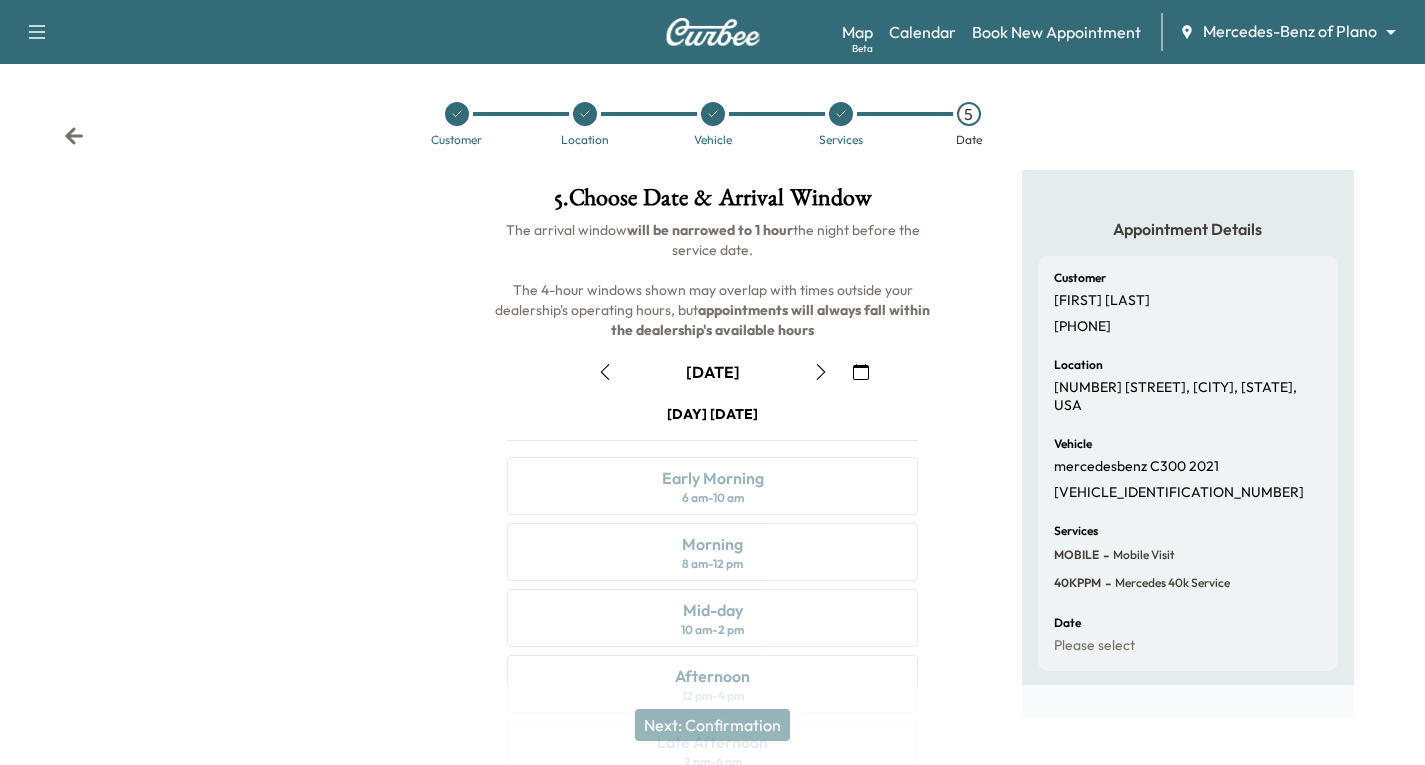 scroll, scrollTop: 236, scrollLeft: 0, axis: vertical 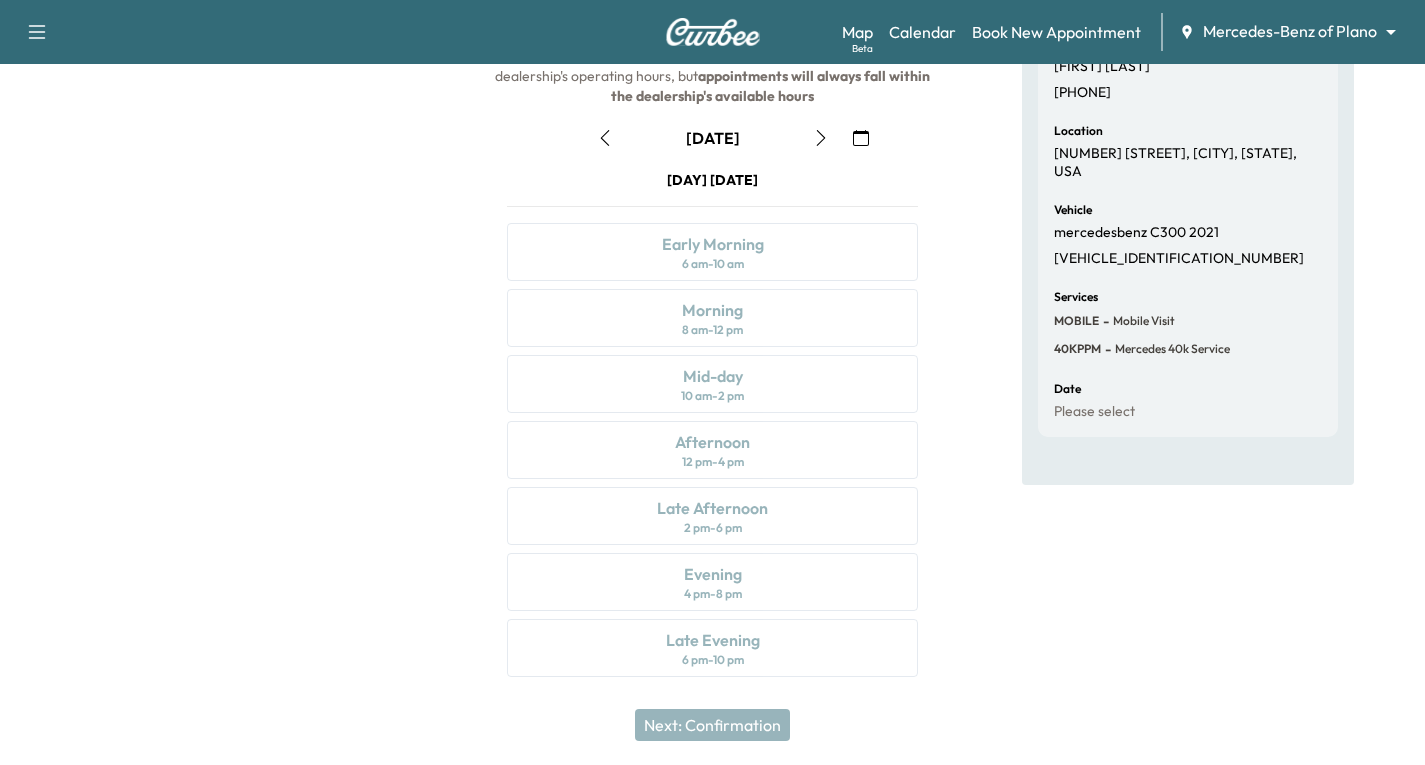 click 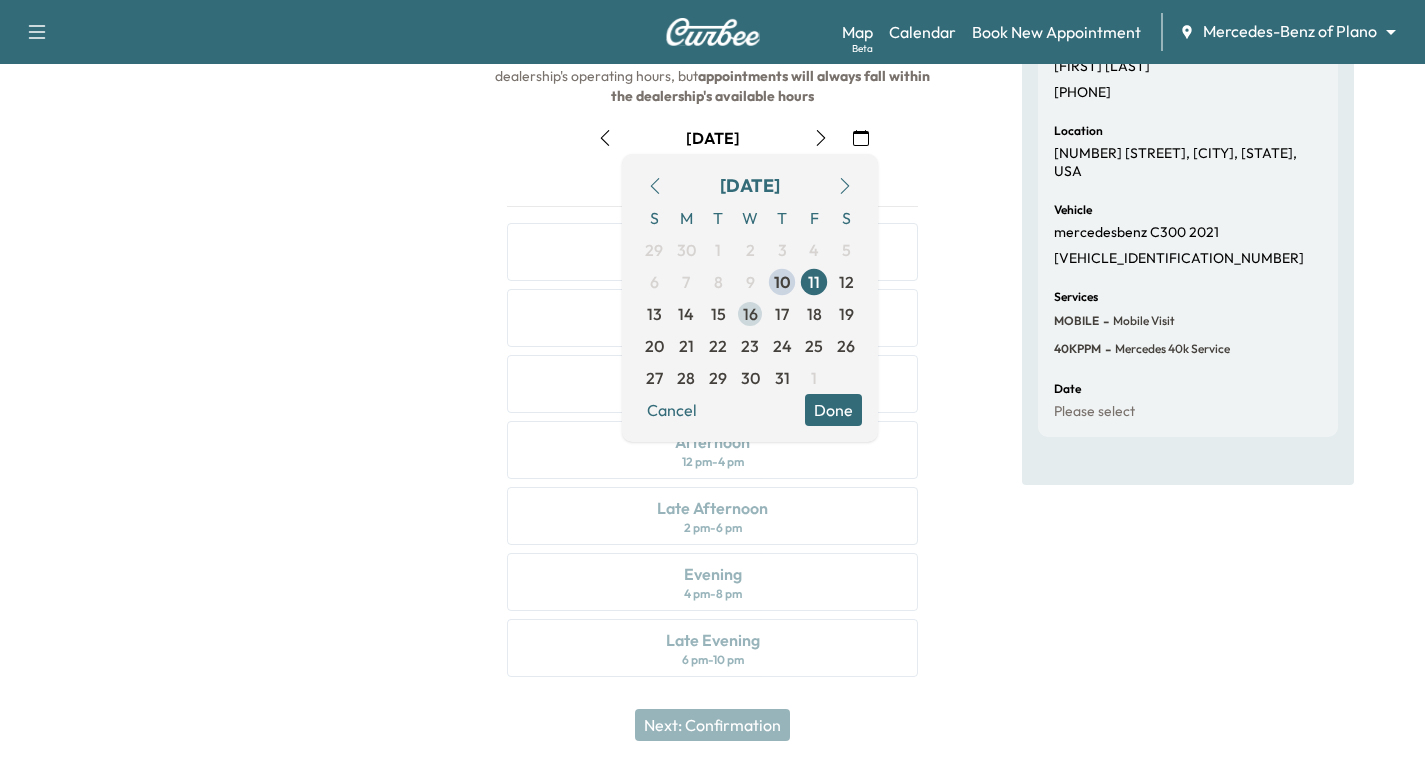 click on "16" at bounding box center [750, 314] 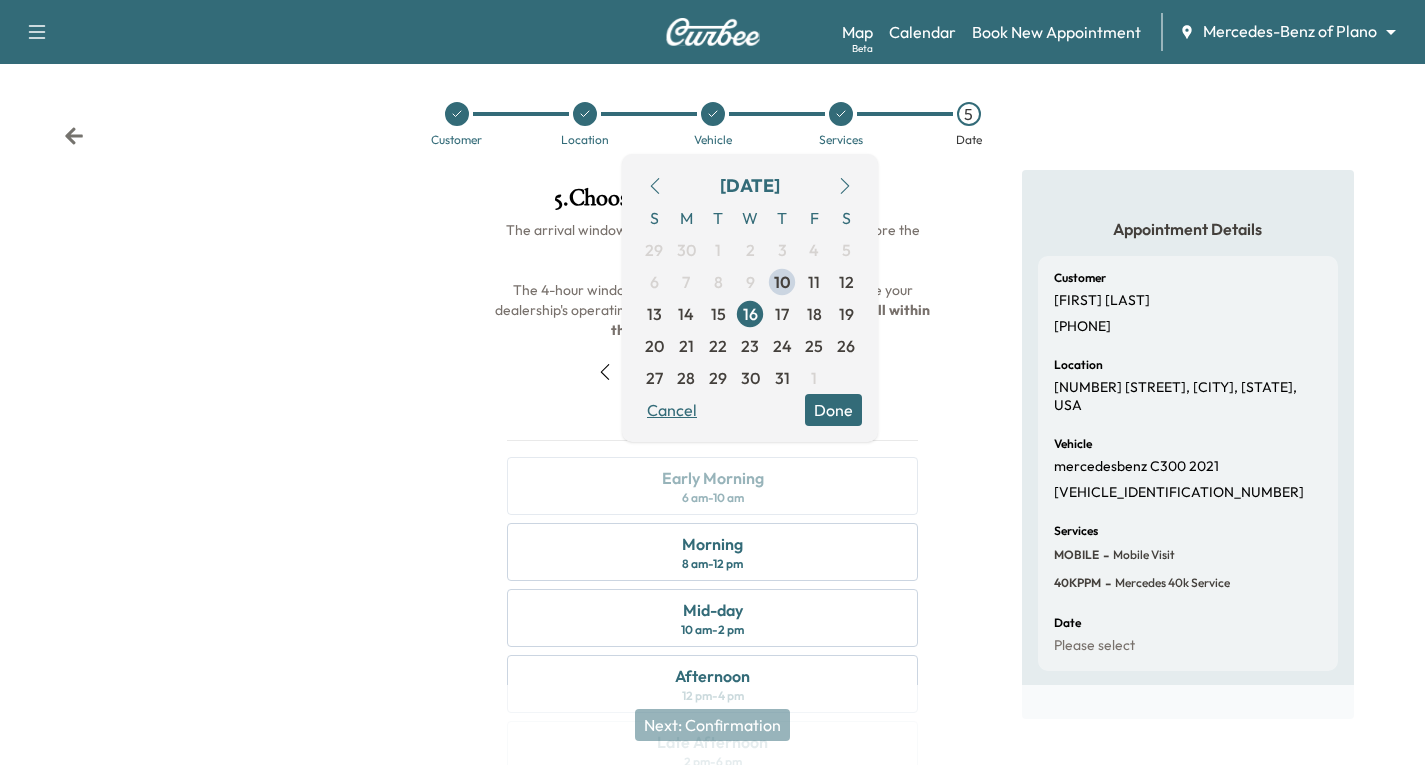 scroll, scrollTop: 236, scrollLeft: 0, axis: vertical 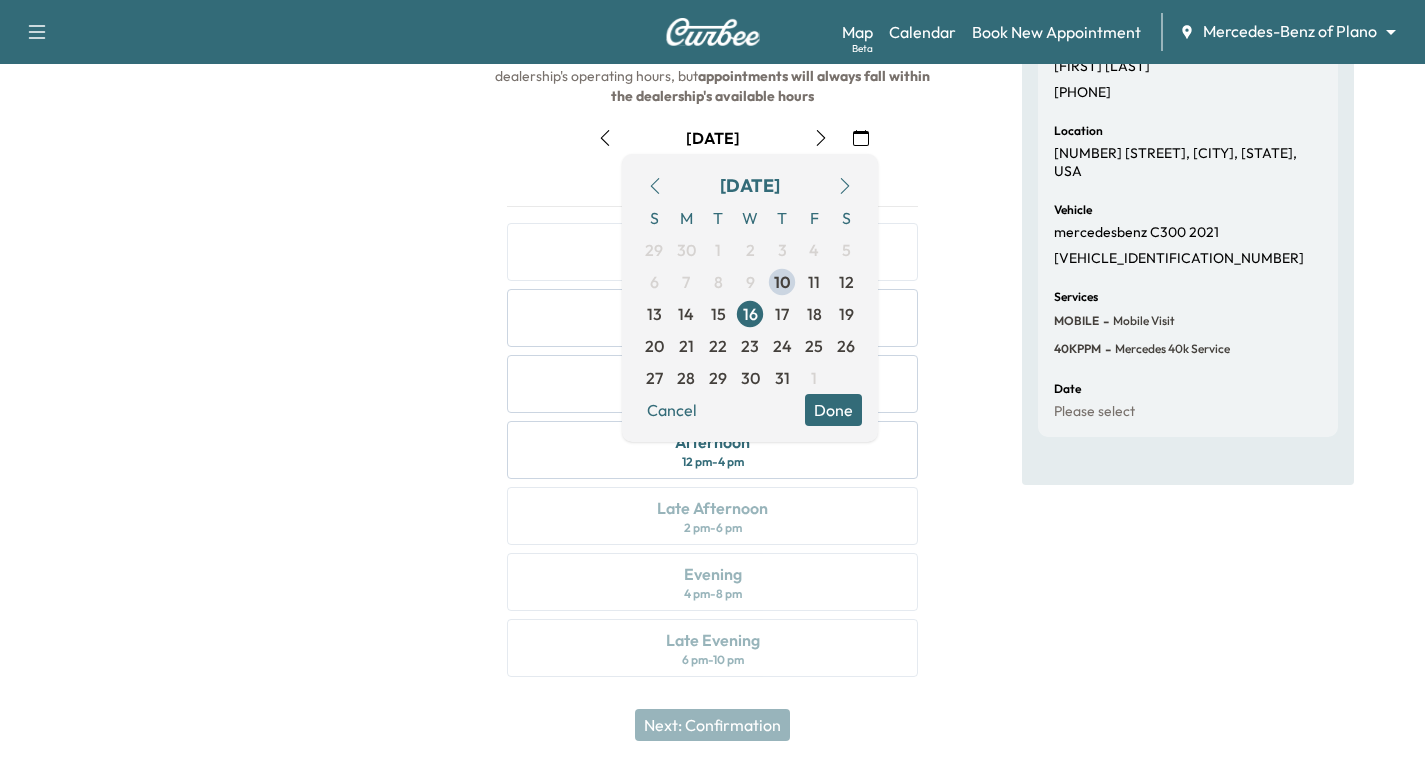 click on "Done" at bounding box center [833, 410] 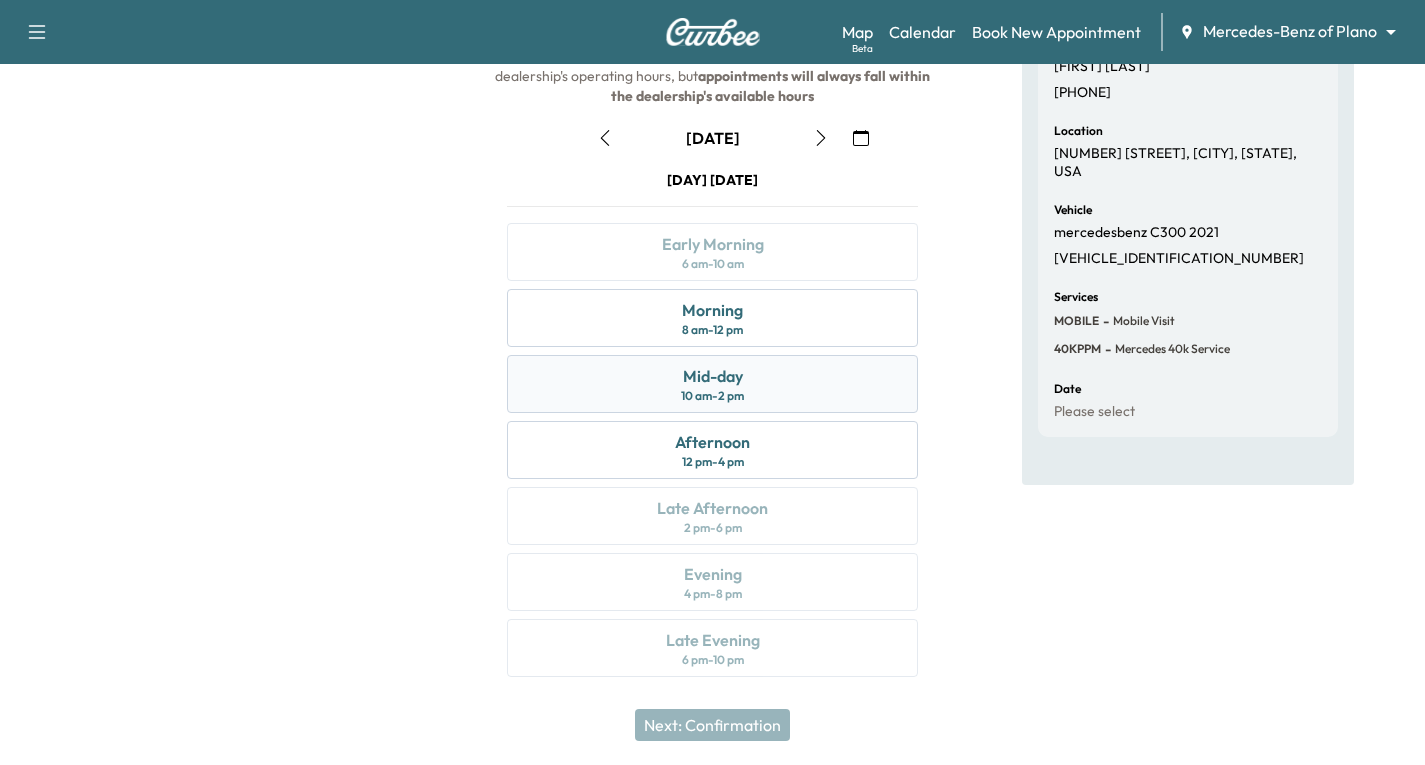 click on "[TIME]" at bounding box center (712, 384) 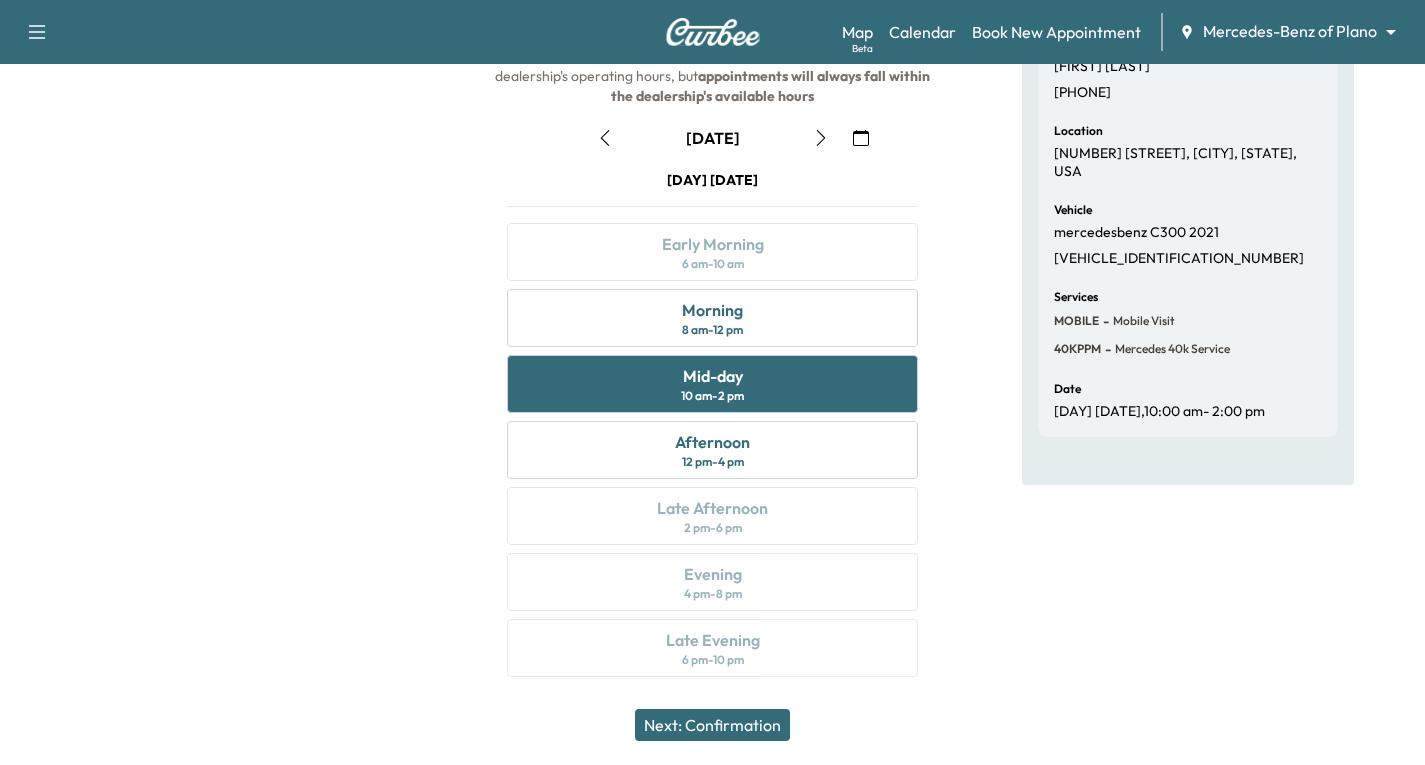 click on "Next: Confirmation" at bounding box center (712, 725) 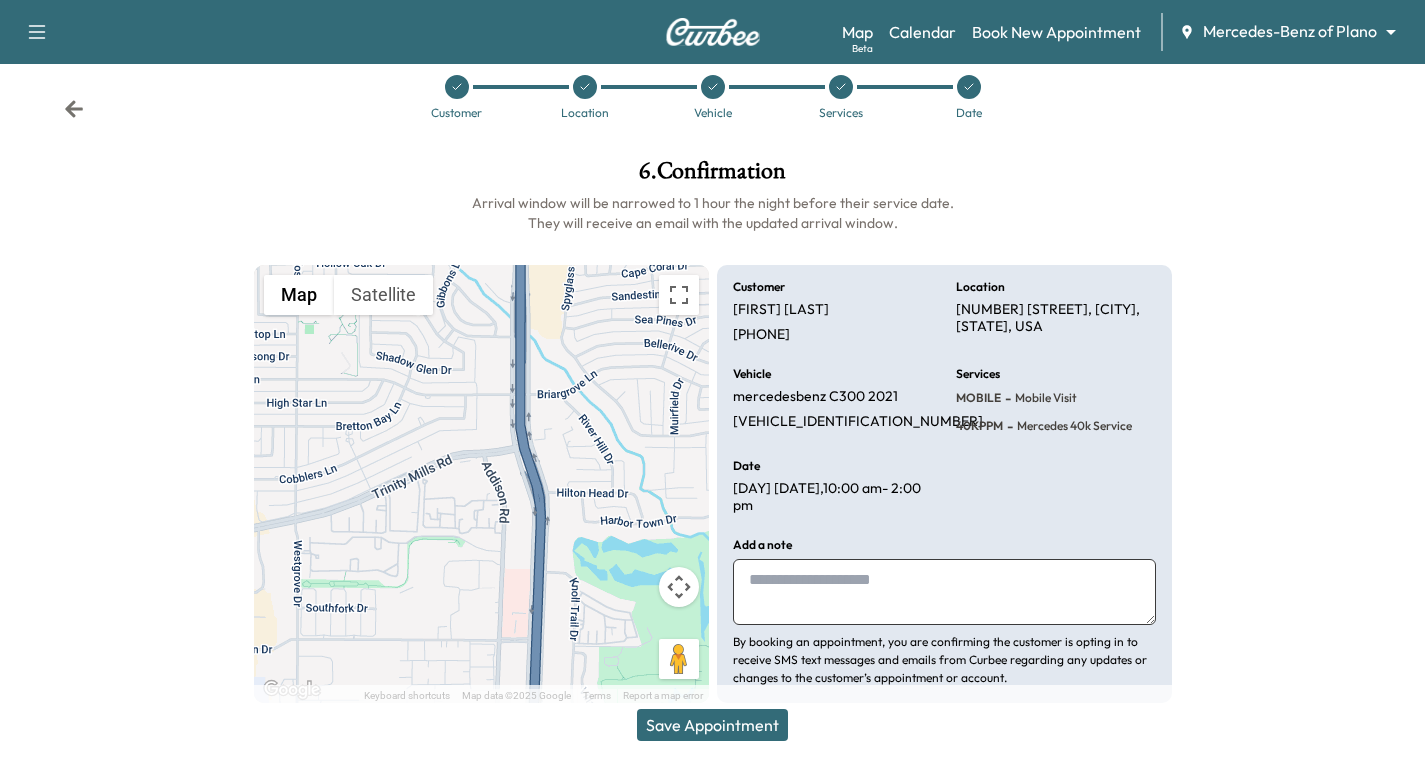 click at bounding box center [944, 592] 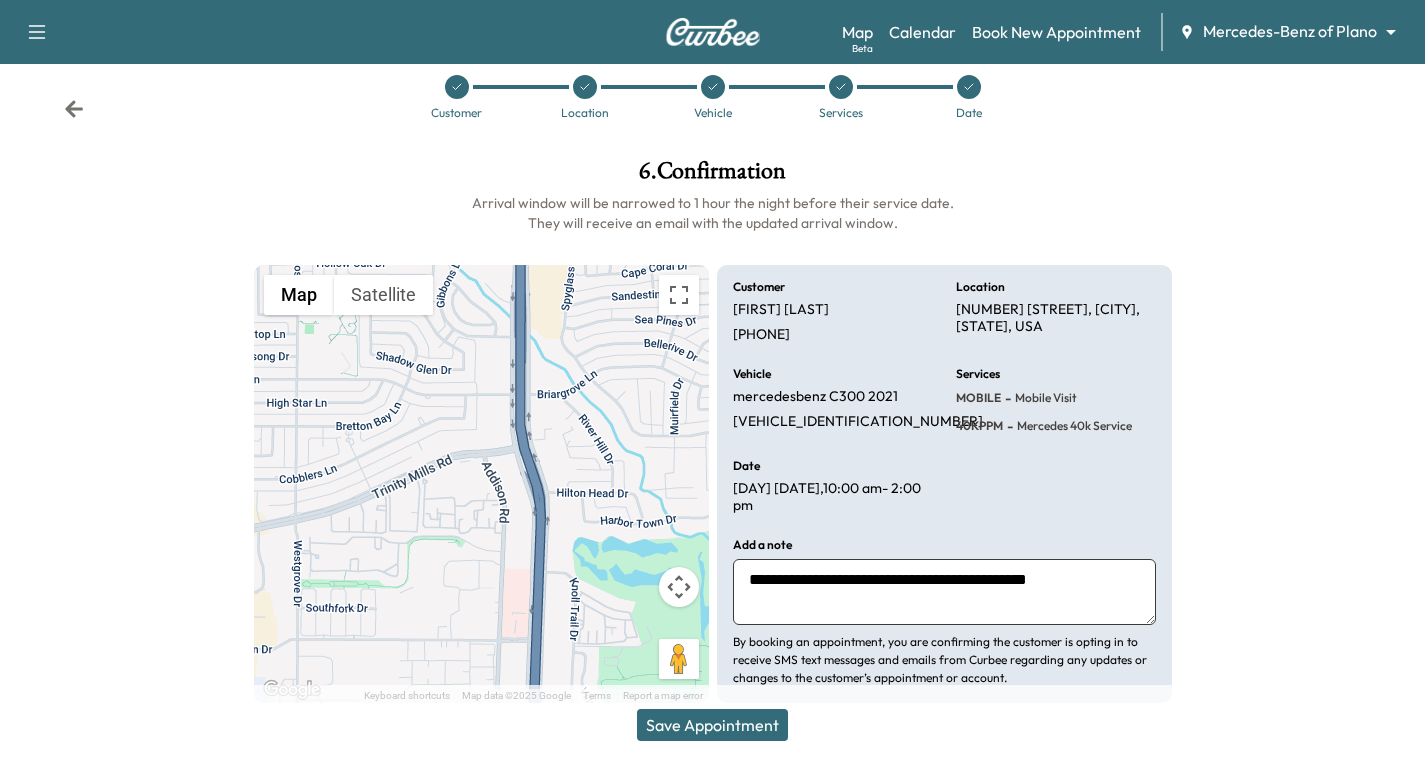 type on "**********" 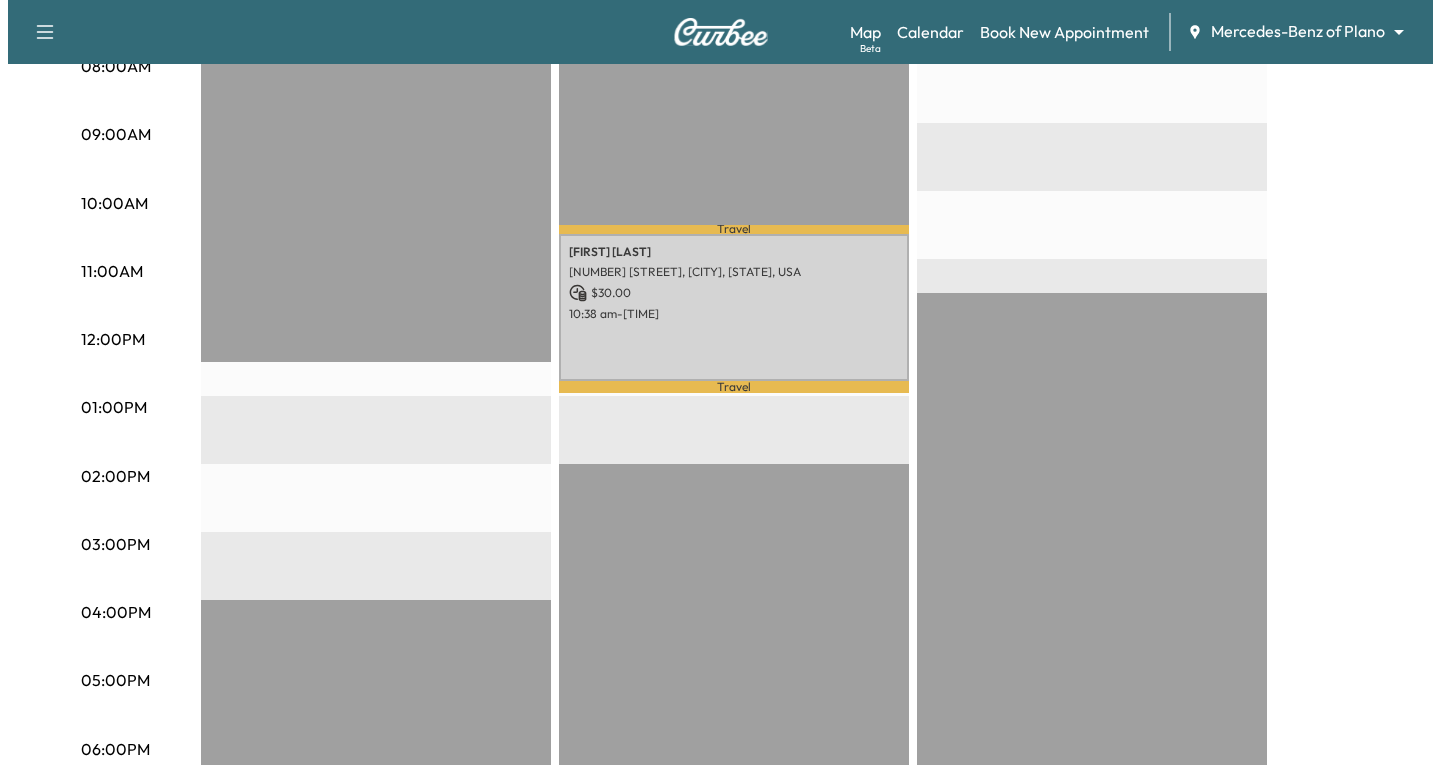 scroll, scrollTop: 600, scrollLeft: 0, axis: vertical 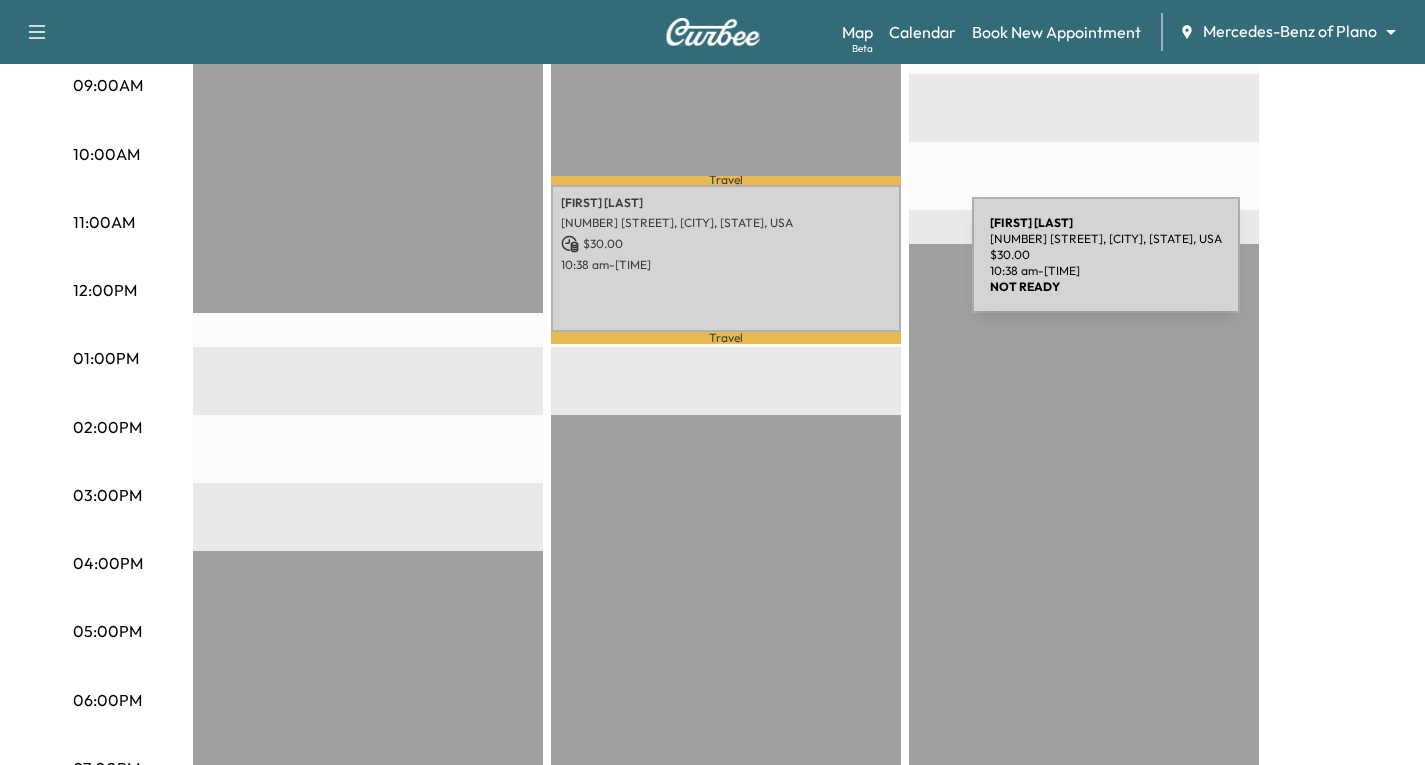 click on "10:38 am  -  12:47 pm" at bounding box center (726, 265) 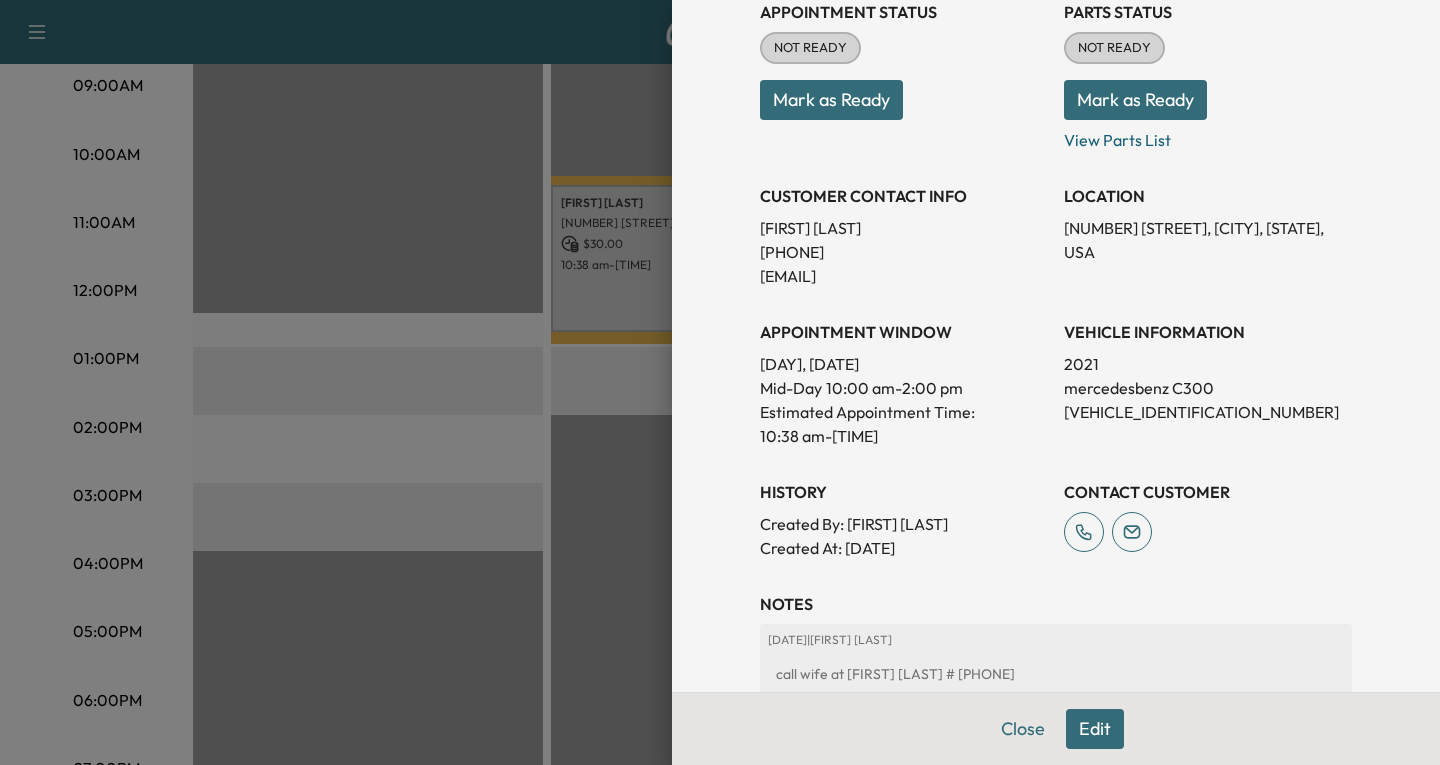 scroll, scrollTop: 300, scrollLeft: 0, axis: vertical 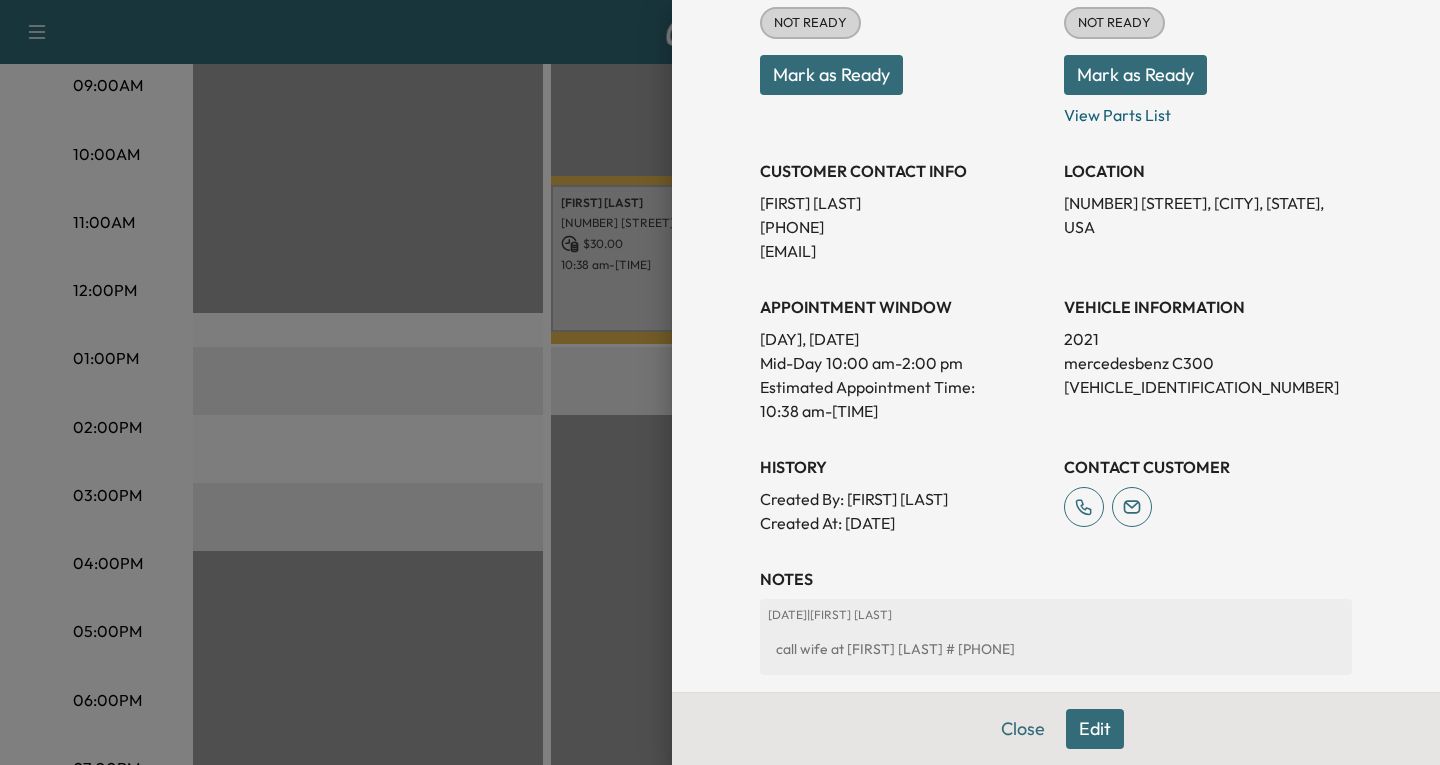 click on "Edit" at bounding box center (1095, 729) 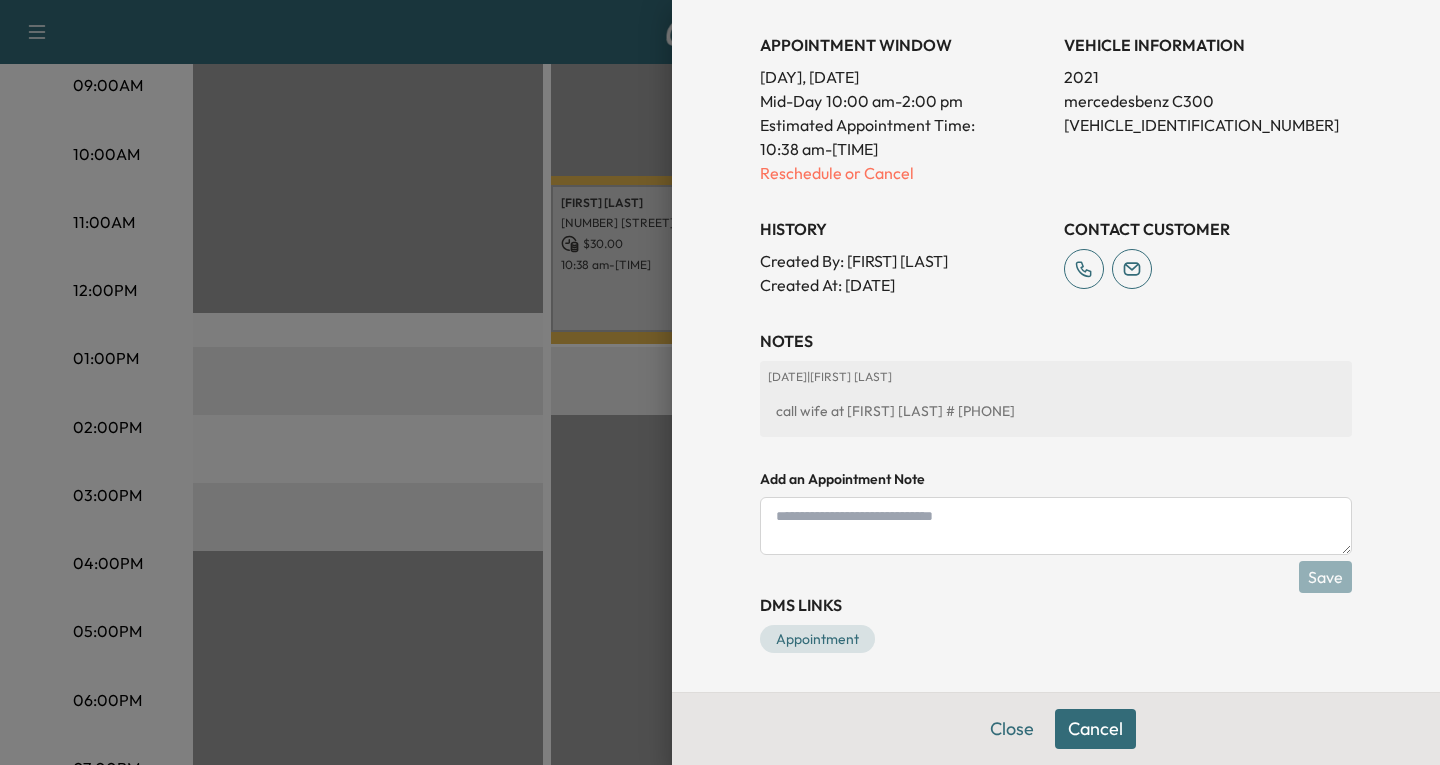 scroll, scrollTop: 629, scrollLeft: 0, axis: vertical 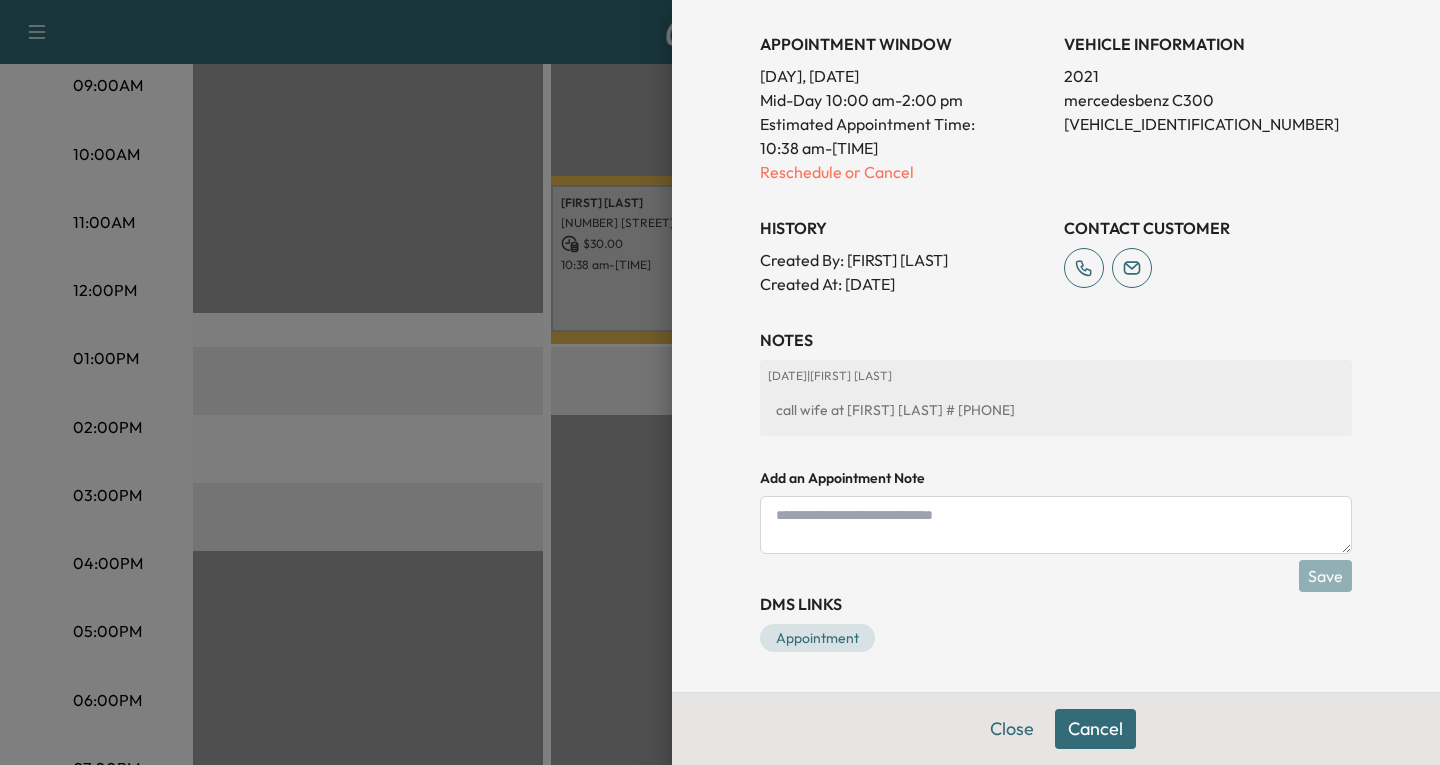 click at bounding box center [1056, 525] 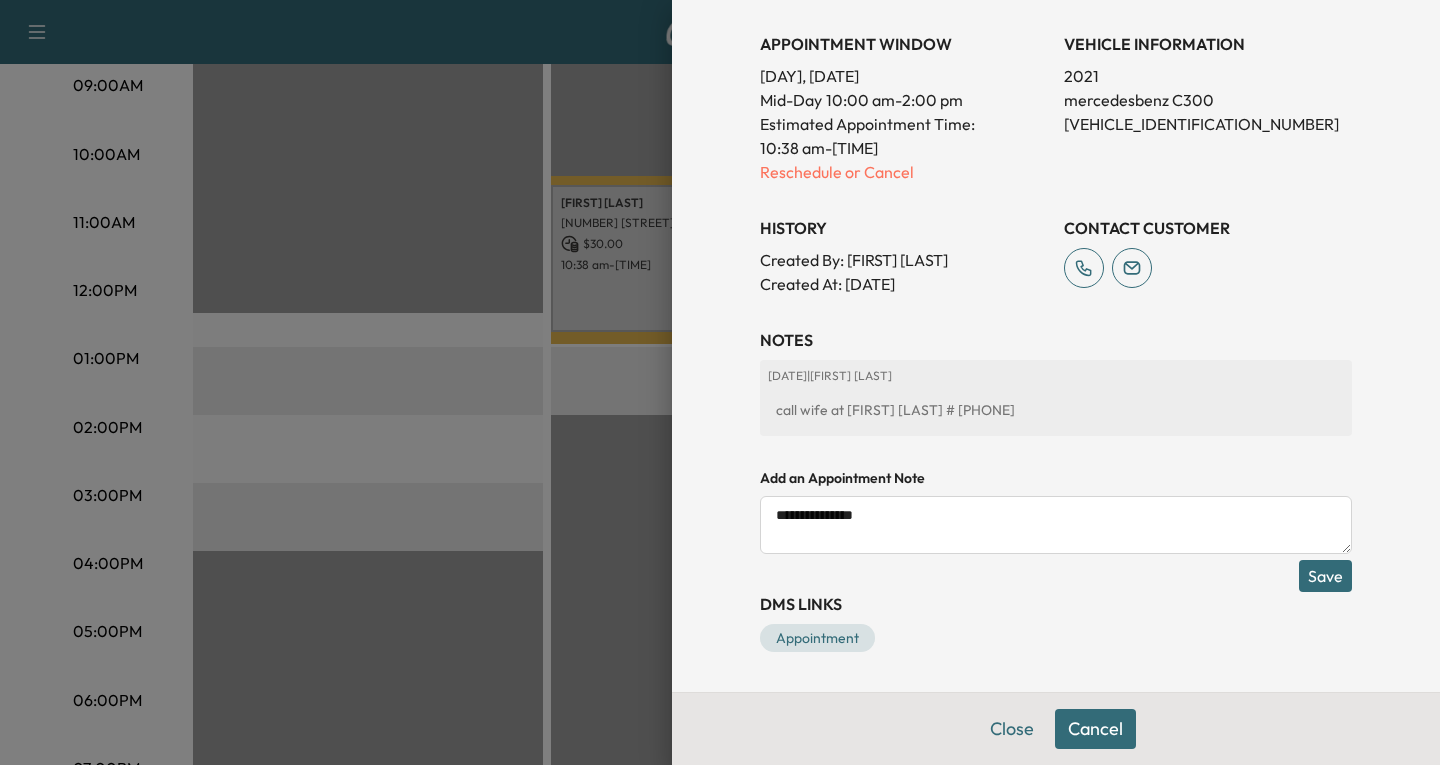 type on "**********" 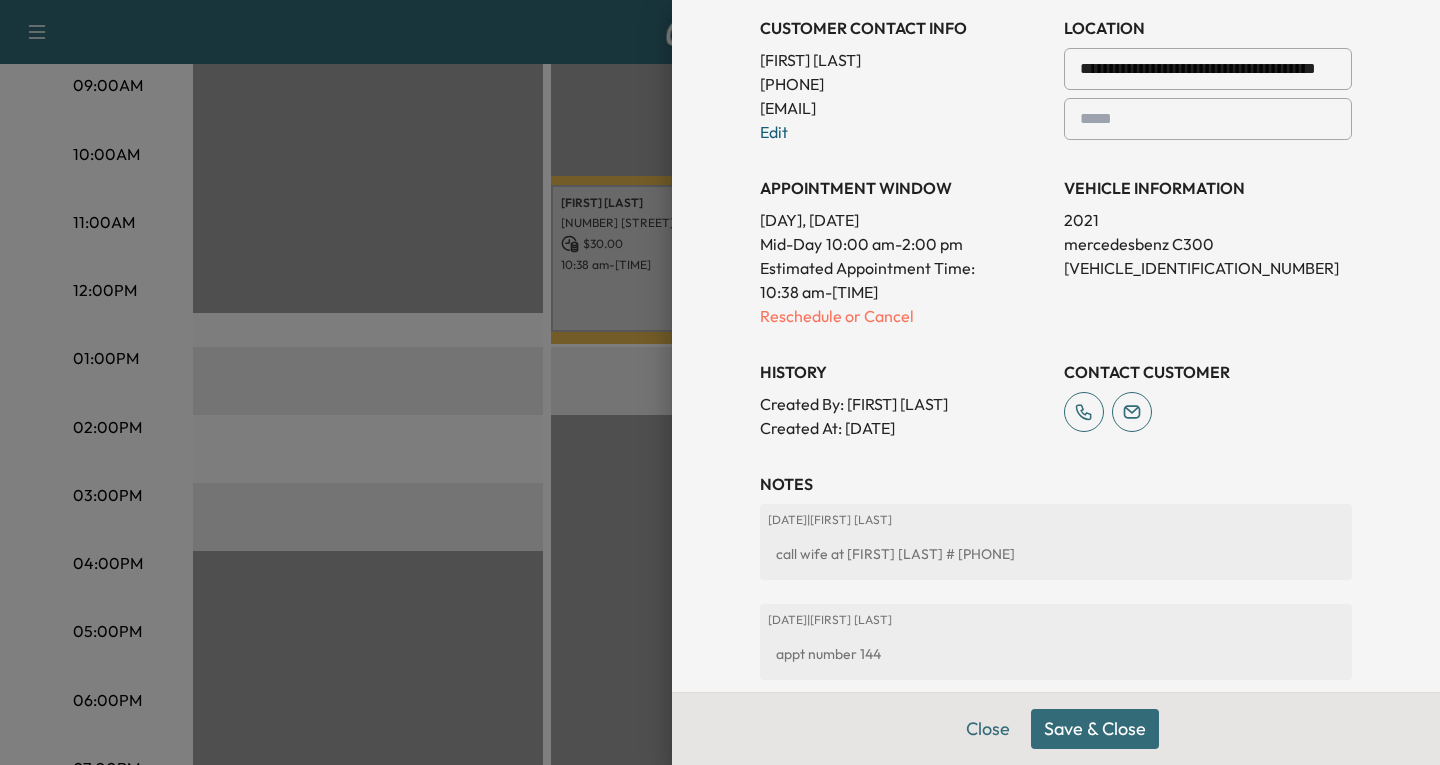 scroll, scrollTop: 529, scrollLeft: 0, axis: vertical 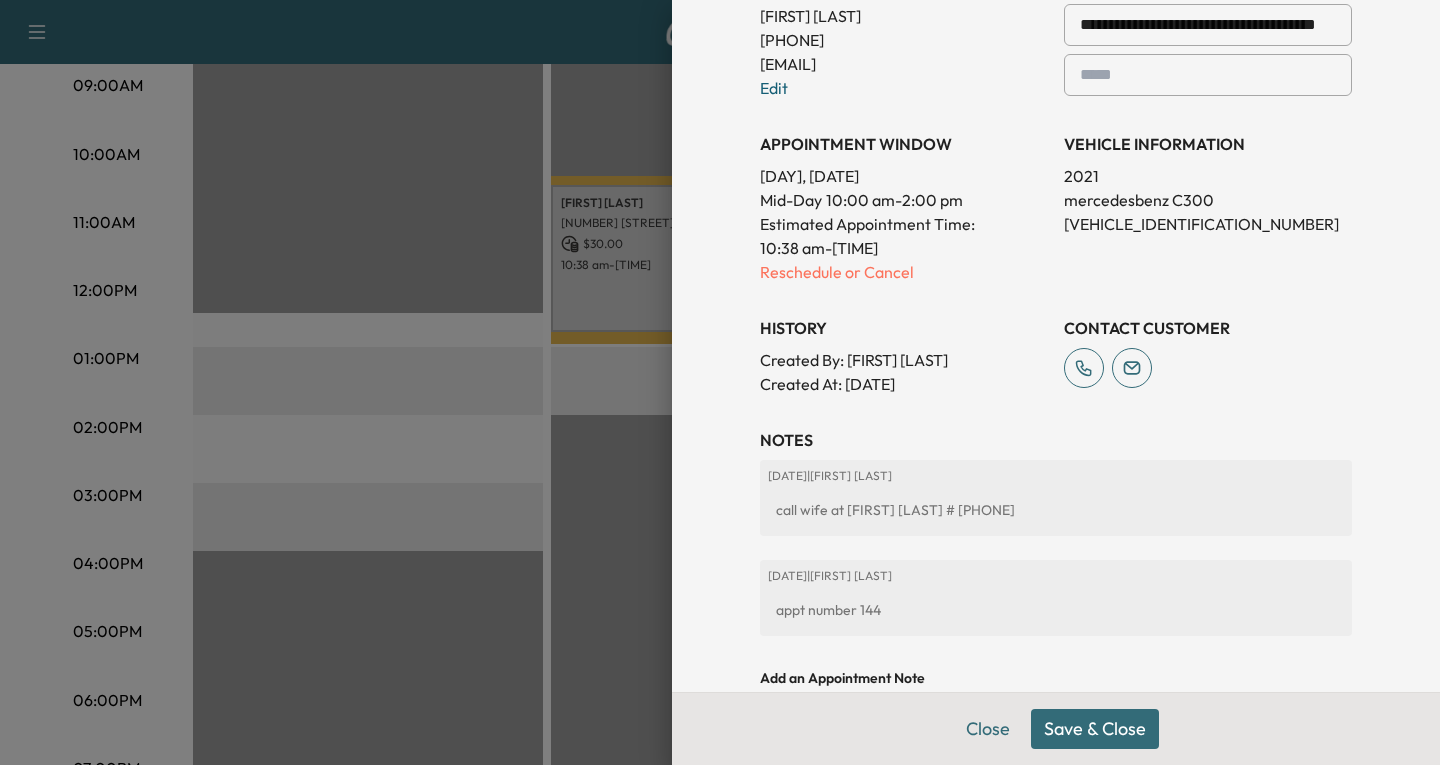 click on "Save & Close" at bounding box center (1095, 729) 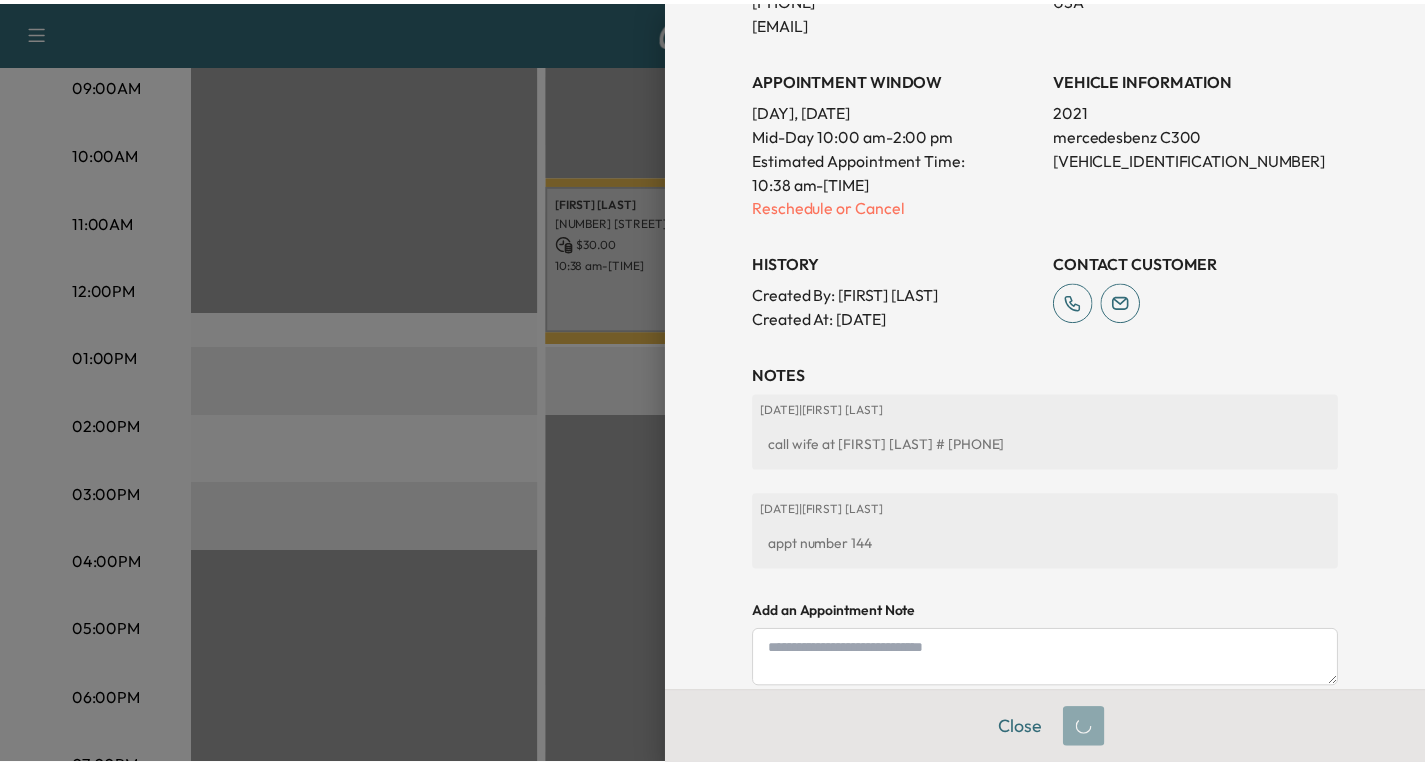 scroll, scrollTop: 487, scrollLeft: 0, axis: vertical 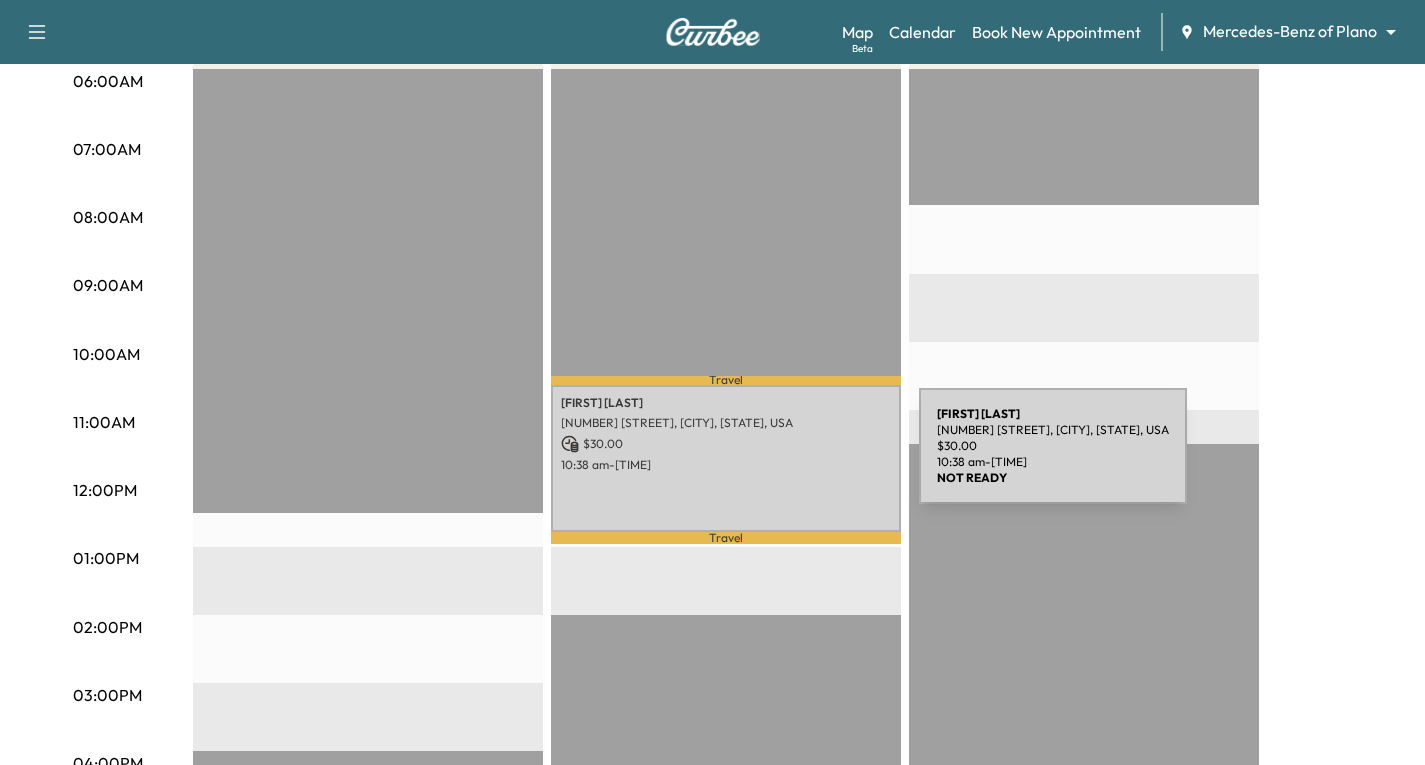 drag, startPoint x: 769, startPoint y: 458, endPoint x: 786, endPoint y: 474, distance: 23.345236 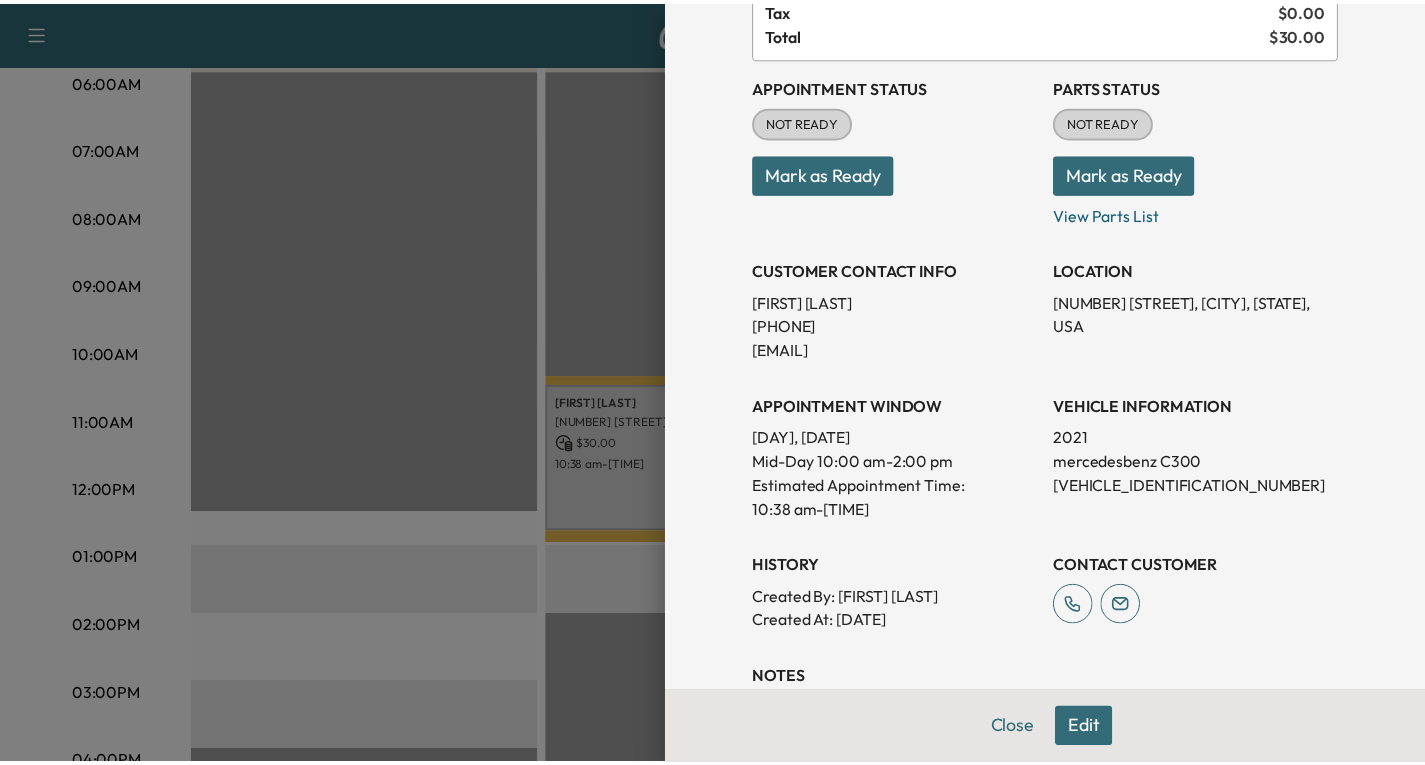 scroll, scrollTop: 200, scrollLeft: 0, axis: vertical 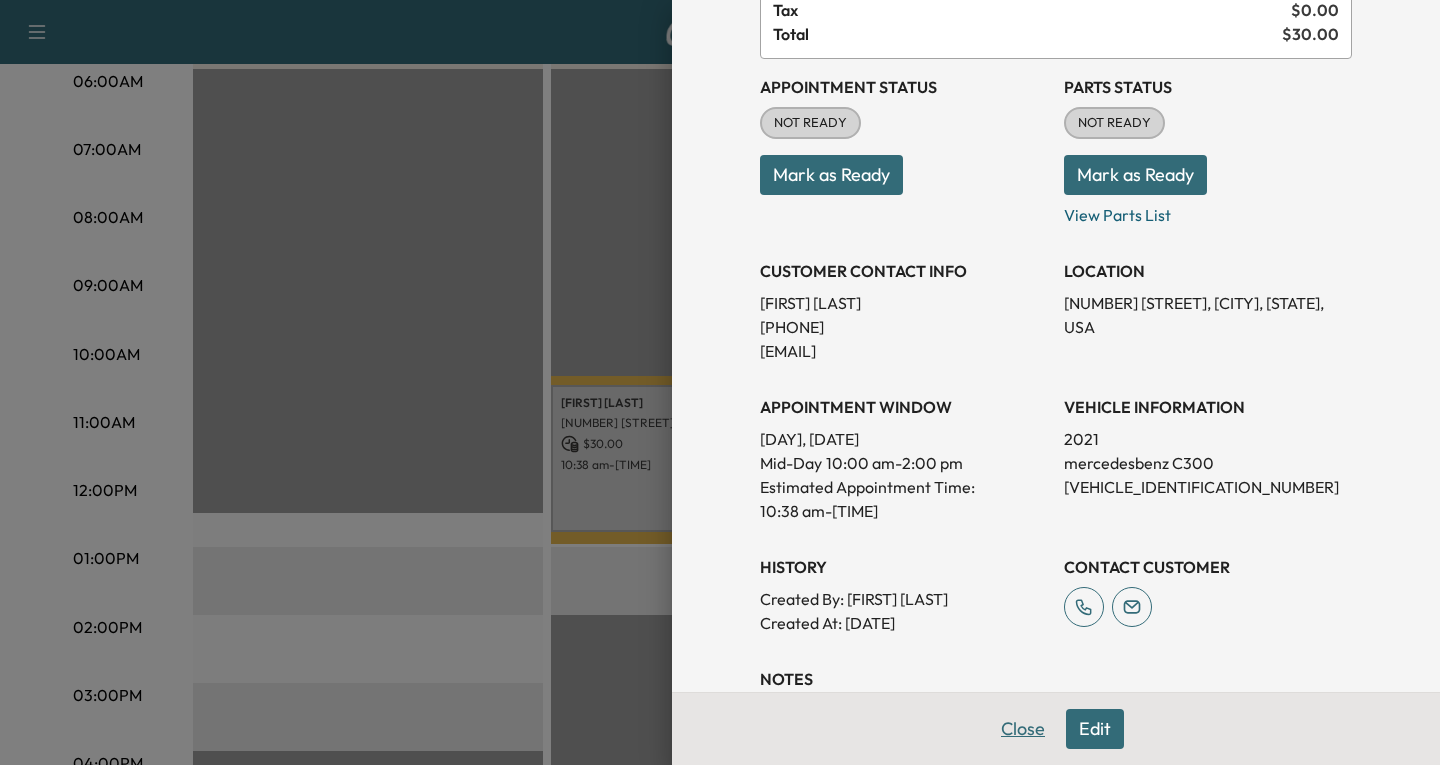 click on "Close" at bounding box center (1023, 729) 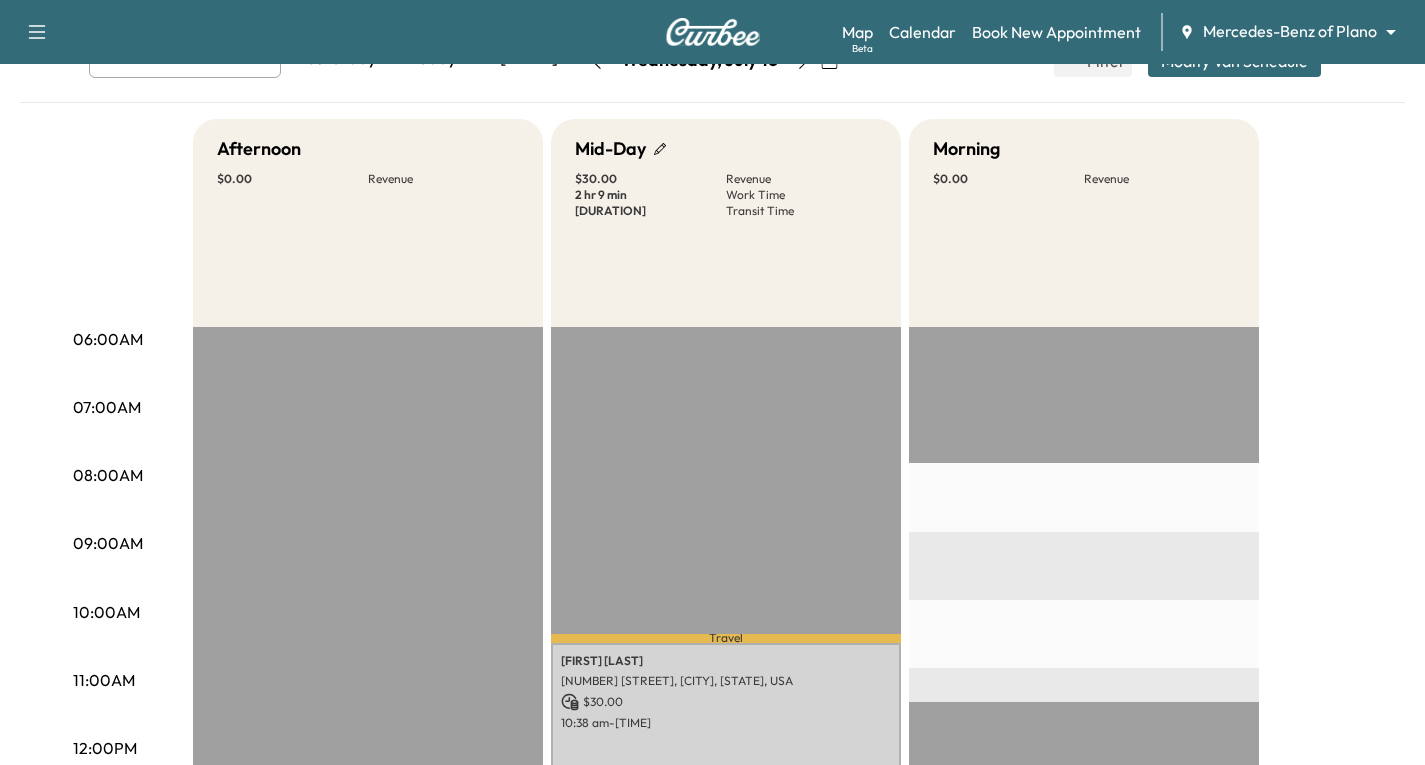 scroll, scrollTop: 100, scrollLeft: 0, axis: vertical 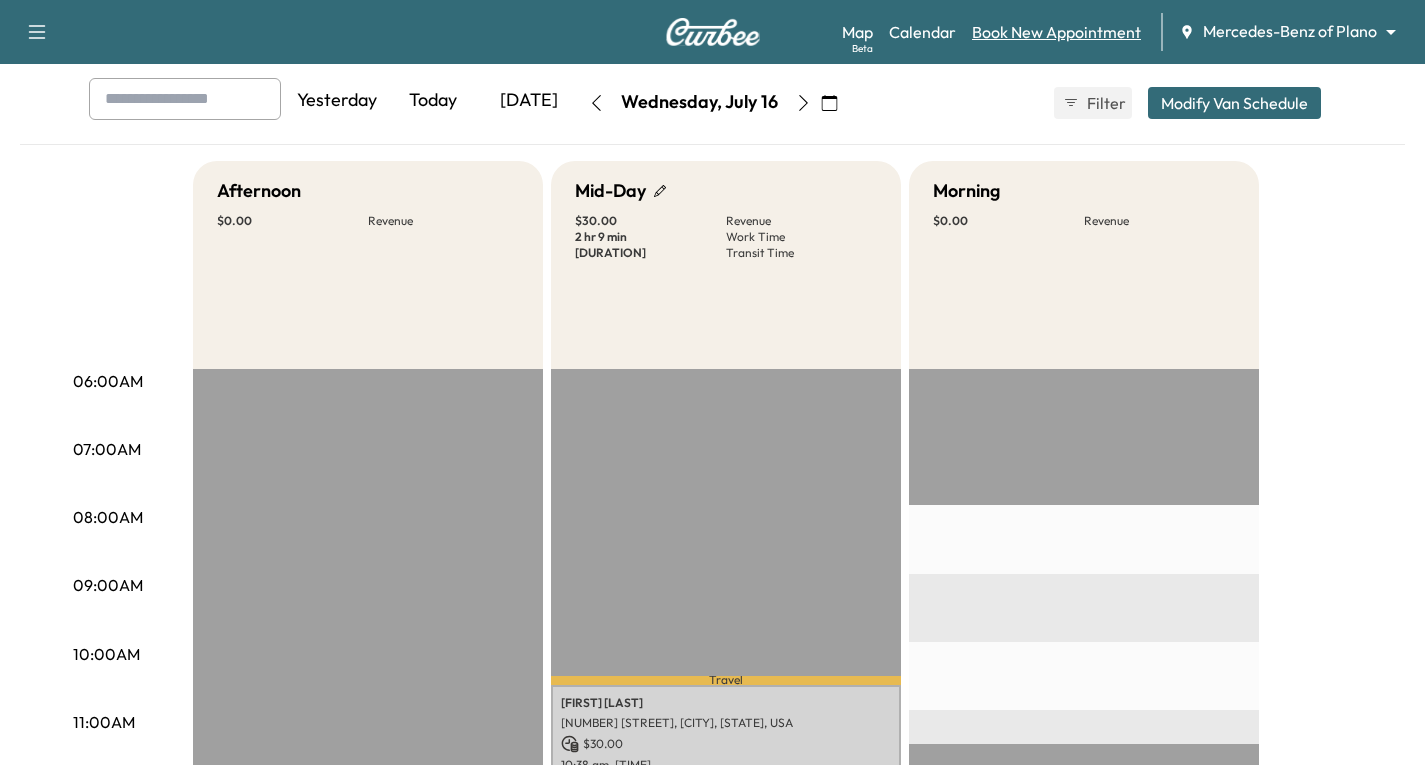 click on "Book New Appointment" at bounding box center (1056, 32) 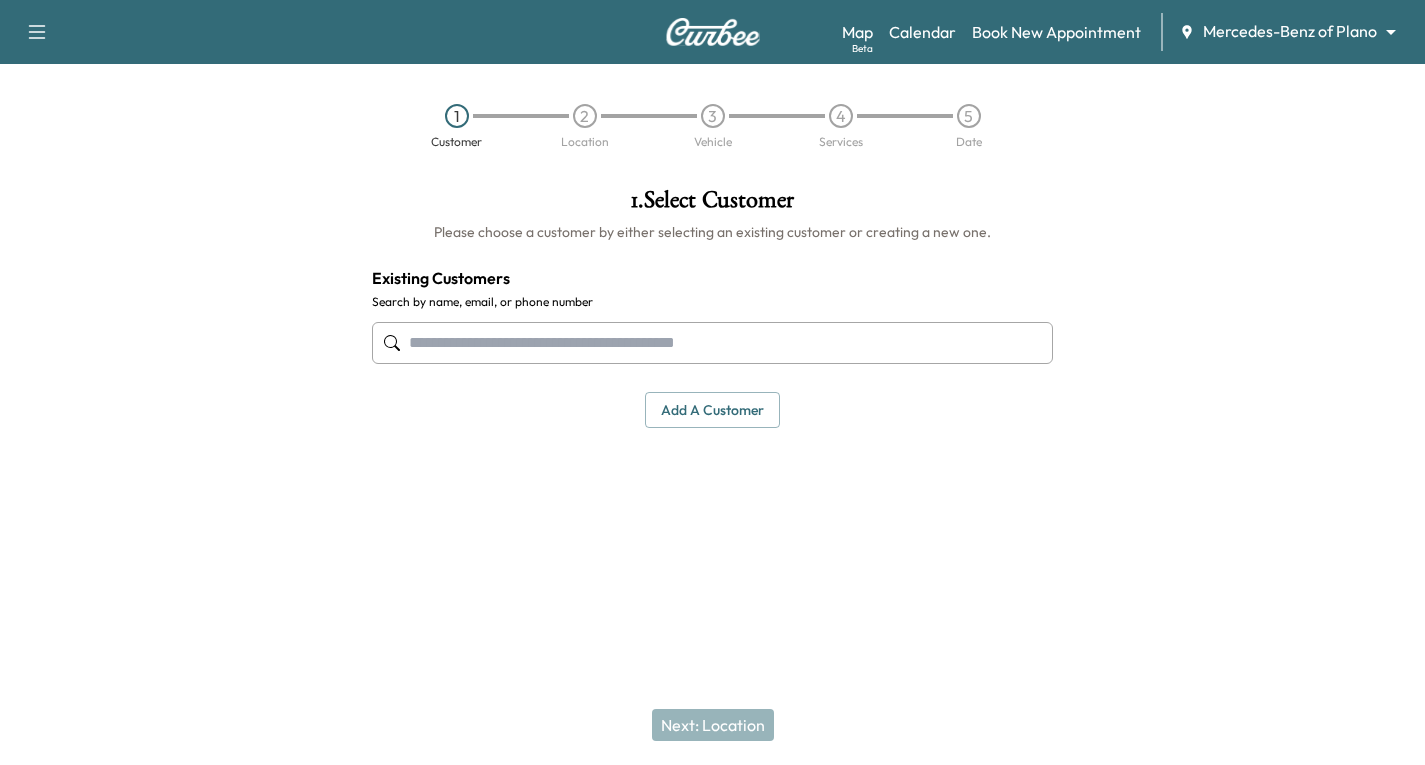 scroll, scrollTop: 0, scrollLeft: 0, axis: both 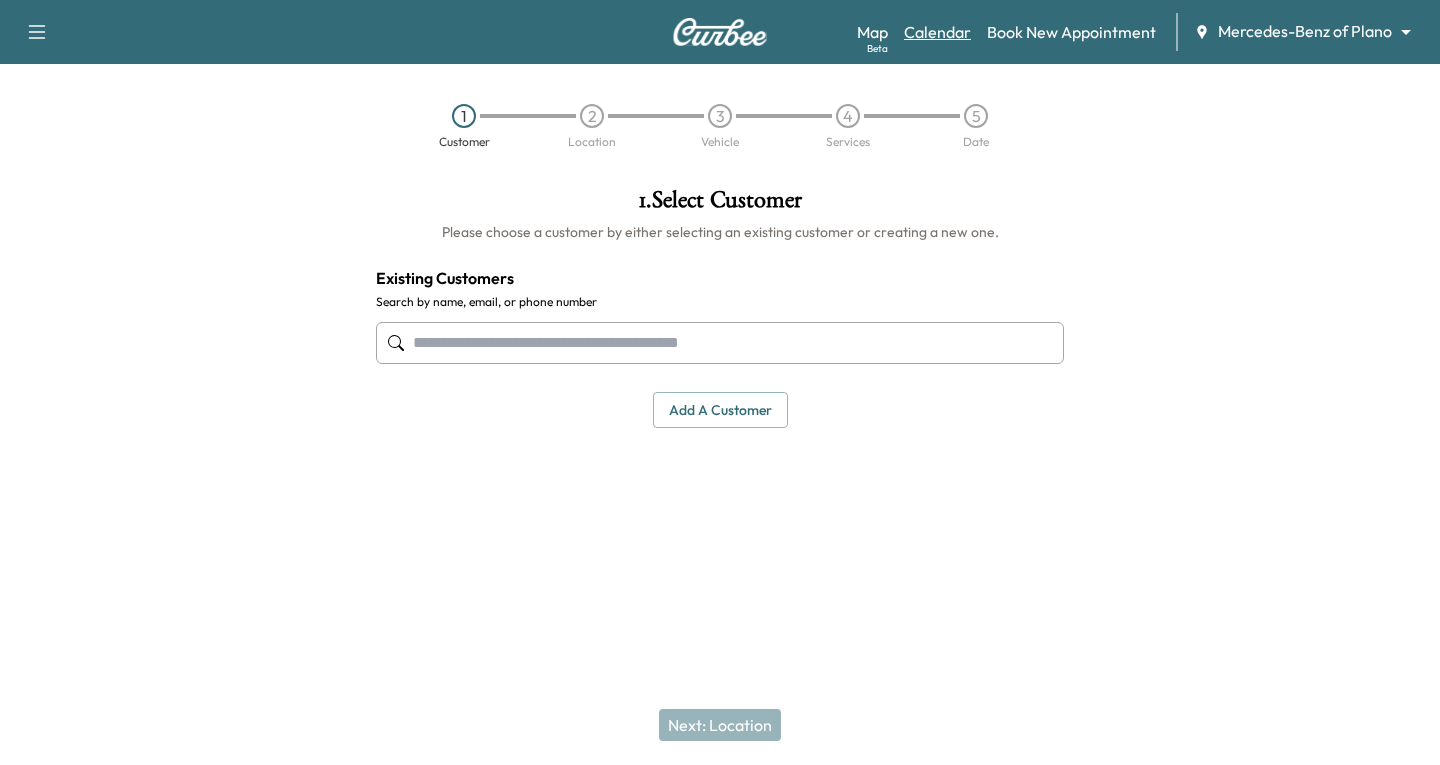 click on "Calendar" at bounding box center [937, 32] 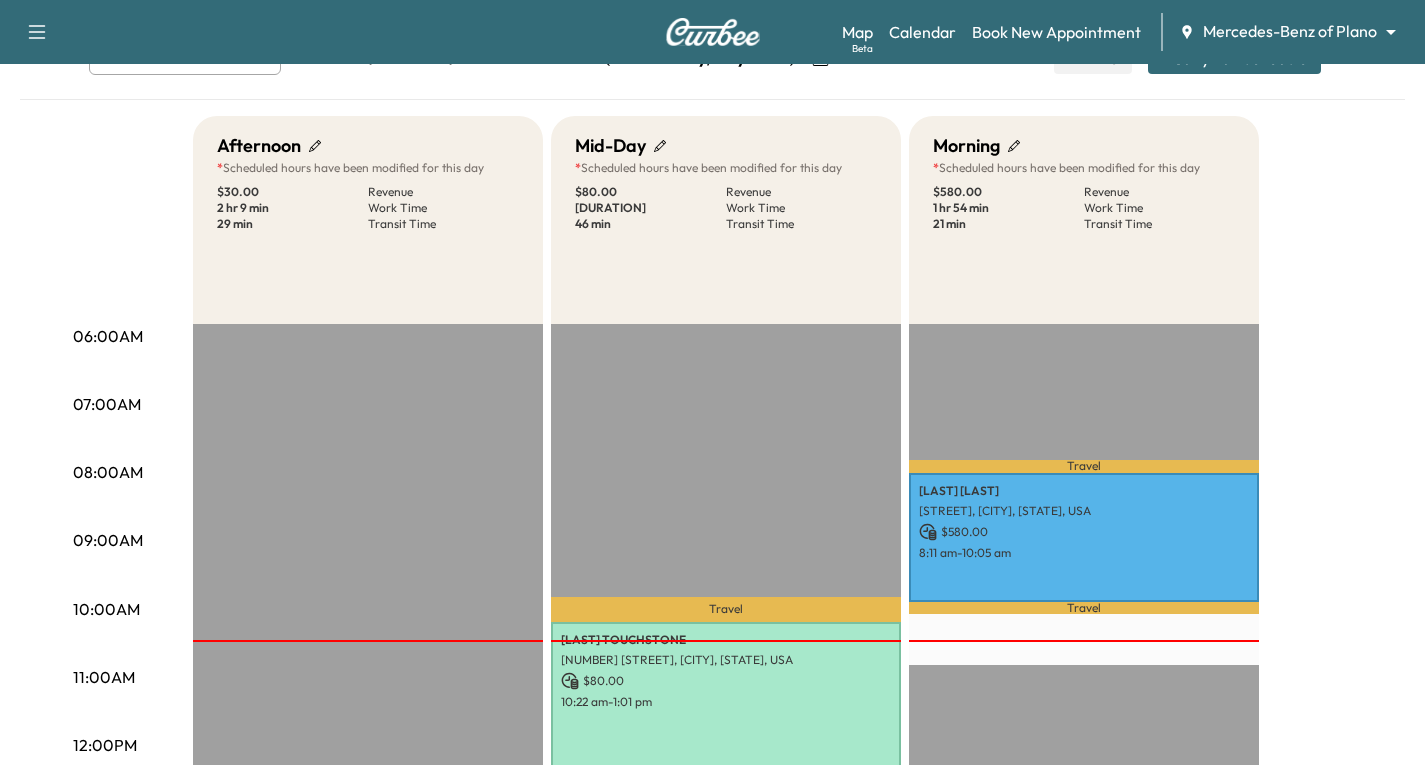 scroll, scrollTop: 0, scrollLeft: 0, axis: both 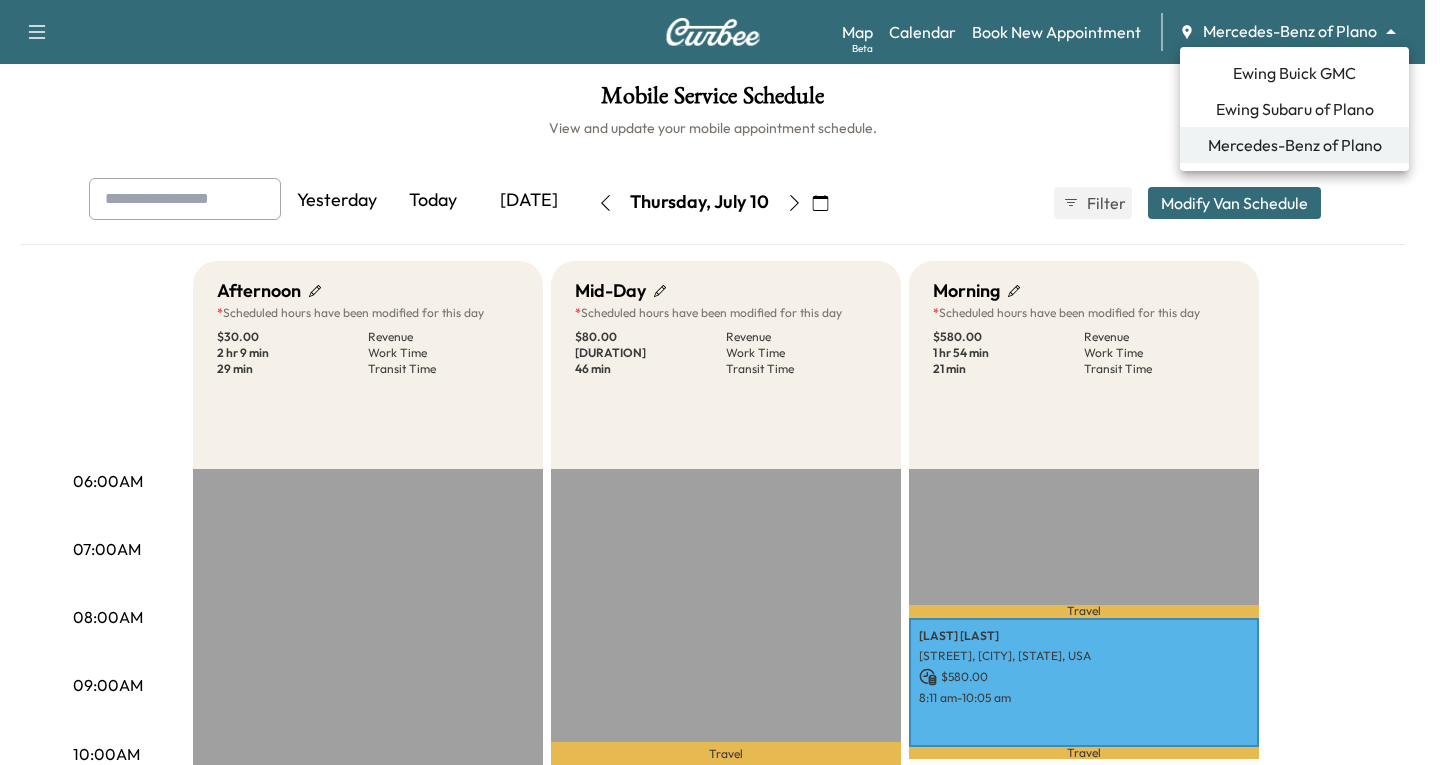 click on "Support Log Out Map Beta Calendar Book New Appointment Mercedes-Benz of Plano ******** ​ Mobile Service Schedule View and update your mobile appointment schedule. Yesterday Today Tomorrow [DAY], [DATE] [DATE] S M T W T F S   29   30   1   2   3   4   5   6   7   8   9   10   11   12   13   14   15   16   17   18   19   20   21   22   23   24   25   26   27   28   29   30   31   1 Cancel Done Filter Modify Van Schedule Modify Van Schedule Van Schedule for  [DAY], [DATE] *  Schedule modified Shift Start Shift End Afternoon * 1:15 pm ***** Start 4:00 pm ** Start Inactive Last Modified by  [FIRST] [LAST]  @   10:04 AM  on [DATE] Mid-Day * 10:00 am ** Start 2:00 pm ** Start Inactive Last Modified by  [FIRST] [LAST]  @   10:04 AM  on [DATE] Morning * 8:00 am * Start 11:00 am ** Start Inactive Last Modified by  [FIRST] [LAST]  @   10:06 AM  on [DATE] Cancel Save & Close 06:00AM 07:00AM 08:00AM 09:00AM 10:00AM 11:00AM 12:00PM 01:00PM 02:00PM 03:00PM 04:00PM * $" at bounding box center [720, 382] 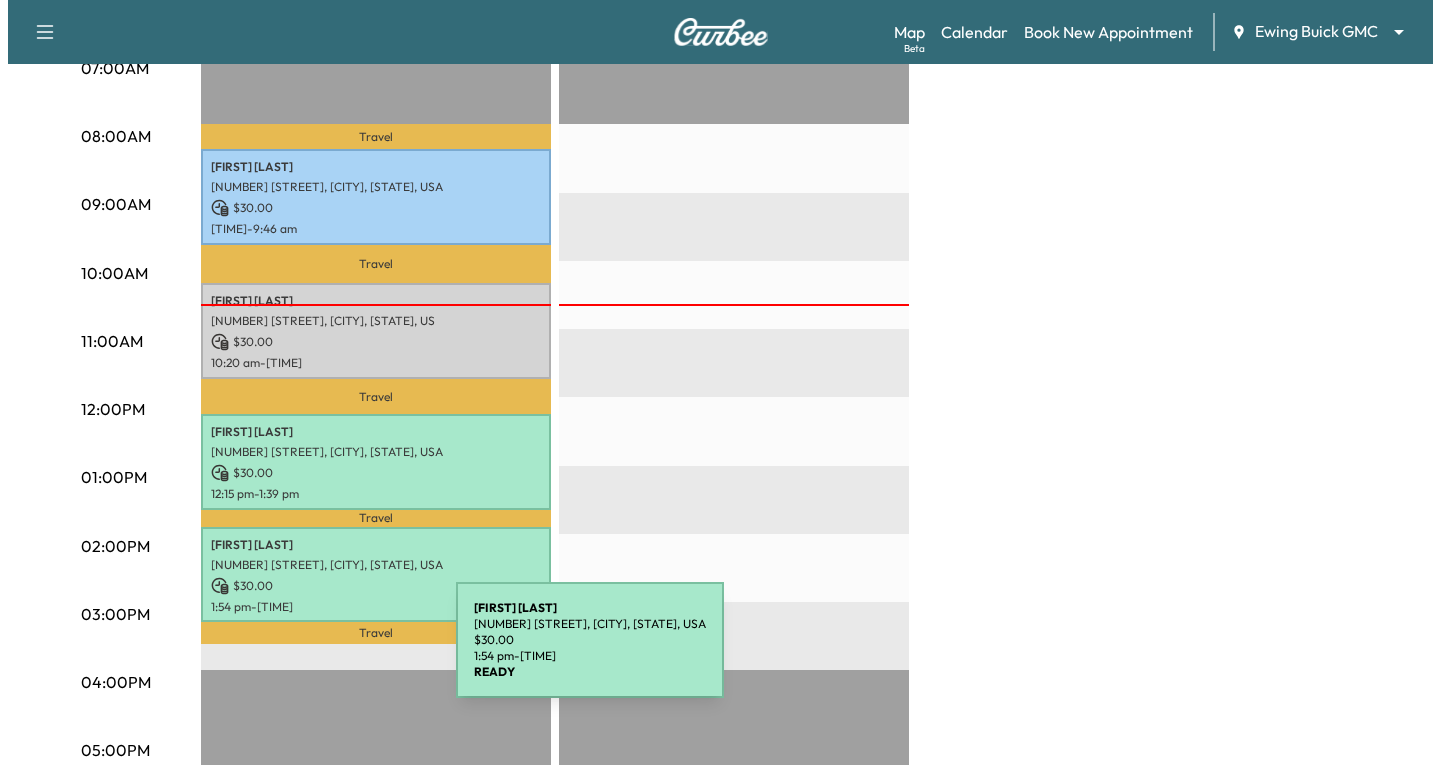 scroll, scrollTop: 500, scrollLeft: 0, axis: vertical 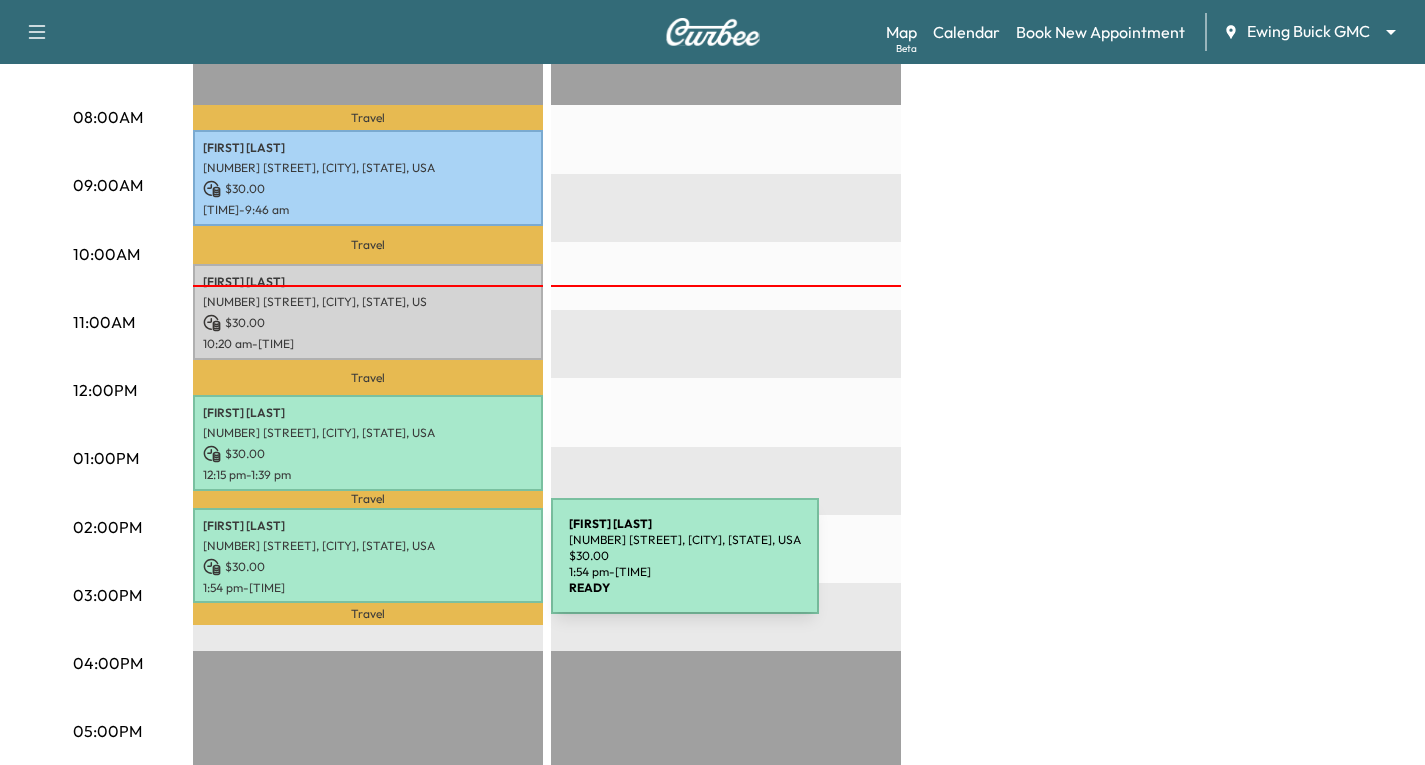 click on "$ 30.00" at bounding box center [368, 567] 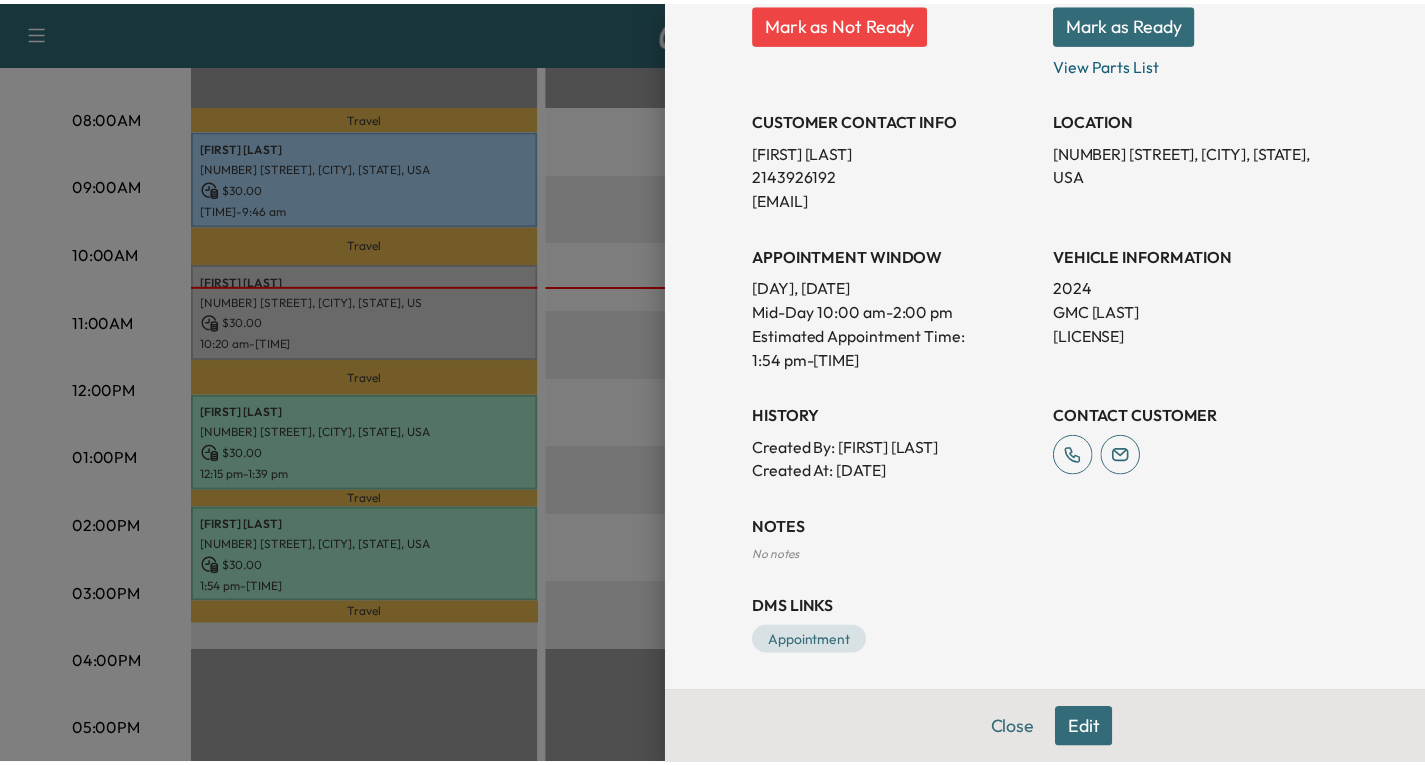 scroll, scrollTop: 355, scrollLeft: 0, axis: vertical 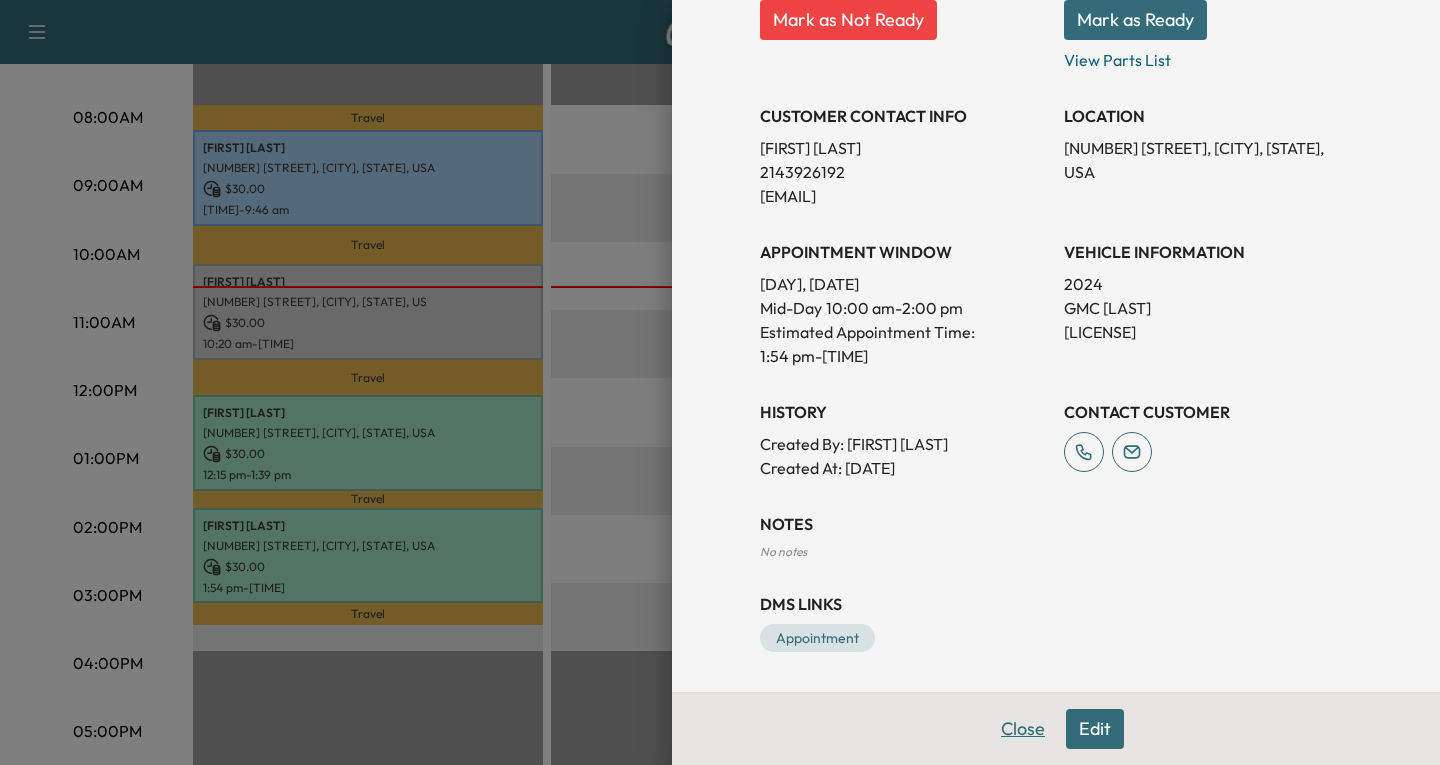 click on "Close" at bounding box center (1023, 729) 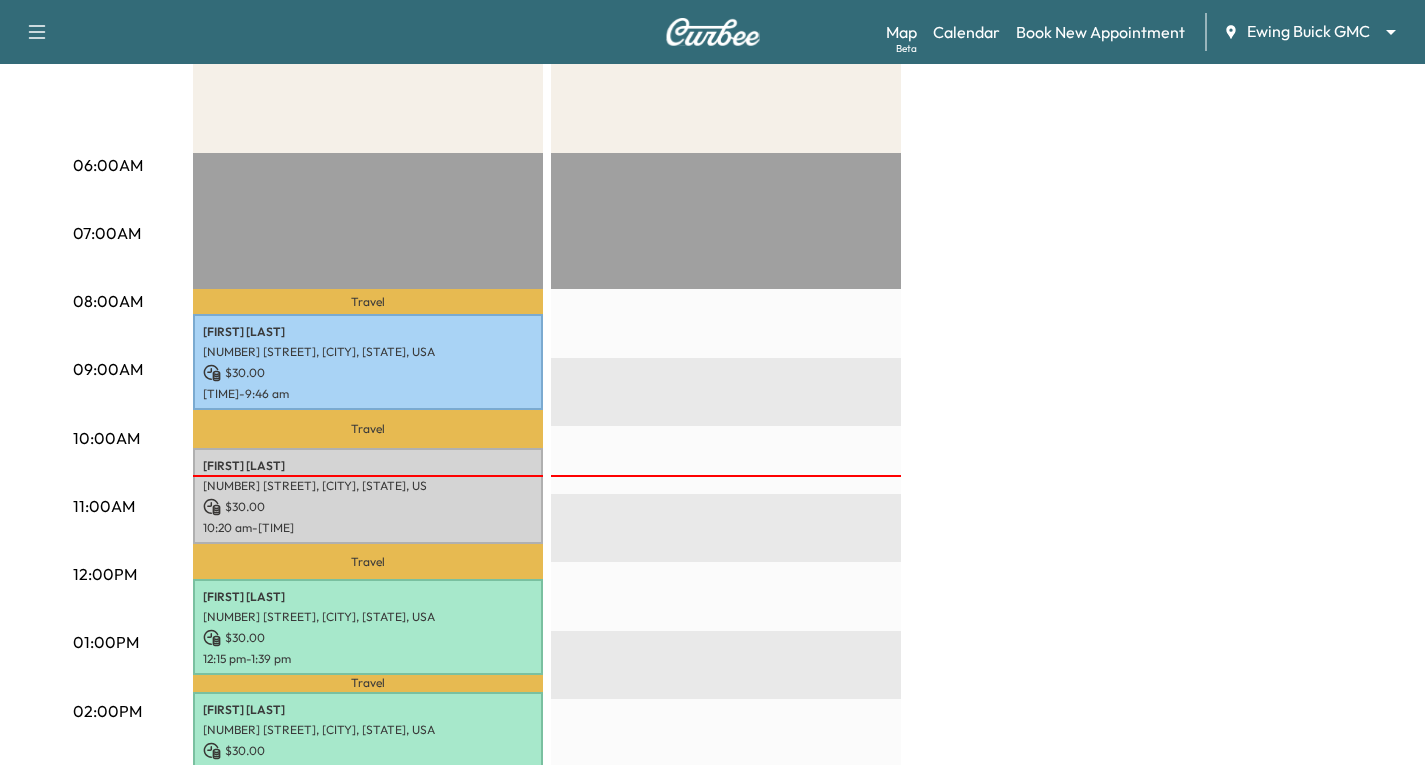 scroll, scrollTop: 300, scrollLeft: 0, axis: vertical 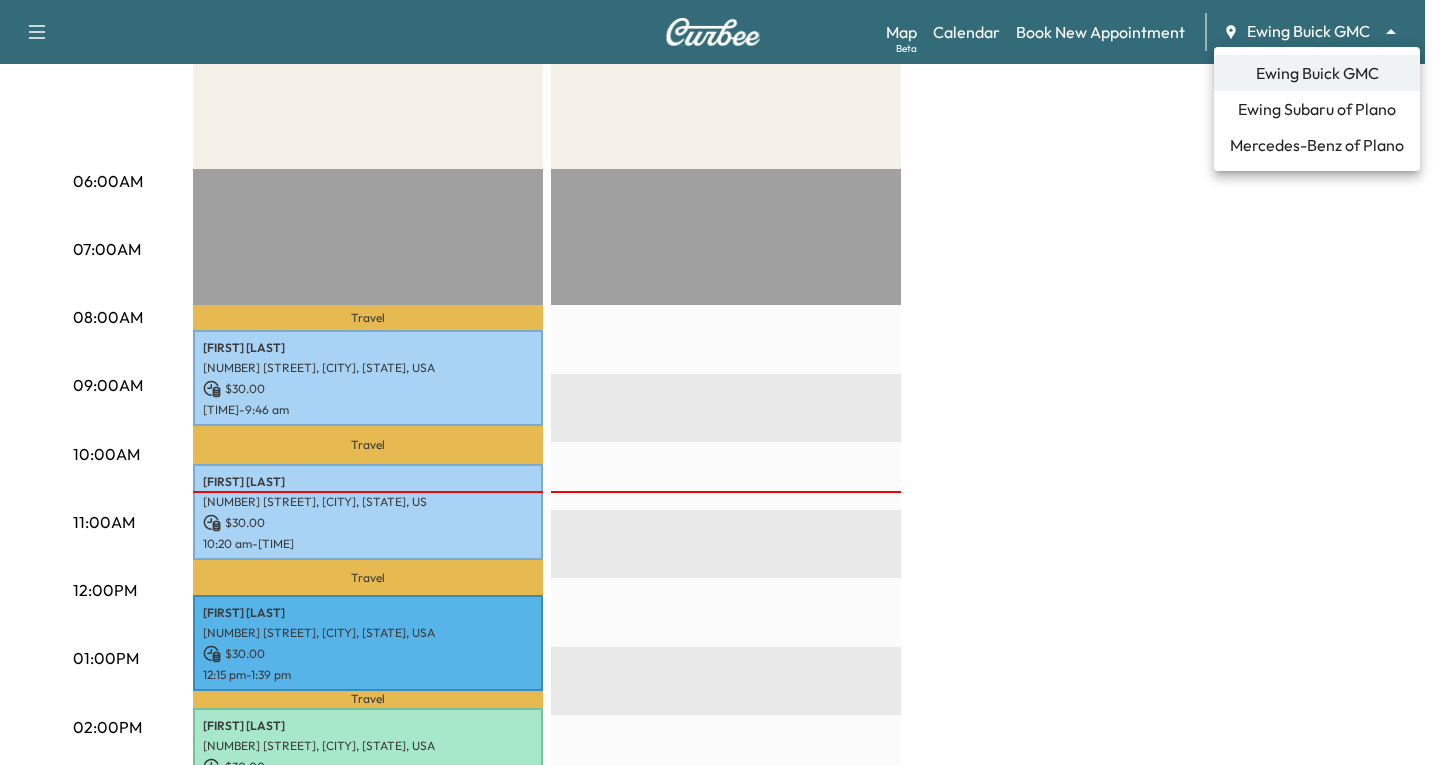 click on "Support Log Out Map Beta Calendar Book New Appointment Ewing Buick GMC ******** ​ Mobile Service Schedule View and update your mobile appointment schedule. Yesterday Today Tomorrow Thursday, July 10 July 2025 S M T W T F S   29   30   1   2   3   4   5   6   7   8   9   10   11   12   13   14   15   16   17   18   19   20   21   22   23   24   25   26   27   28   29   30   31   1 Cancel Done Filter Modify Van Schedule Modify Van Schedule Van Schedule for  Thursday, July 10, 2025 *  Schedule modified Shift Start Shift End Small Van 8:00 am * Start 4:00 pm ** Start Inactive Large Van 8:00 am * Start 4:00 pm ** Start Inactive Cancel Save & Close 06:00AM 07:00AM 08:00AM 09:00AM 10:00AM 11:00AM 12:00PM 01:00PM 02:00PM 03:00PM 04:00PM 05:00PM 06:00PM 07:00PM 08:00PM 09:00PM 10:00PM Large Van $ 120.00 Revenue 5 hr 36 min Work Time 2 hr Transit Time Travel [FIRST]   [LAST] [NUMBER] [STREET], [CITY], [STATE], USA   $ 30.00 8:22 am  -  9:46 am Travel [FIRST]   [LAST]   $ 30.00 10:20 am  -  11:44 am" at bounding box center [720, 82] 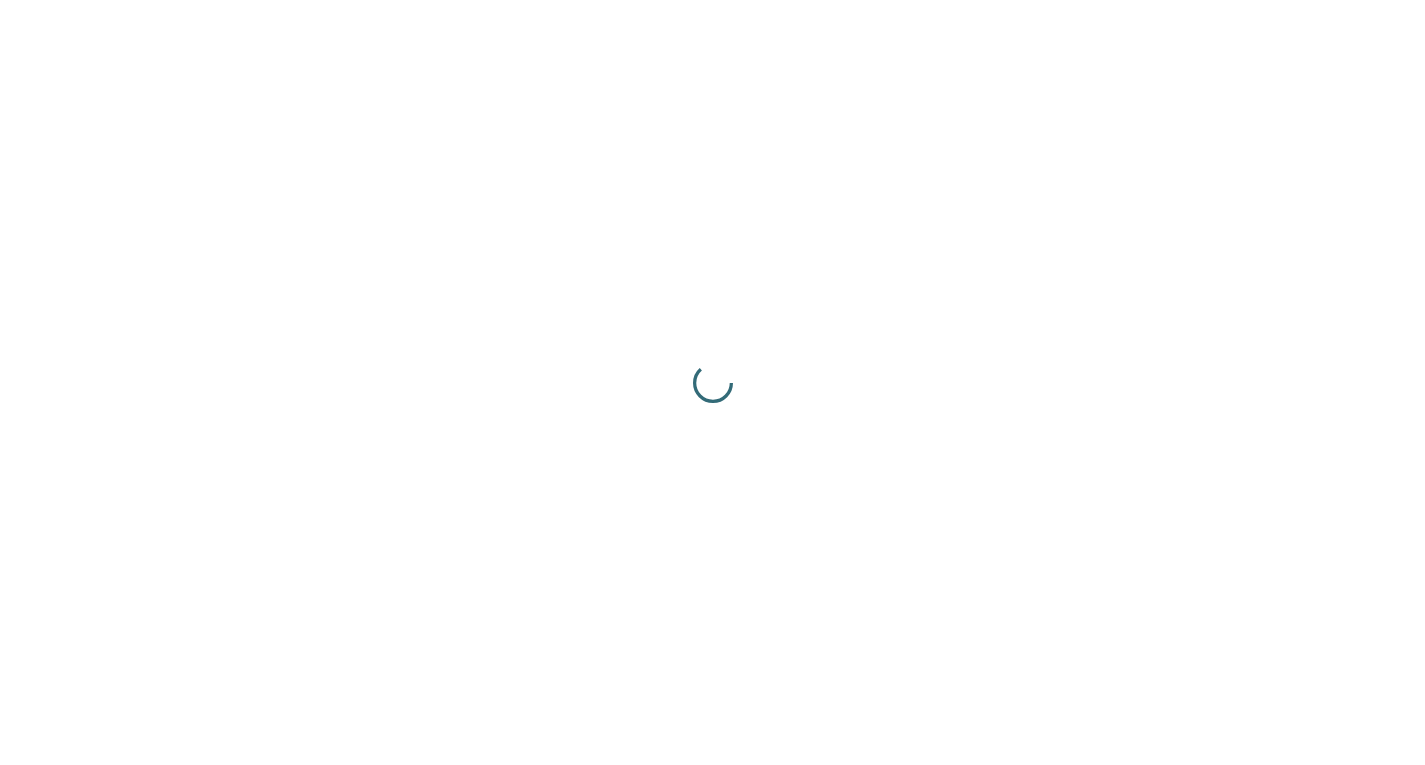 scroll, scrollTop: 0, scrollLeft: 0, axis: both 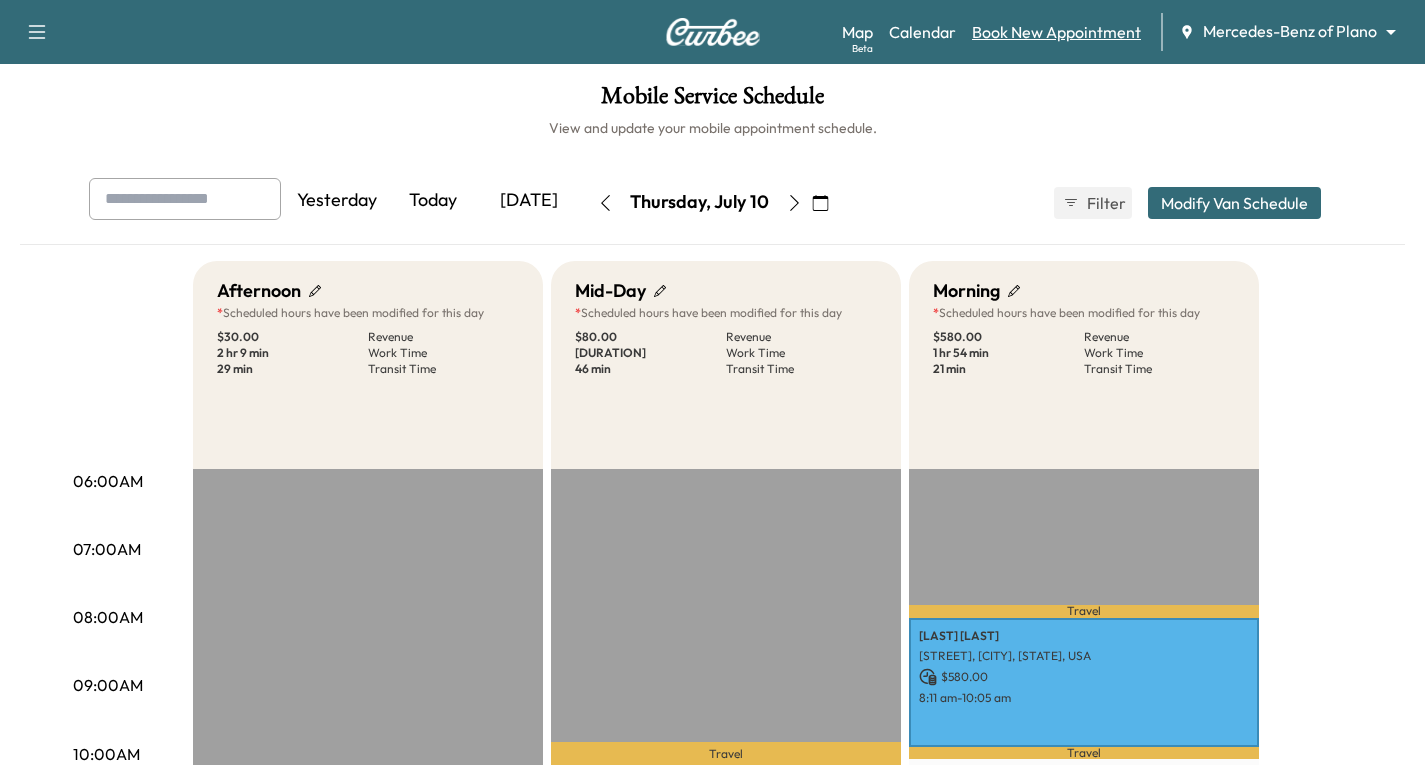 click on "Book New Appointment" at bounding box center [1056, 32] 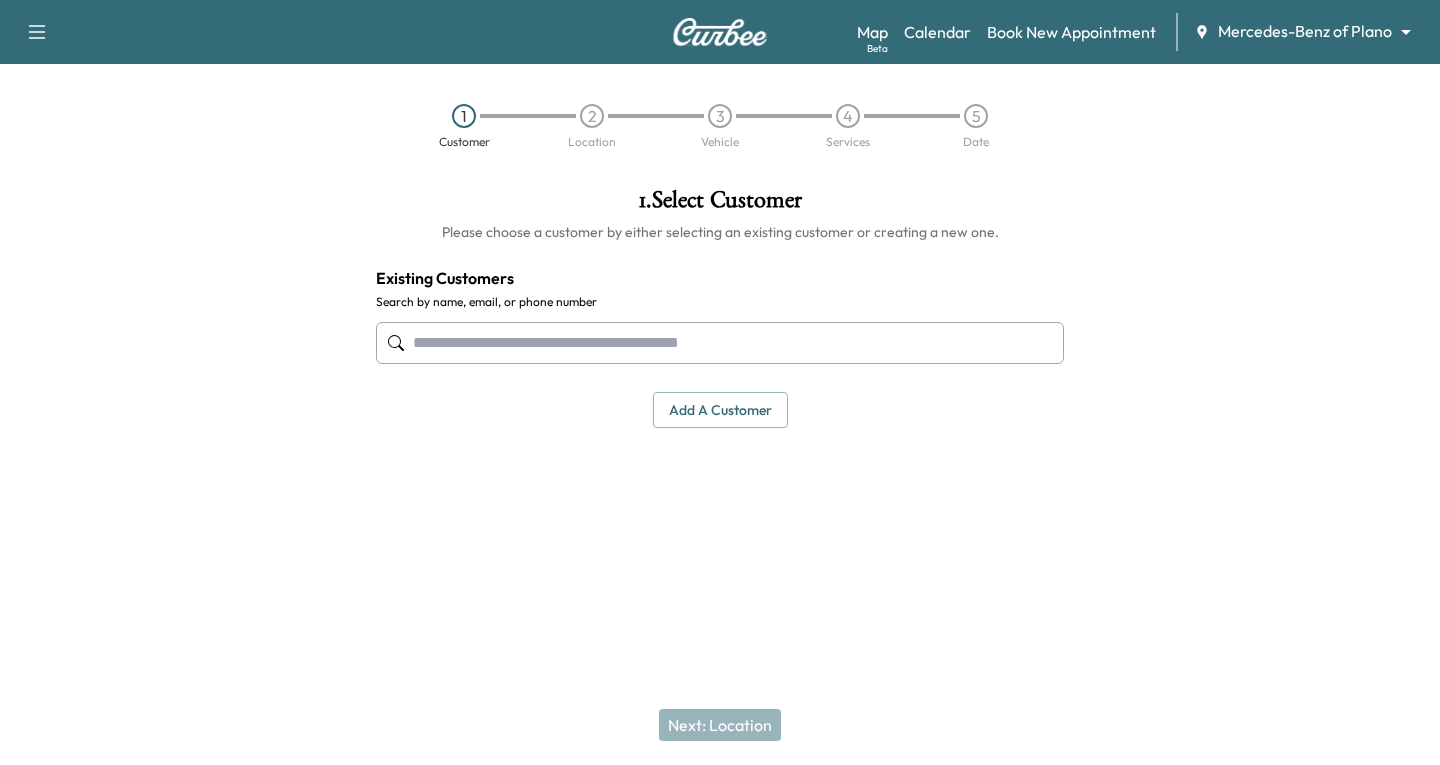click at bounding box center (720, 343) 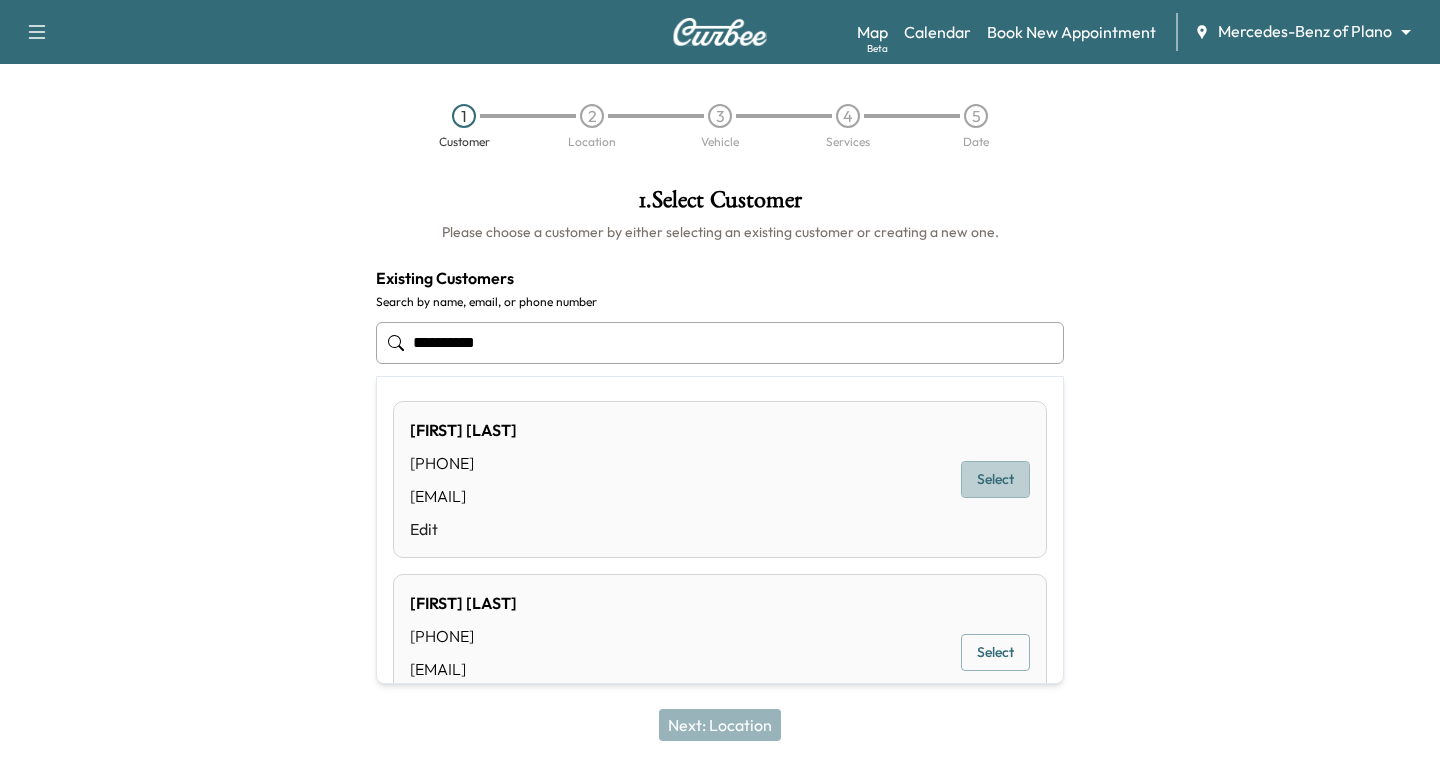 click on "Select" at bounding box center (995, 479) 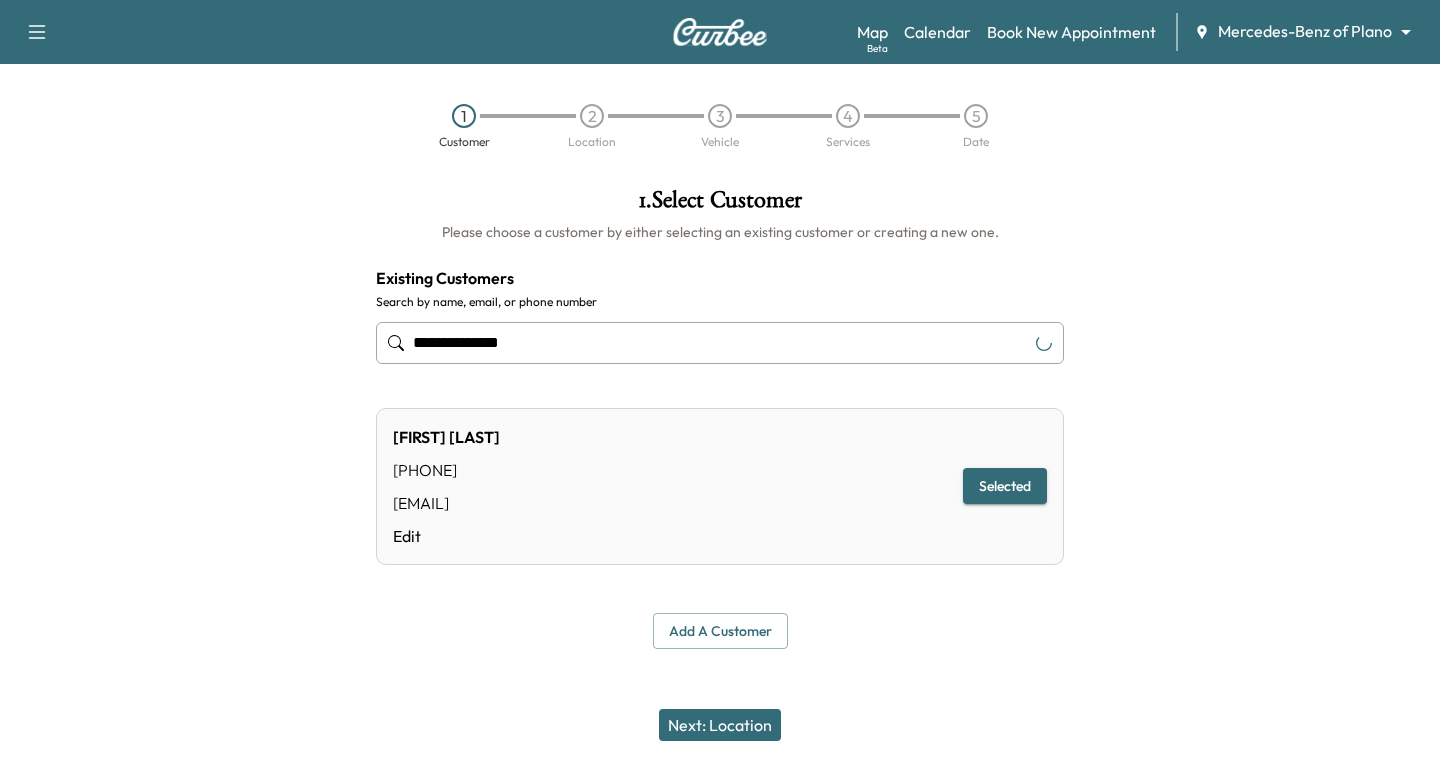 type on "**********" 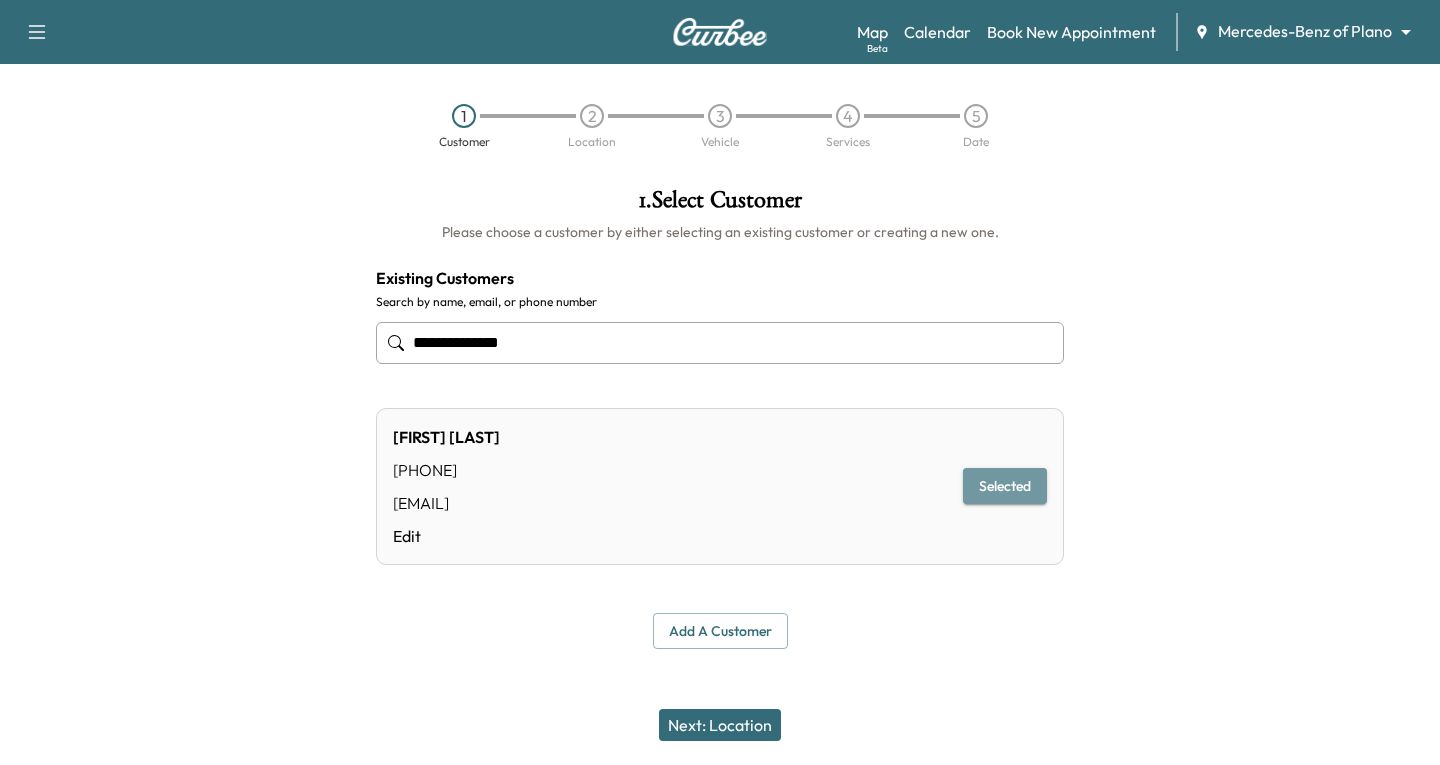 click on "Selected" at bounding box center (1005, 486) 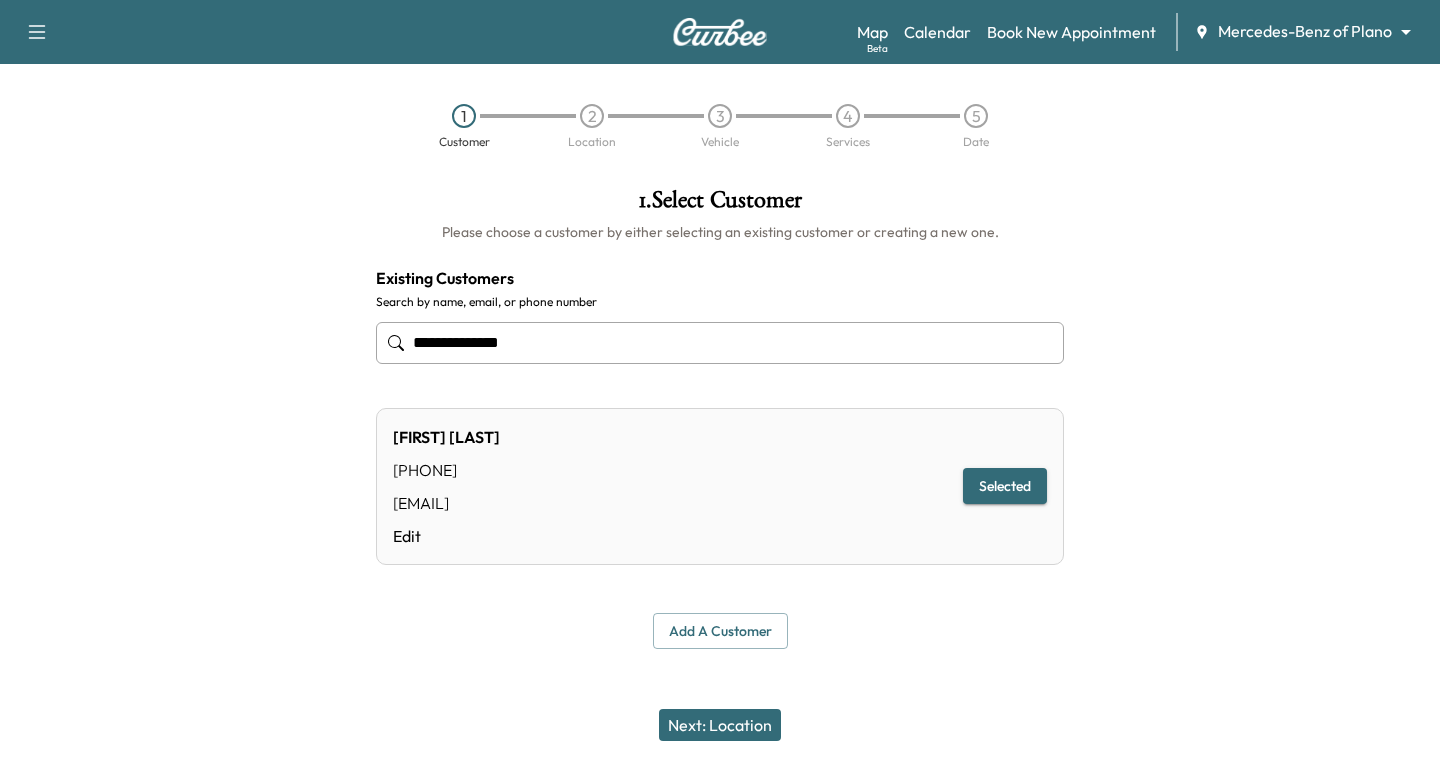 click on "Next: Location" at bounding box center (720, 725) 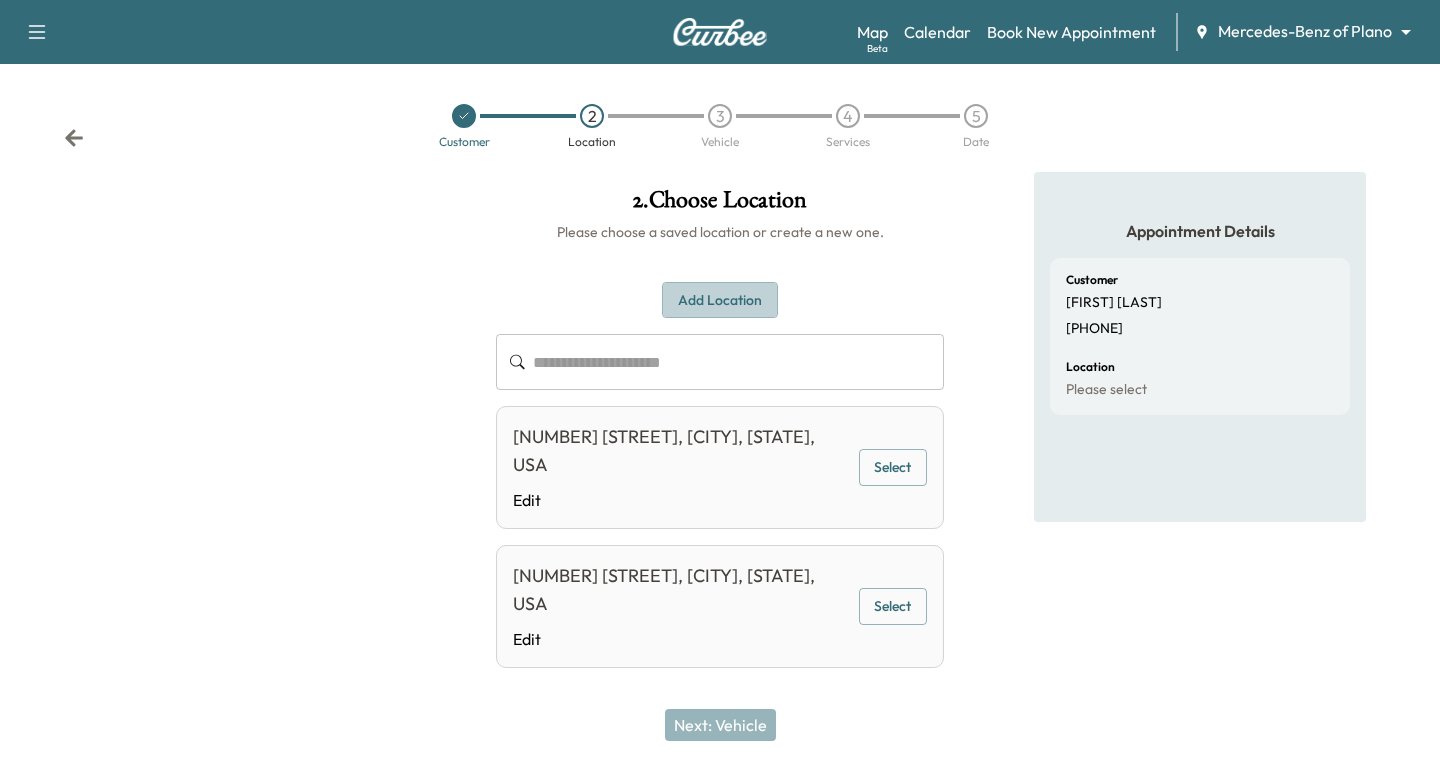 click on "Add Location" at bounding box center (720, 300) 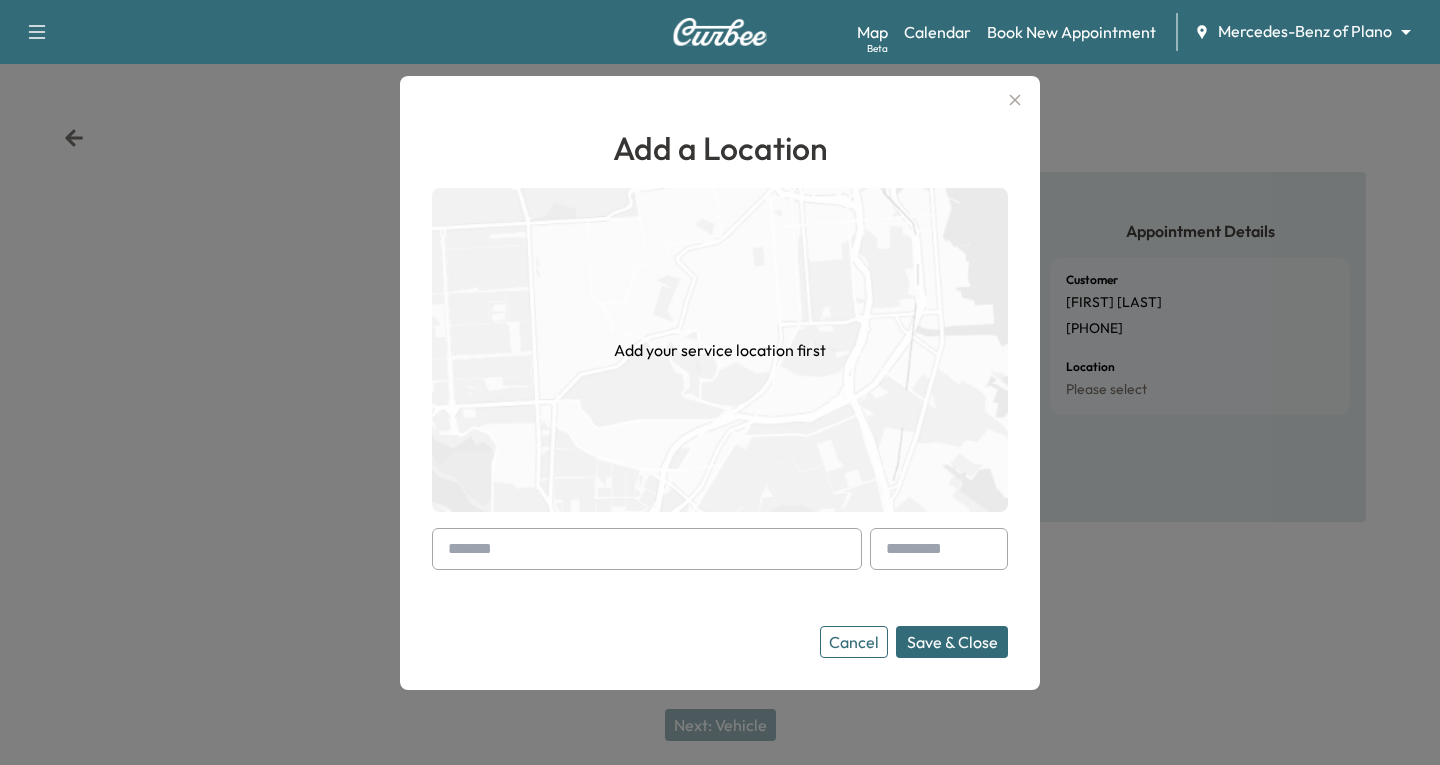 click at bounding box center (647, 549) 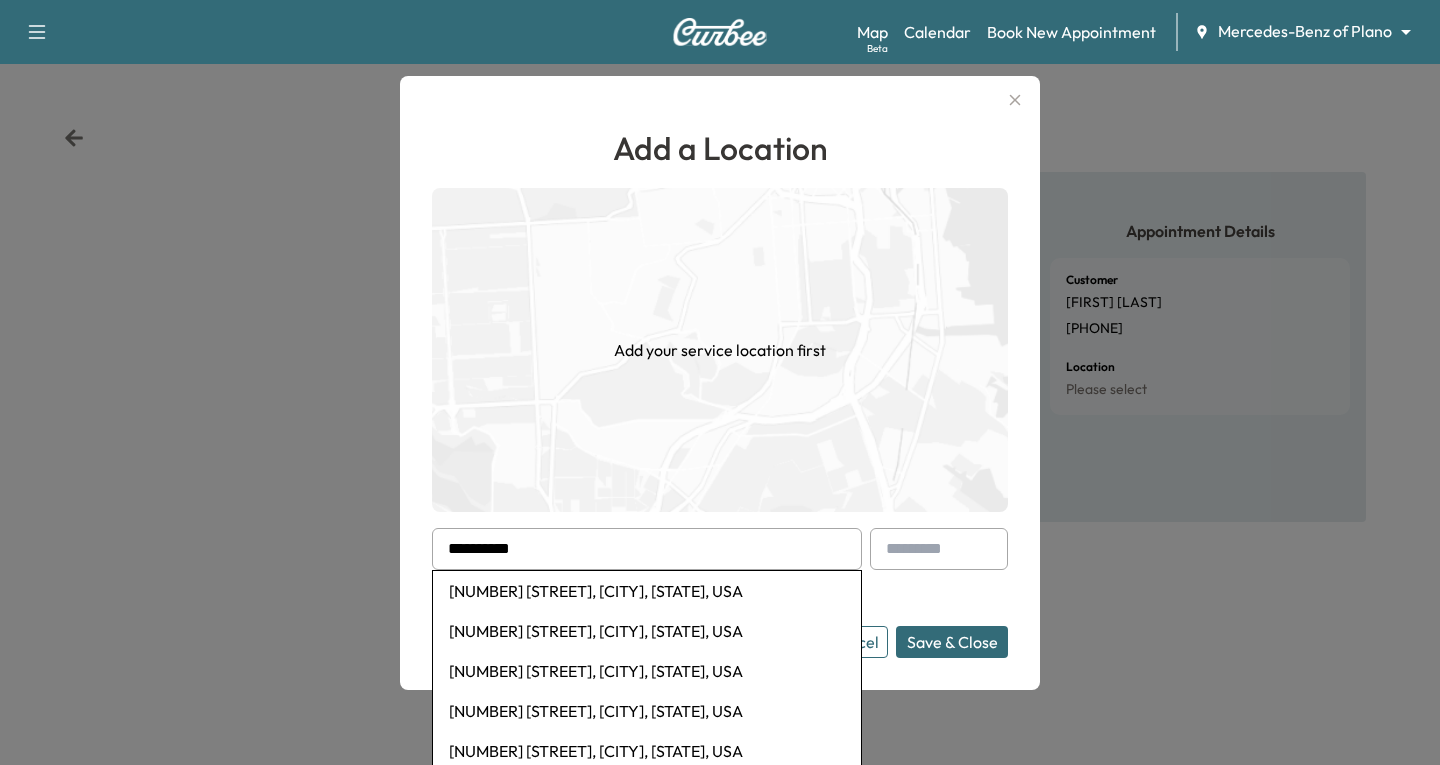 click on "[NUMBER] [STREET], [CITY], [STATE], USA" at bounding box center [647, 591] 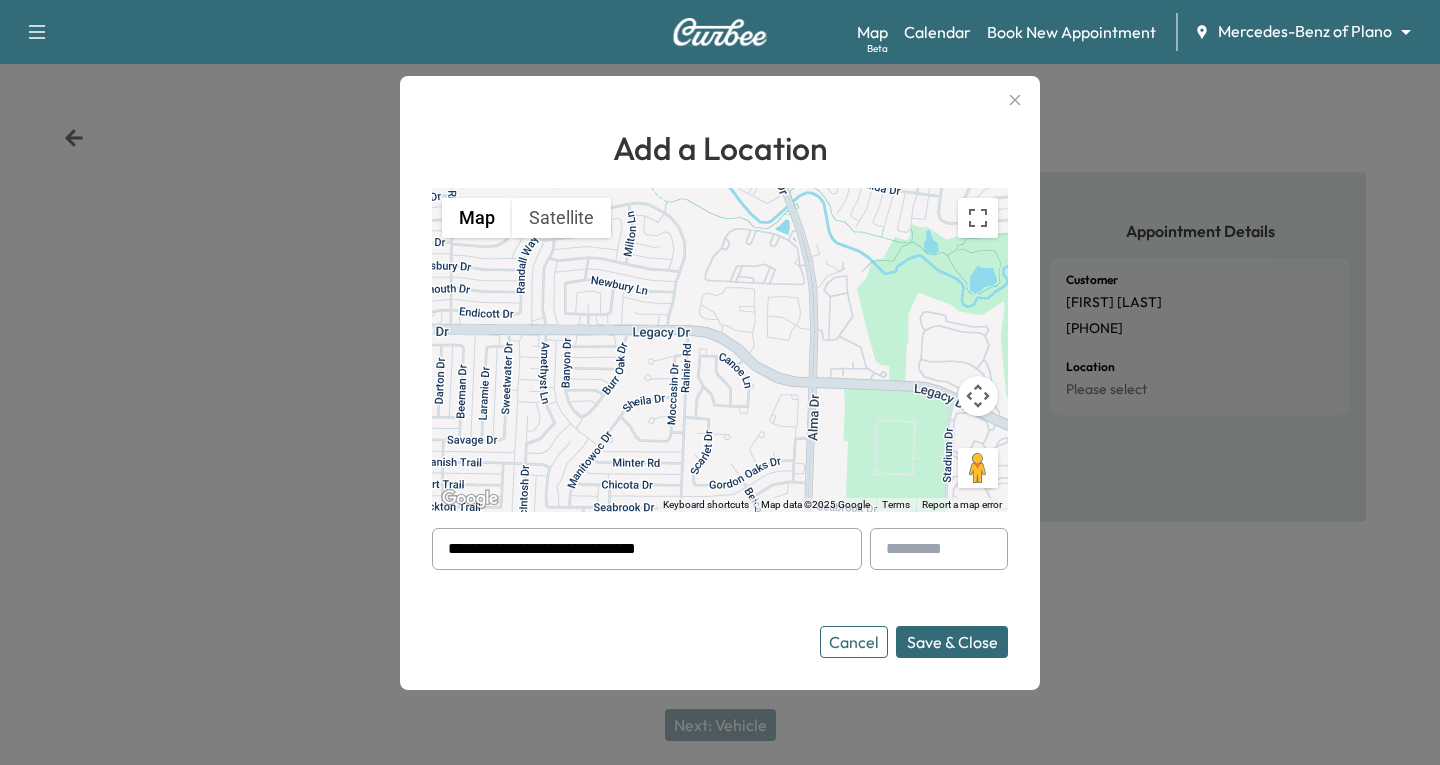 click on "Save & Close" at bounding box center (952, 642) 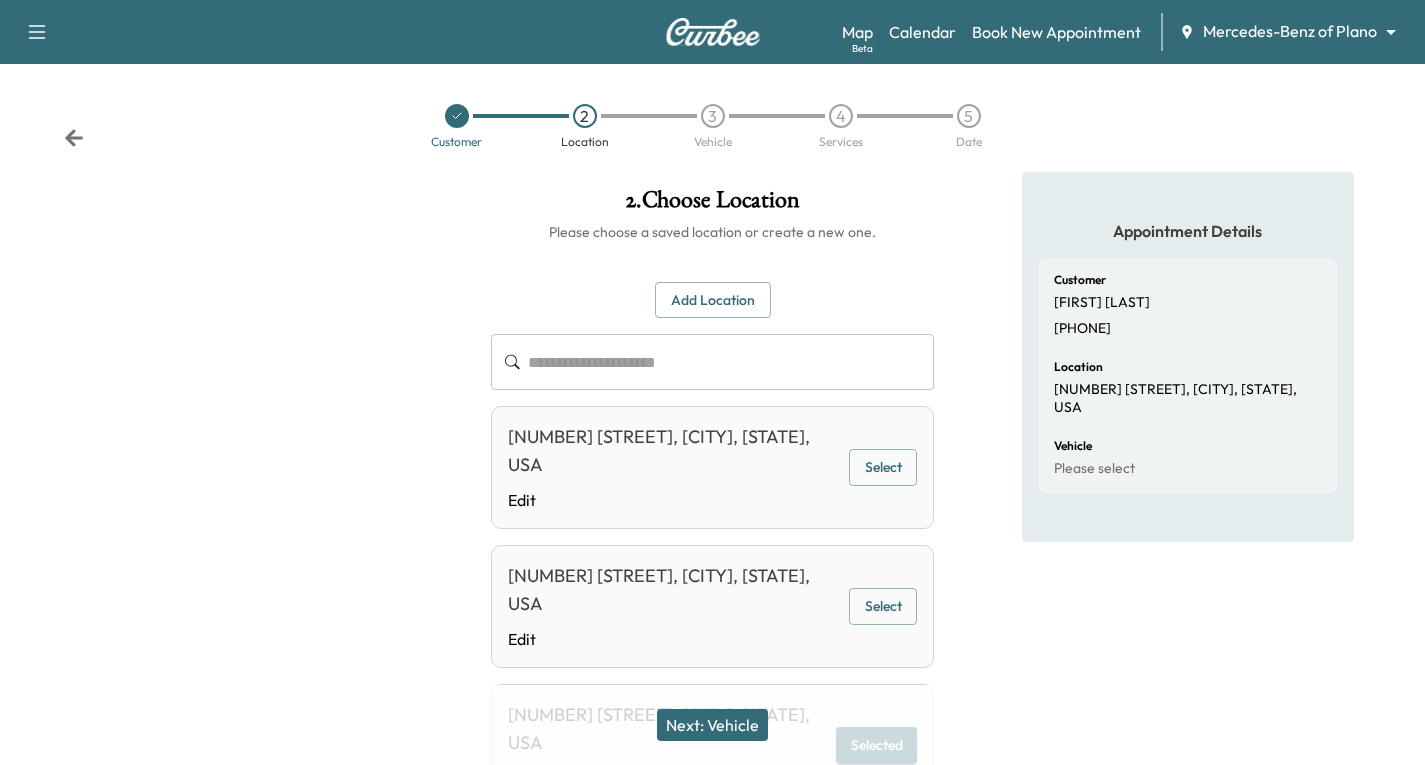 scroll, scrollTop: 78, scrollLeft: 0, axis: vertical 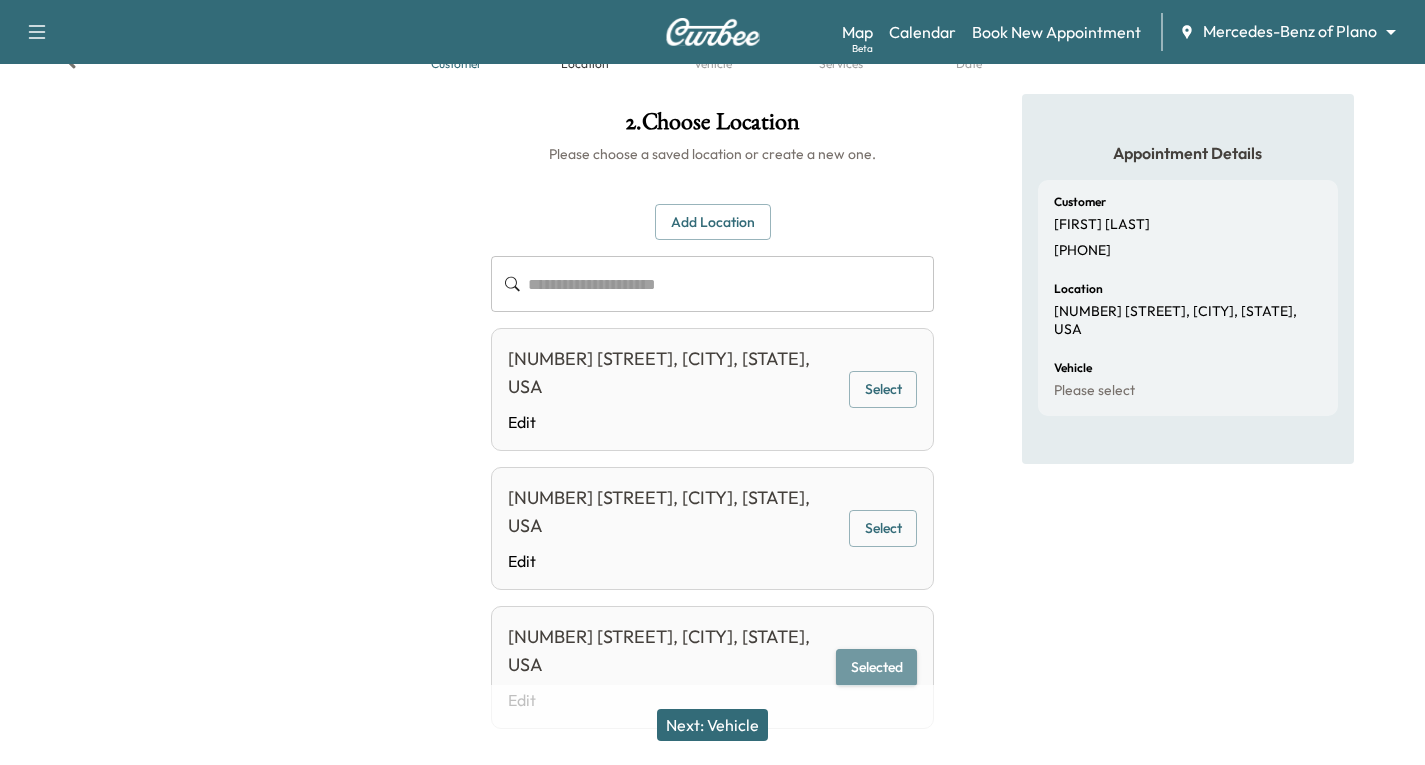 click on "Selected" at bounding box center [876, 667] 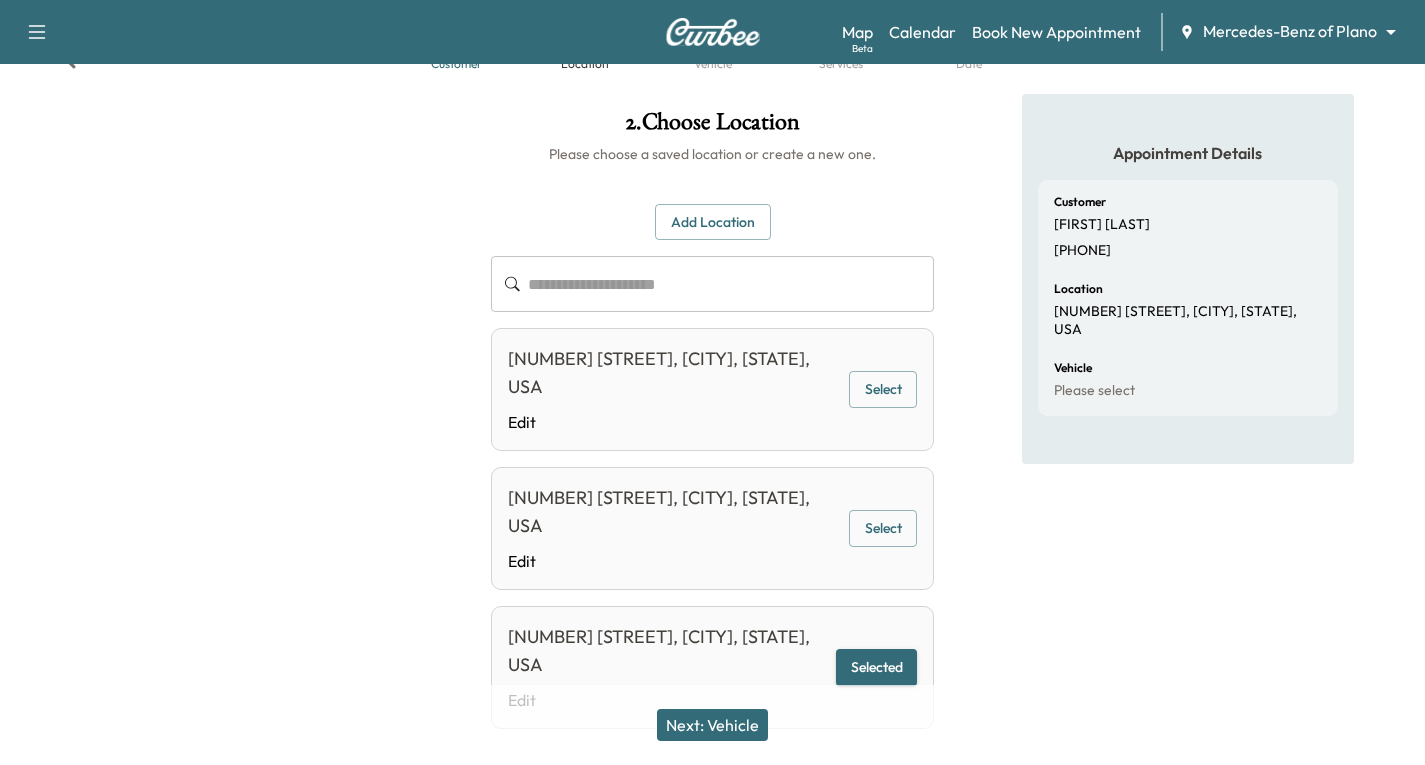 click on "Selected" at bounding box center (876, 667) 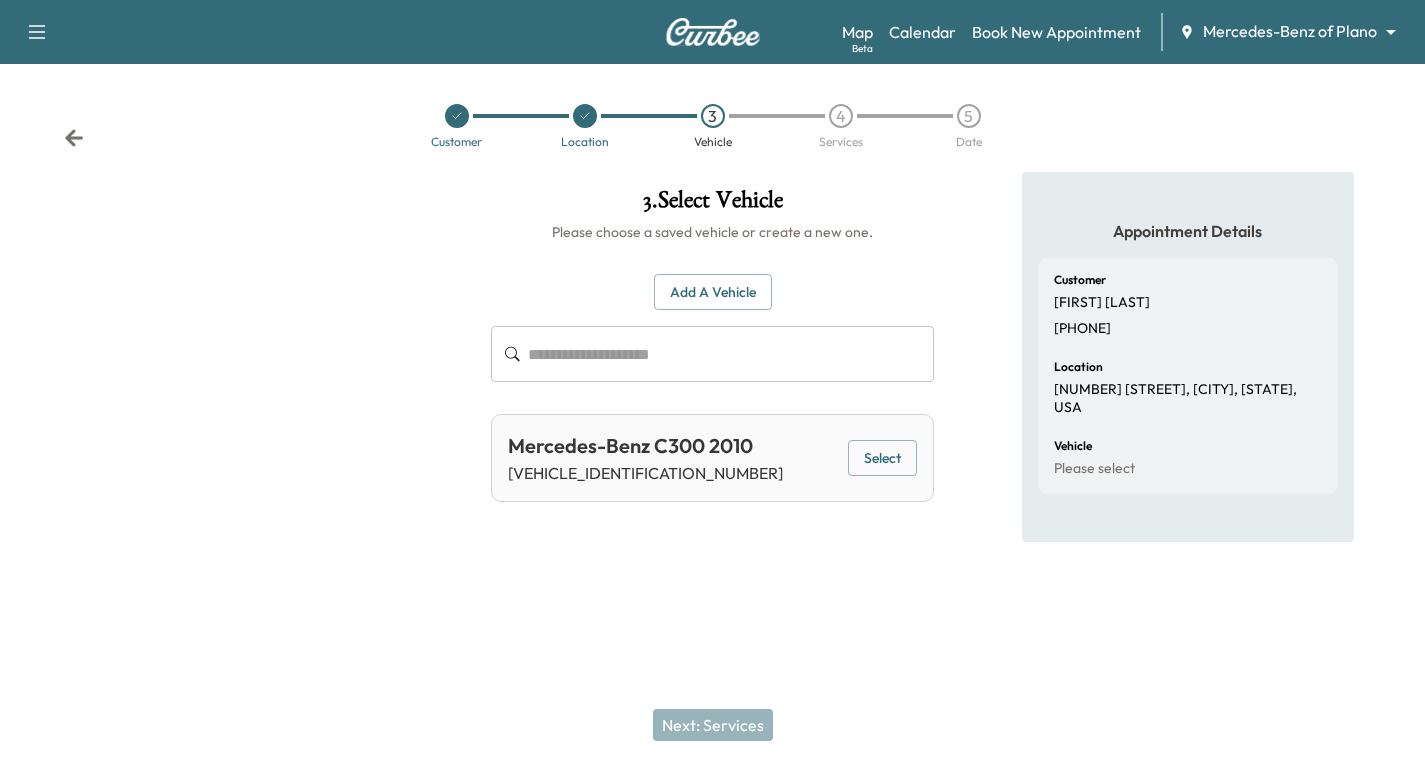 scroll, scrollTop: 0, scrollLeft: 0, axis: both 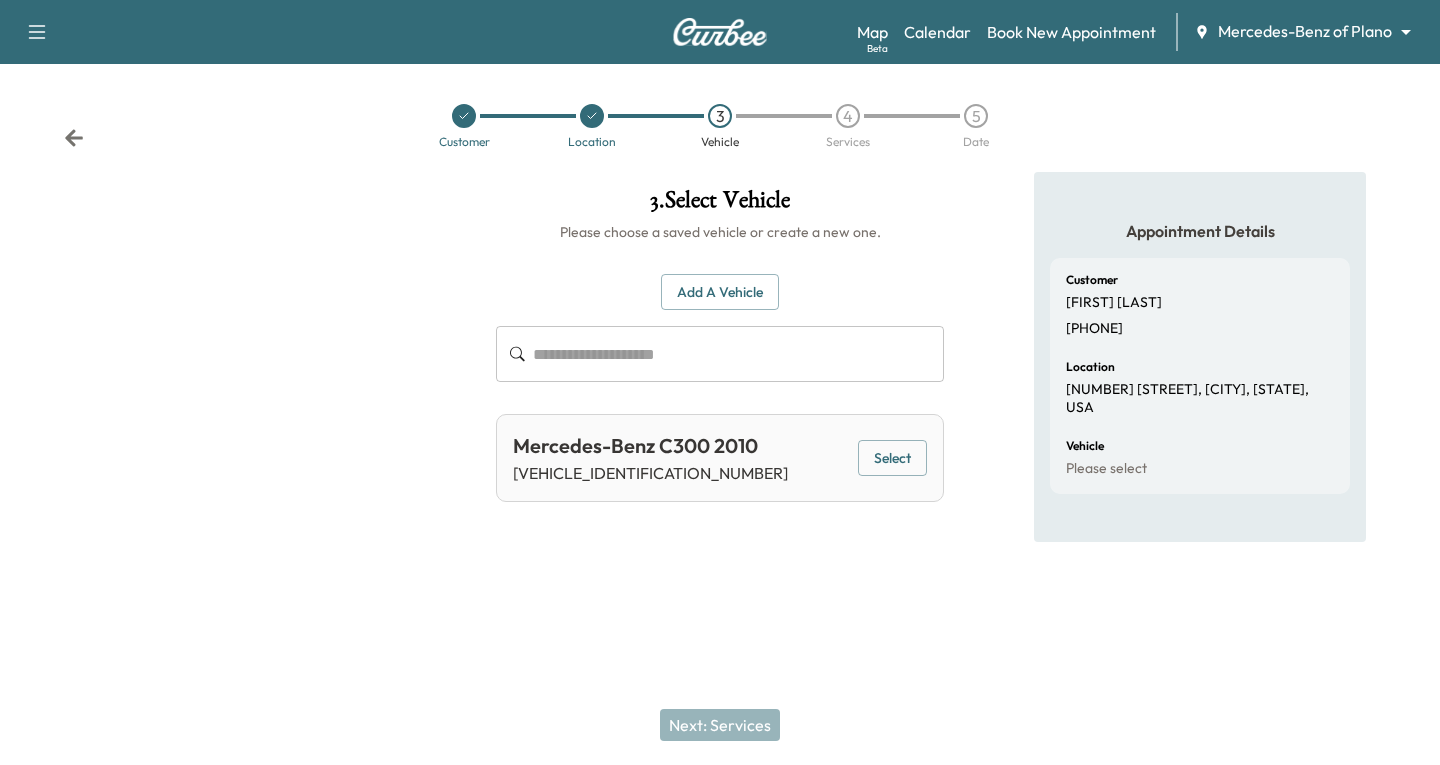 click on "Add a Vehicle" at bounding box center (720, 292) 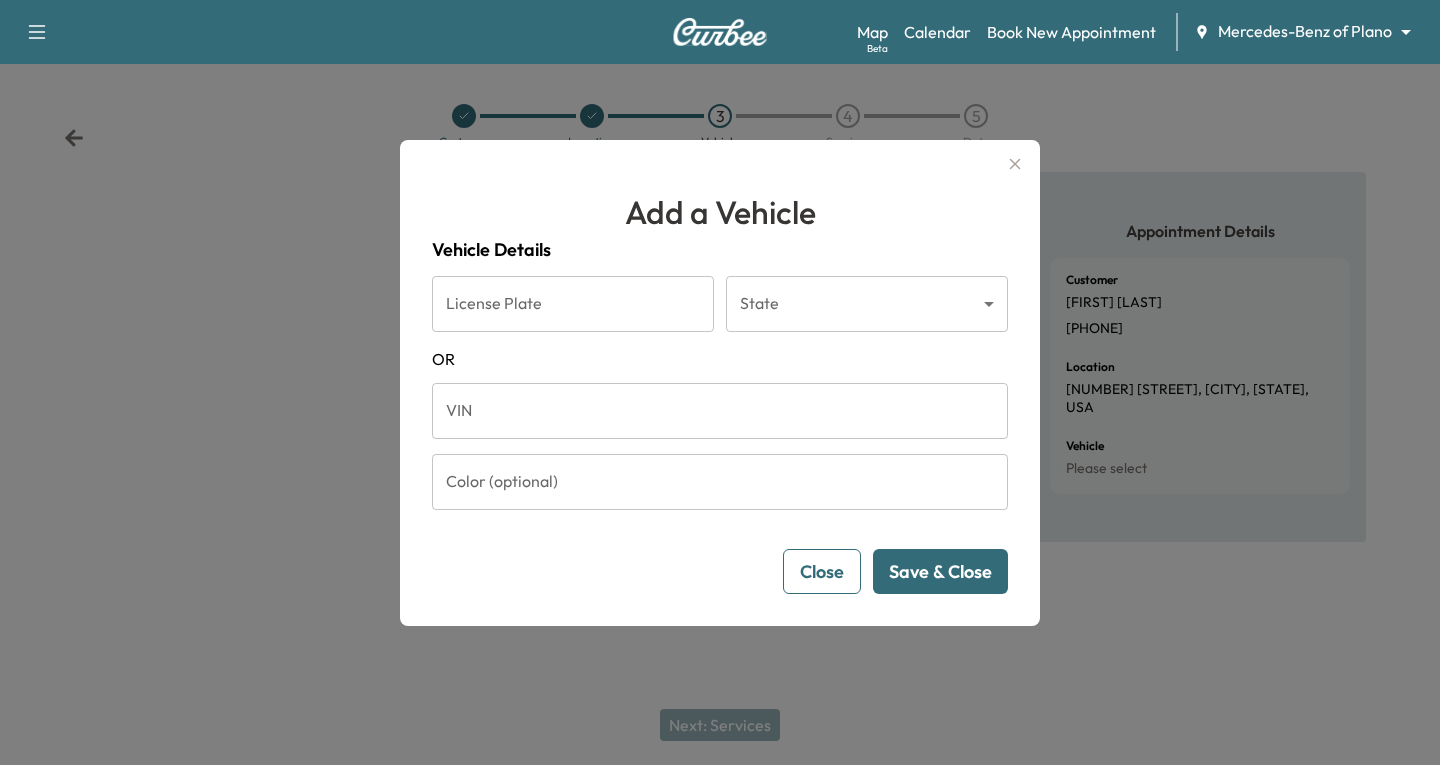 click on "VIN" at bounding box center (720, 411) 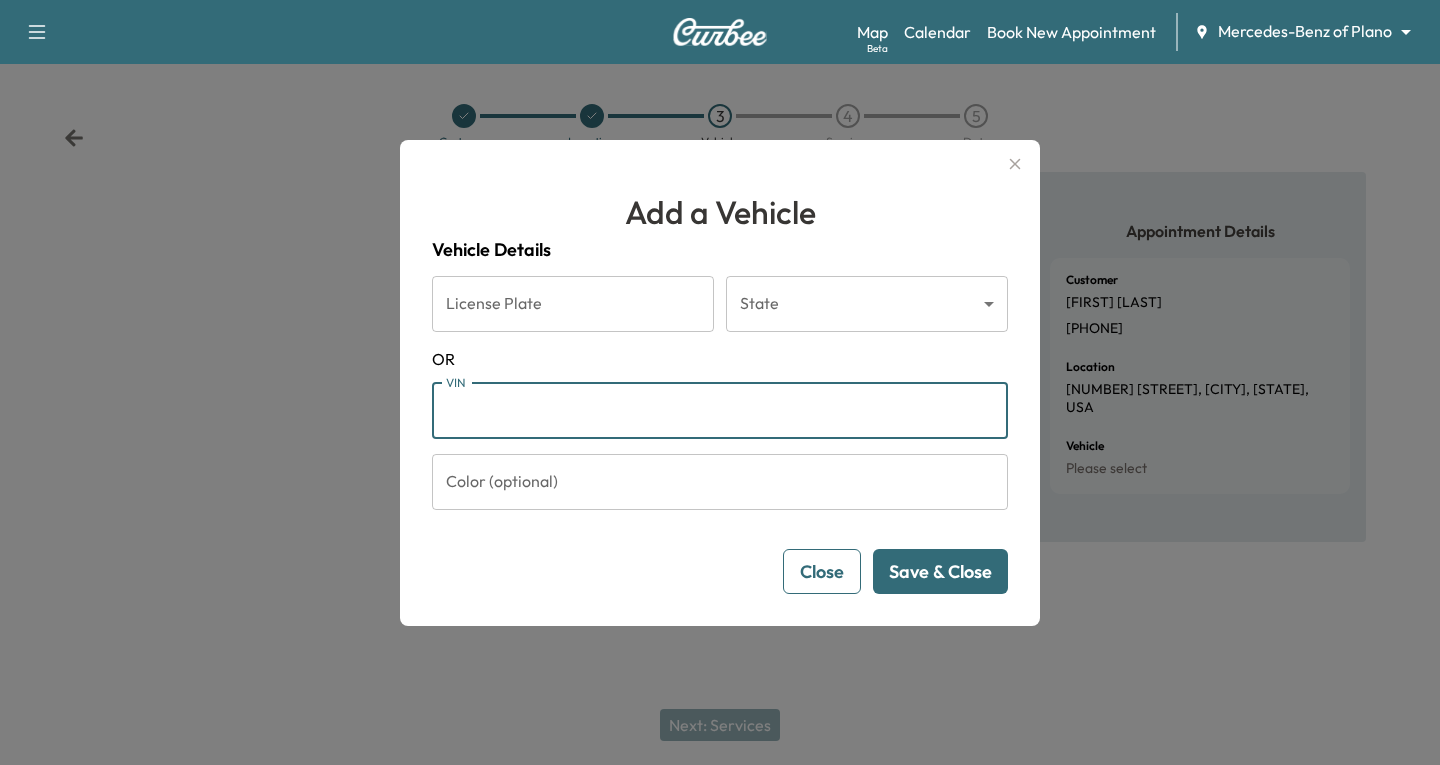 paste on "**********" 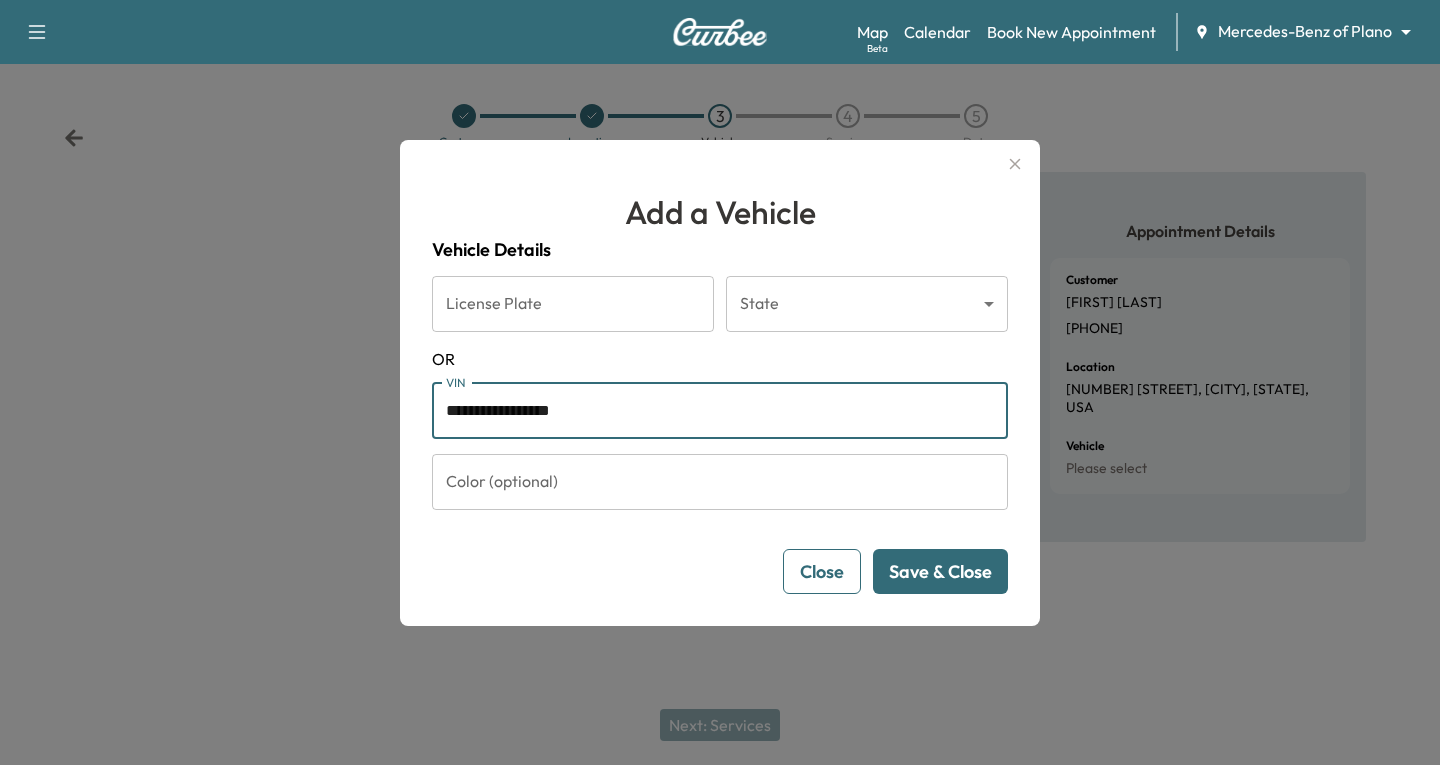 type on "**********" 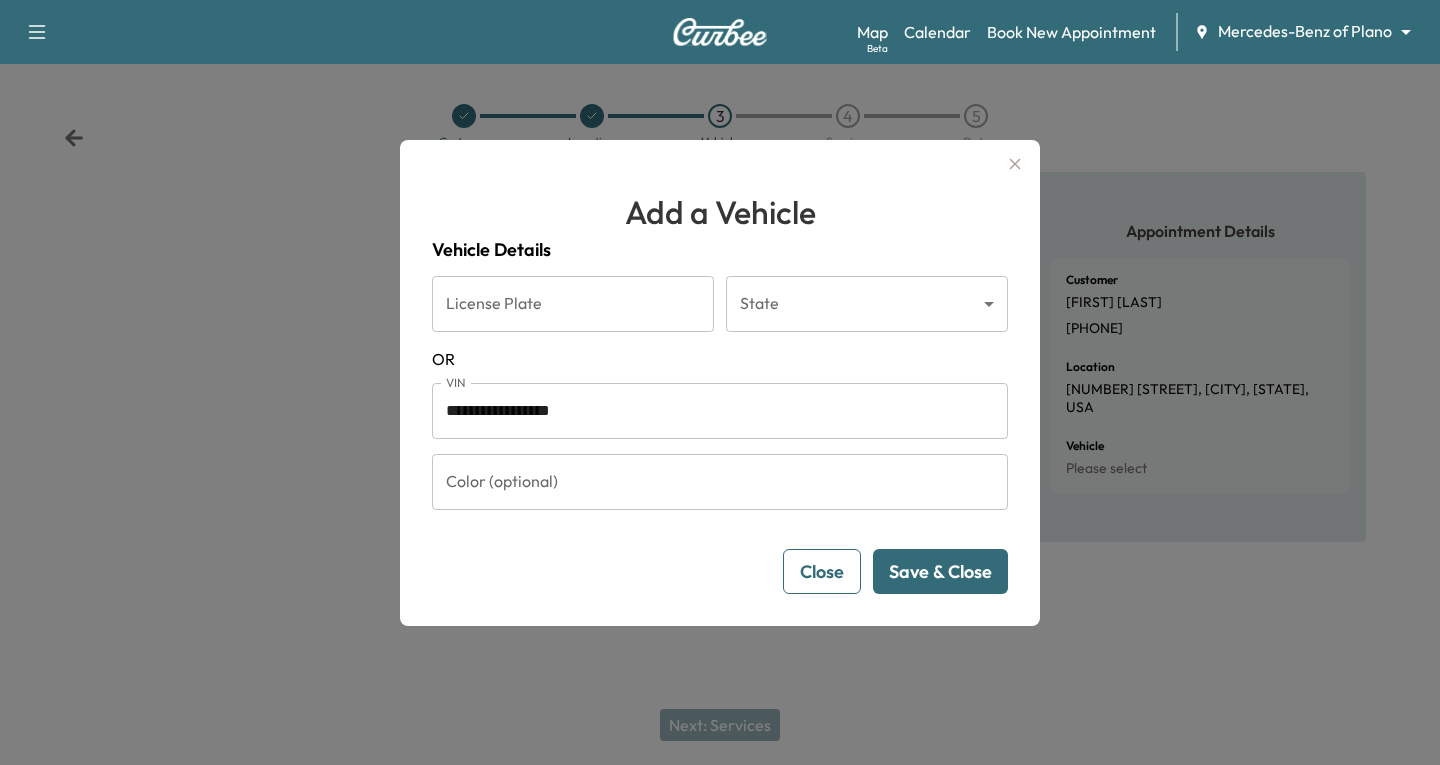 click on "Save & Close" at bounding box center (940, 571) 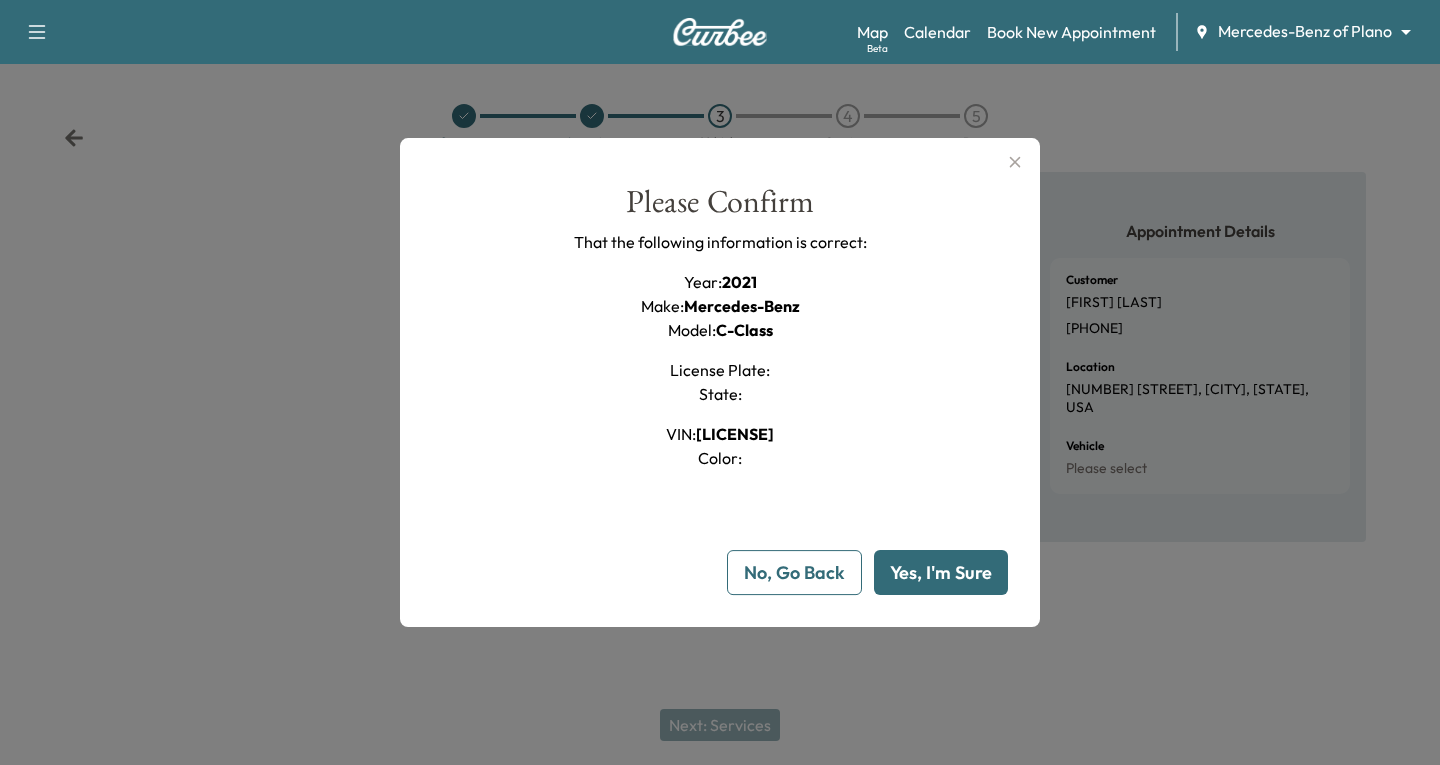 click on "Yes, I'm Sure" at bounding box center (941, 572) 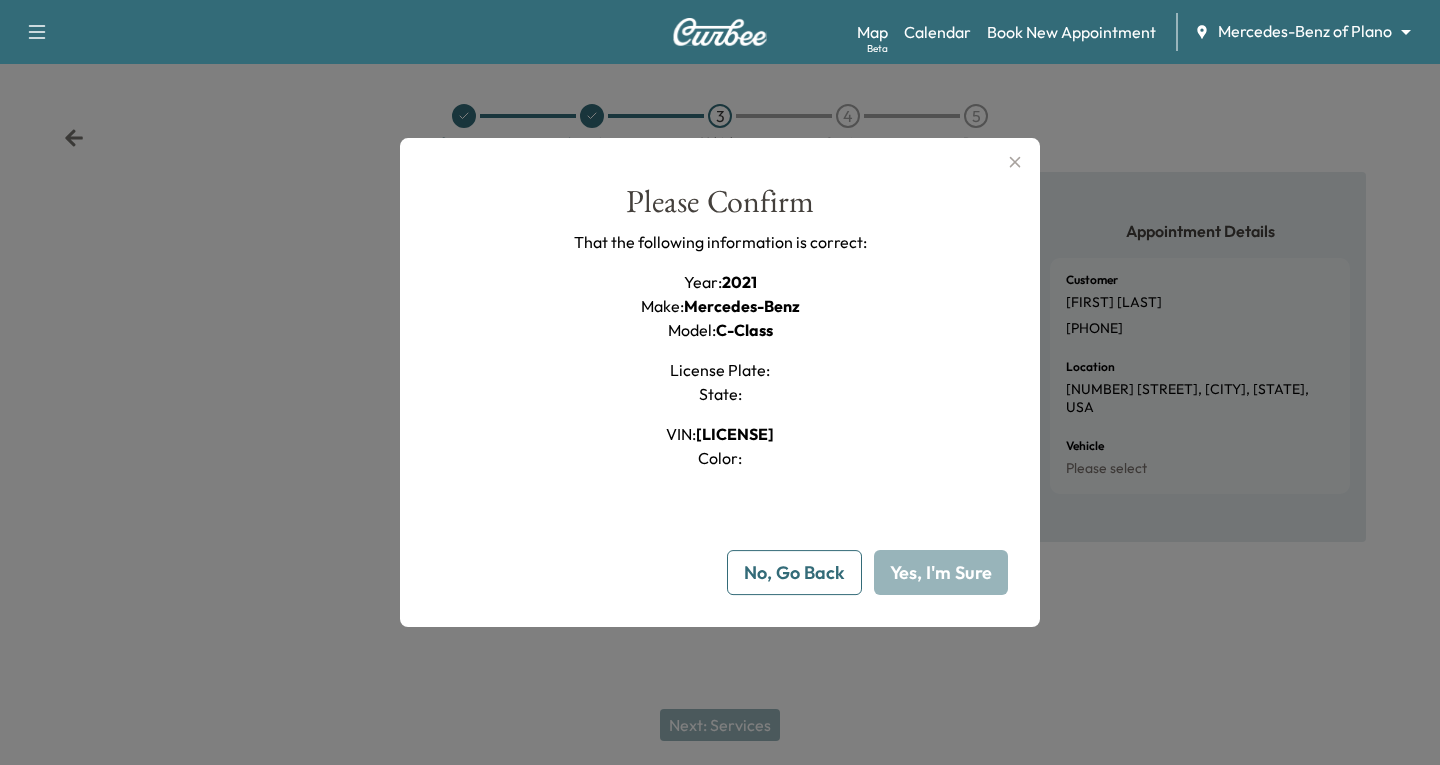 type 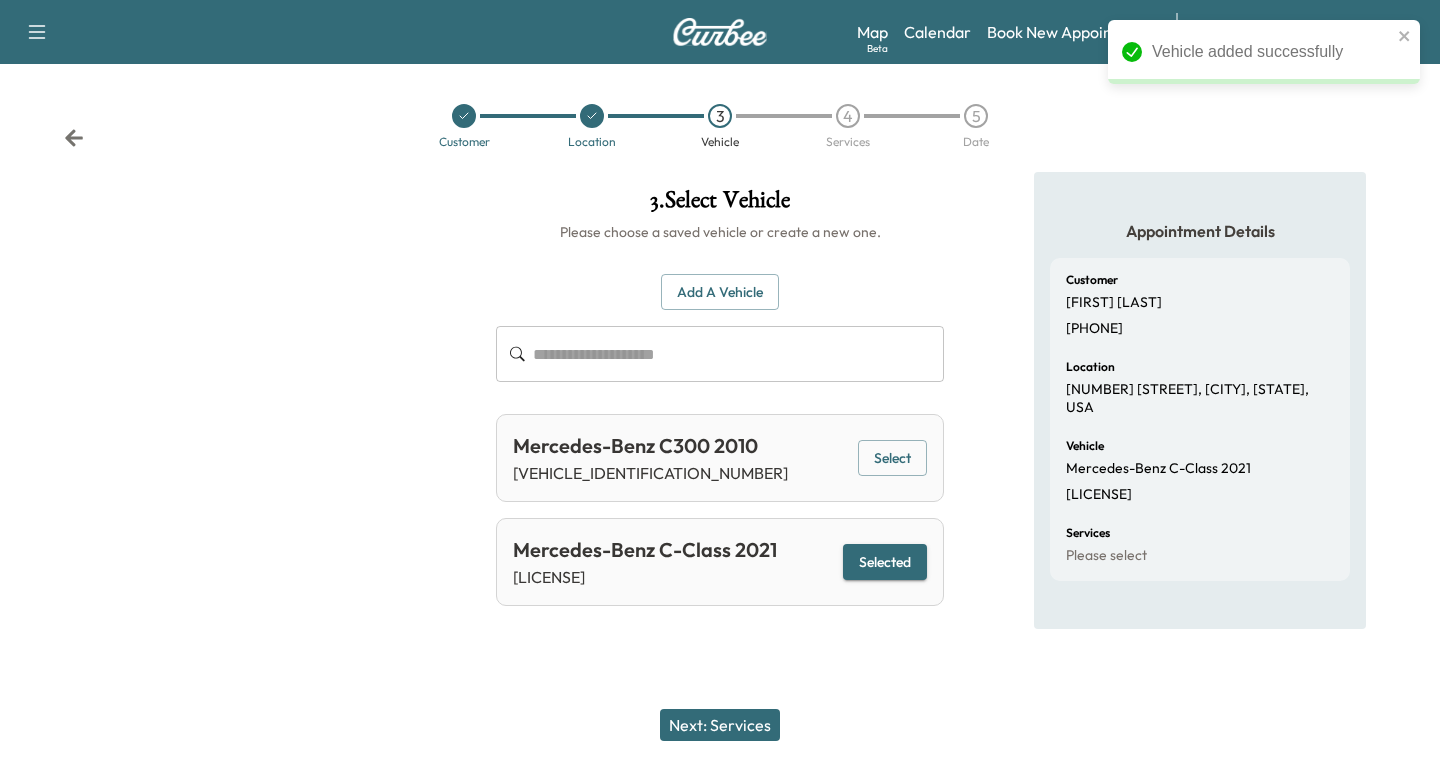 click on "Selected" at bounding box center (885, 562) 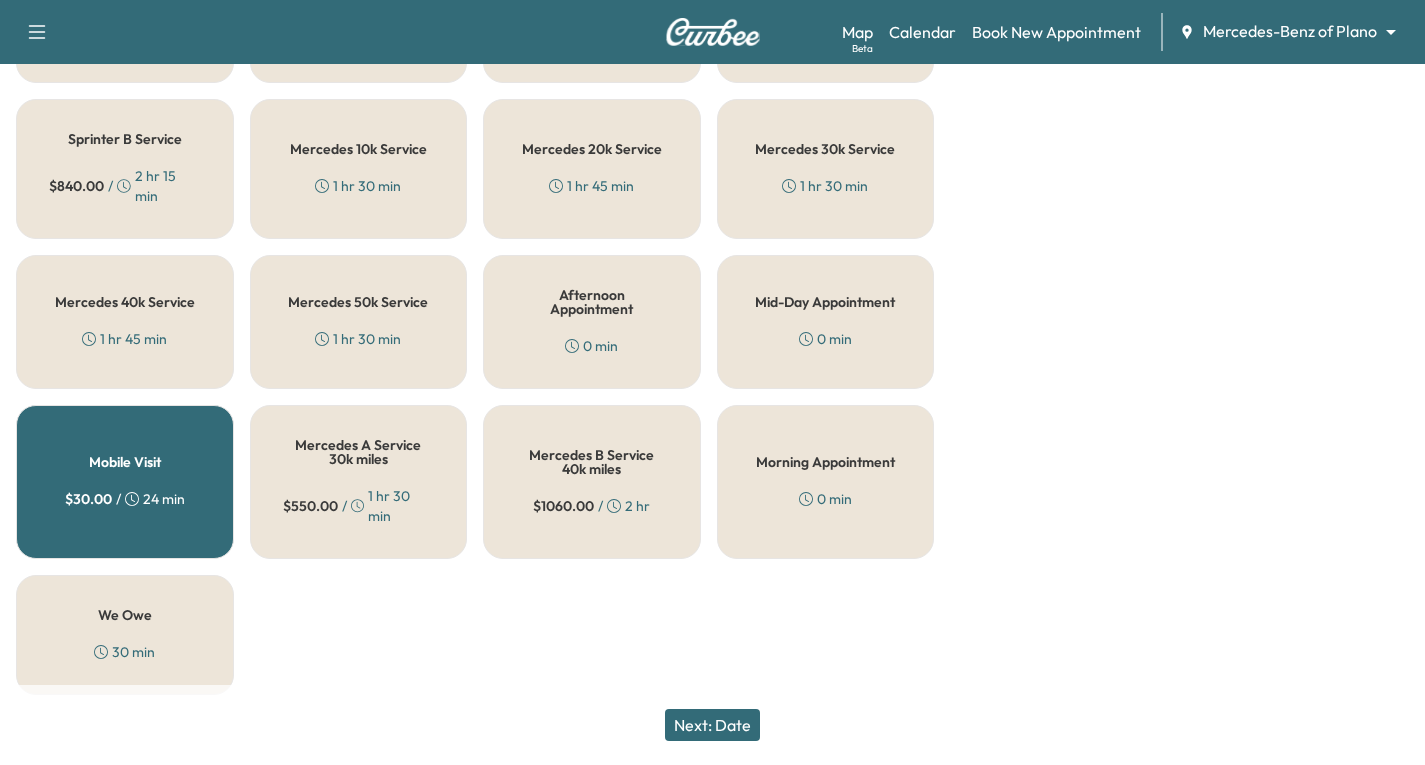 scroll, scrollTop: 1061, scrollLeft: 0, axis: vertical 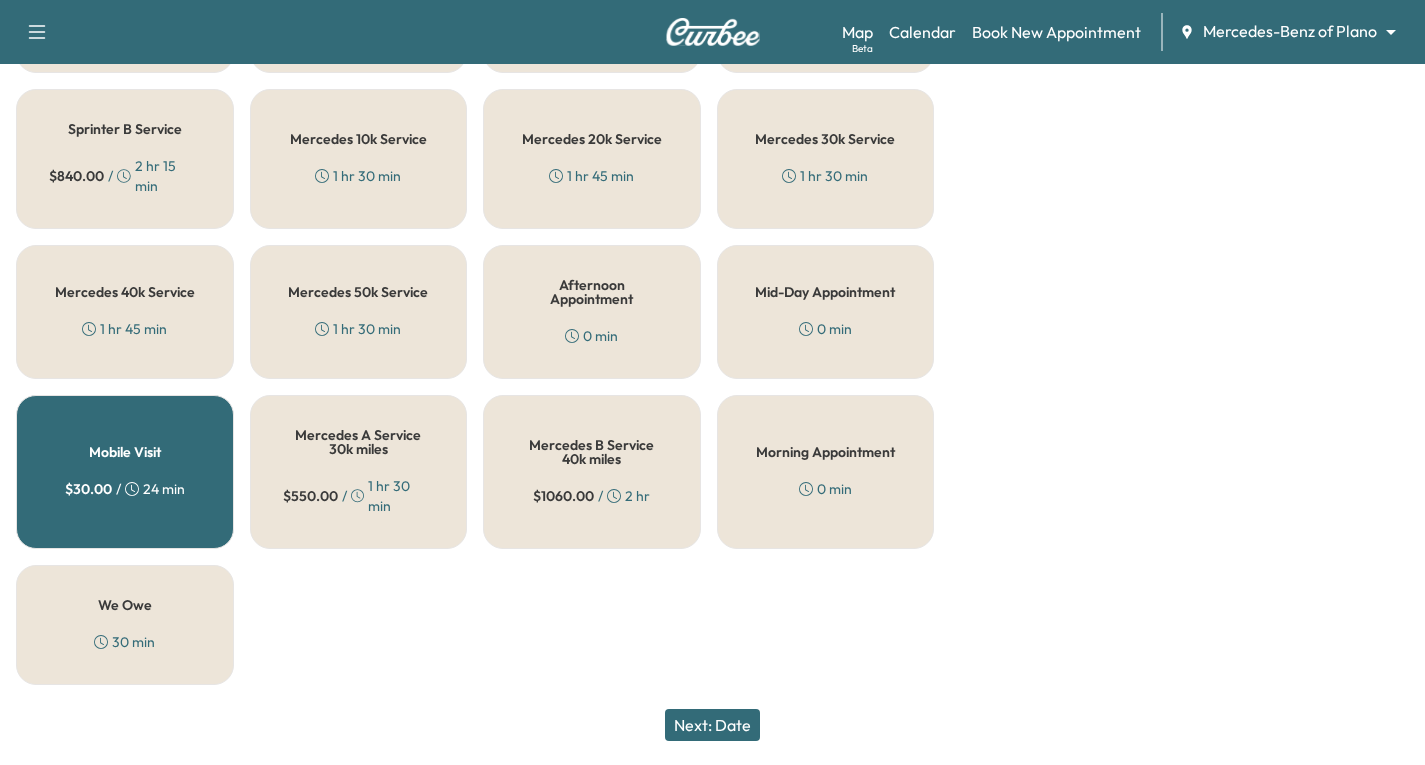 click on "Mercedes B Service 40k miles $ 1060.00 / 2 hr" at bounding box center (592, 472) 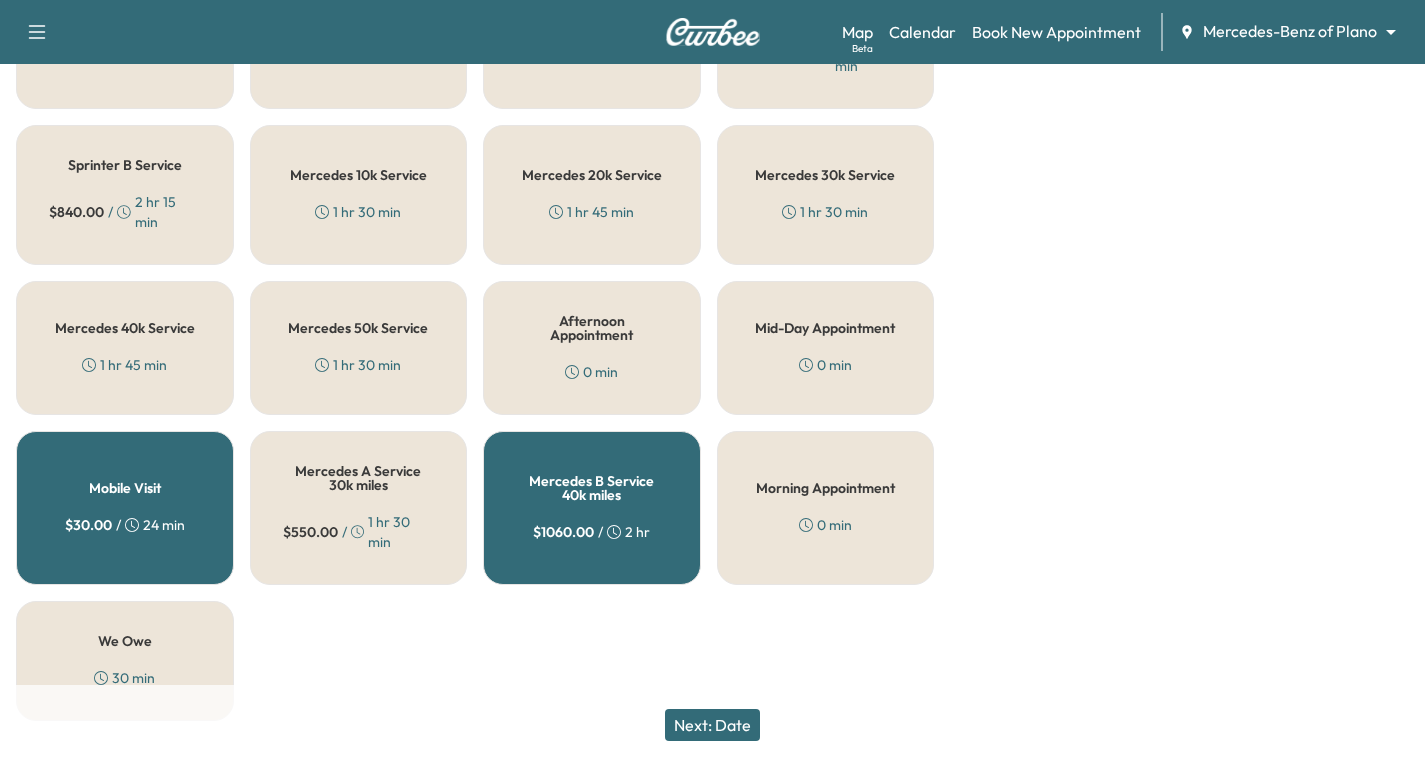 scroll, scrollTop: 961, scrollLeft: 0, axis: vertical 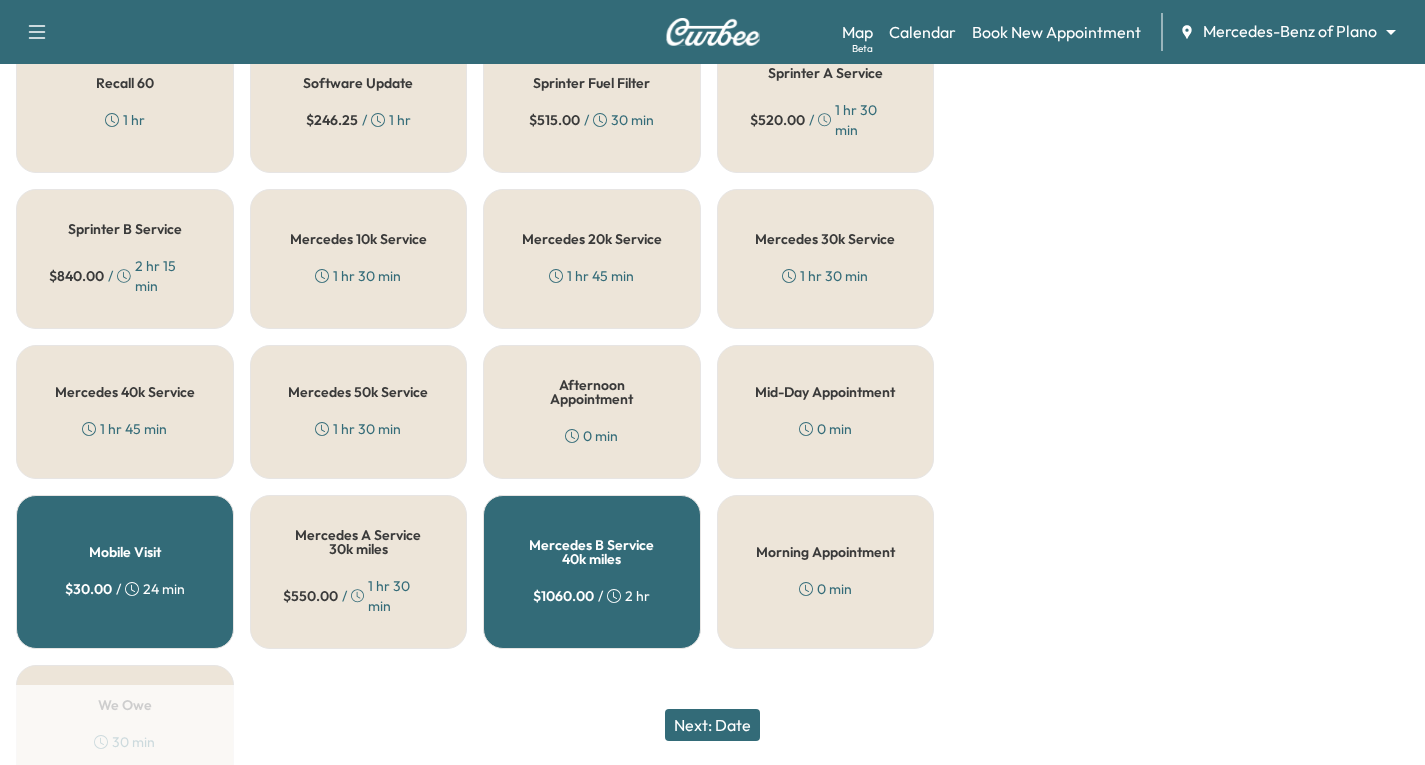 click on "Mercedes 40k Service" at bounding box center [125, 392] 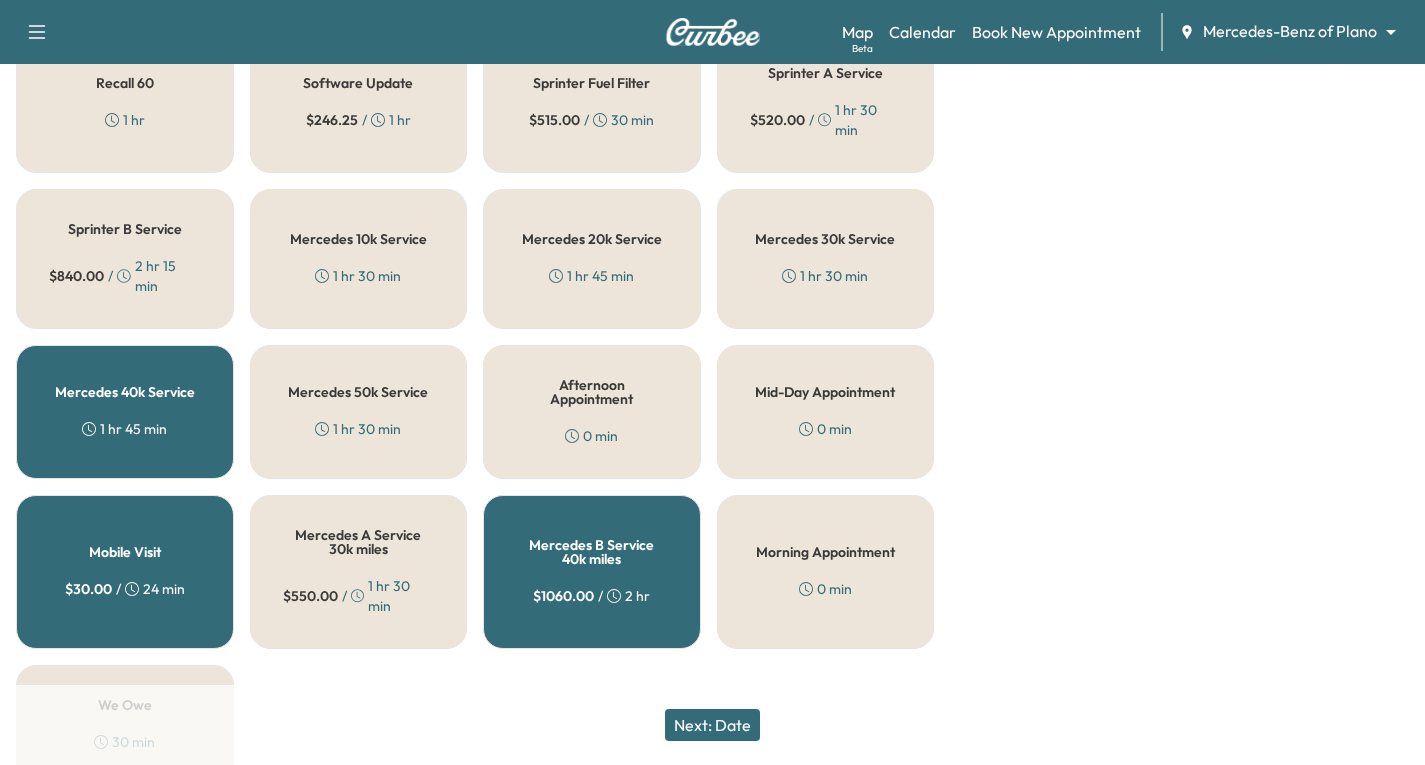 click on "Mercedes B Service 40k miles $ 1060.00 / 2 hr" at bounding box center (592, 572) 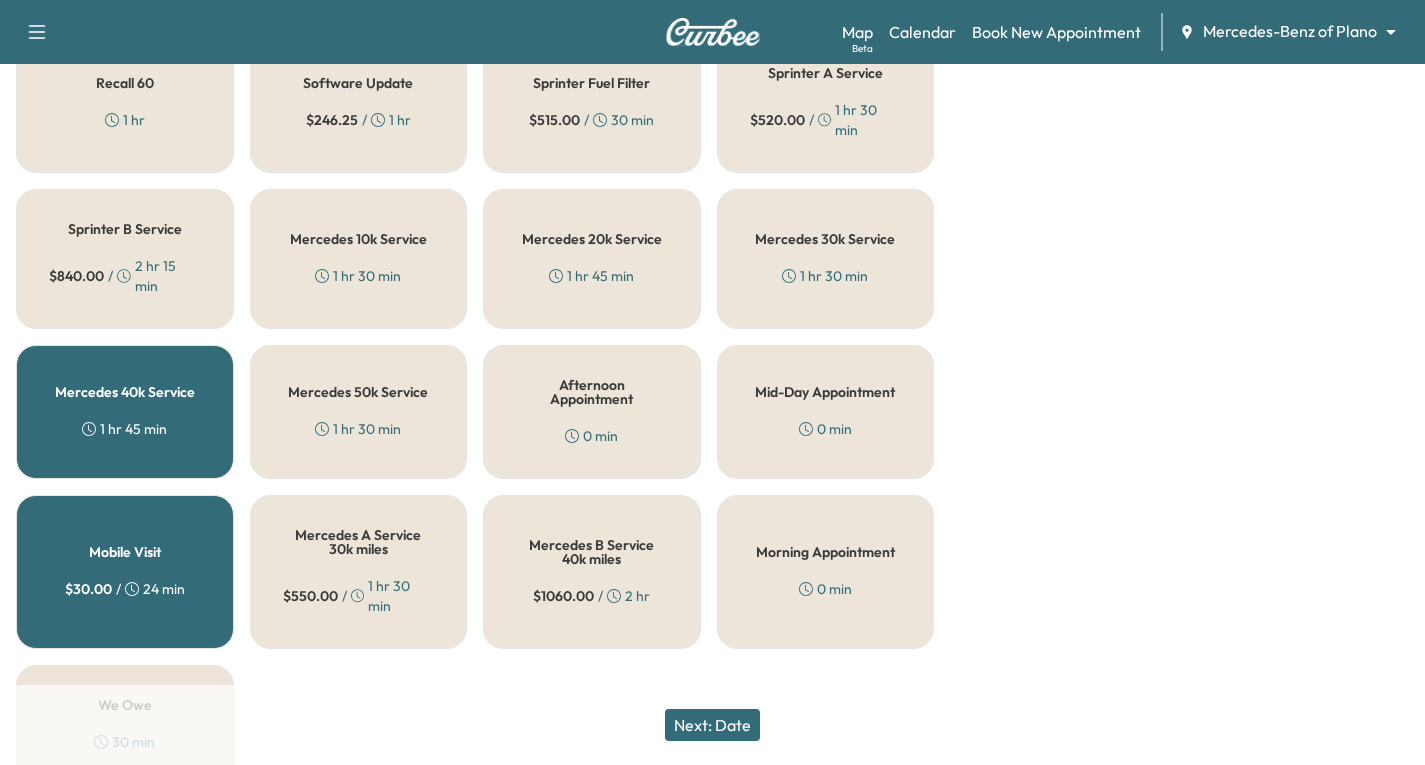 click on "Next: Date" at bounding box center (712, 725) 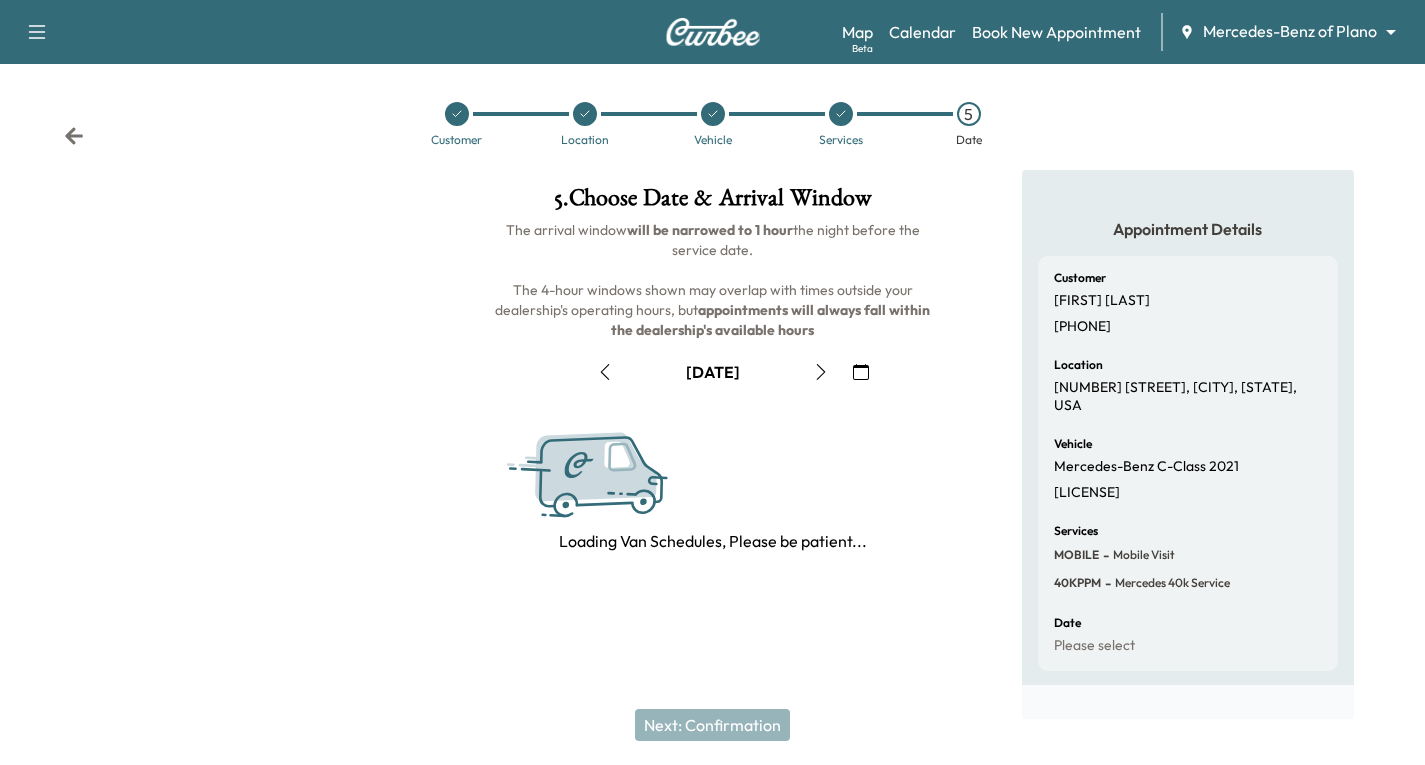 scroll, scrollTop: 236, scrollLeft: 0, axis: vertical 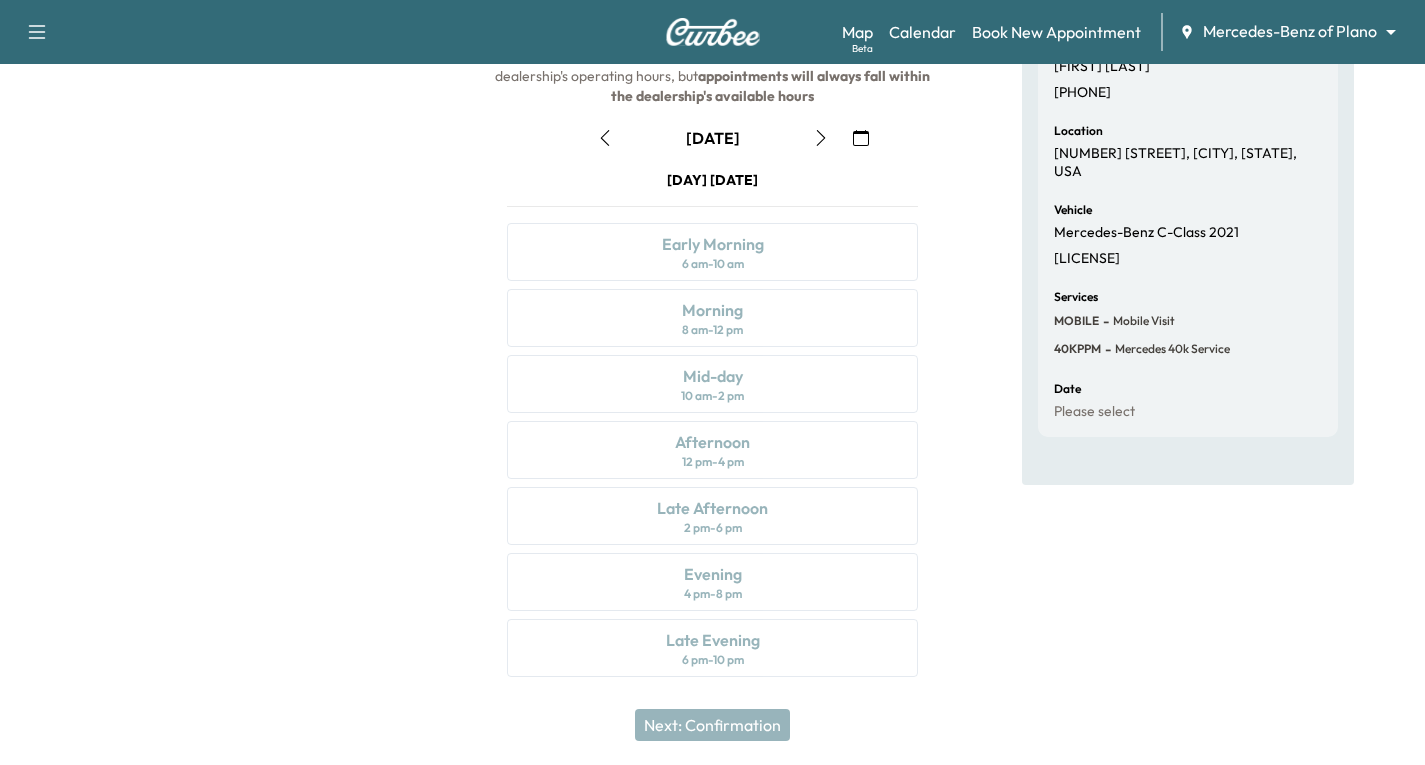 click 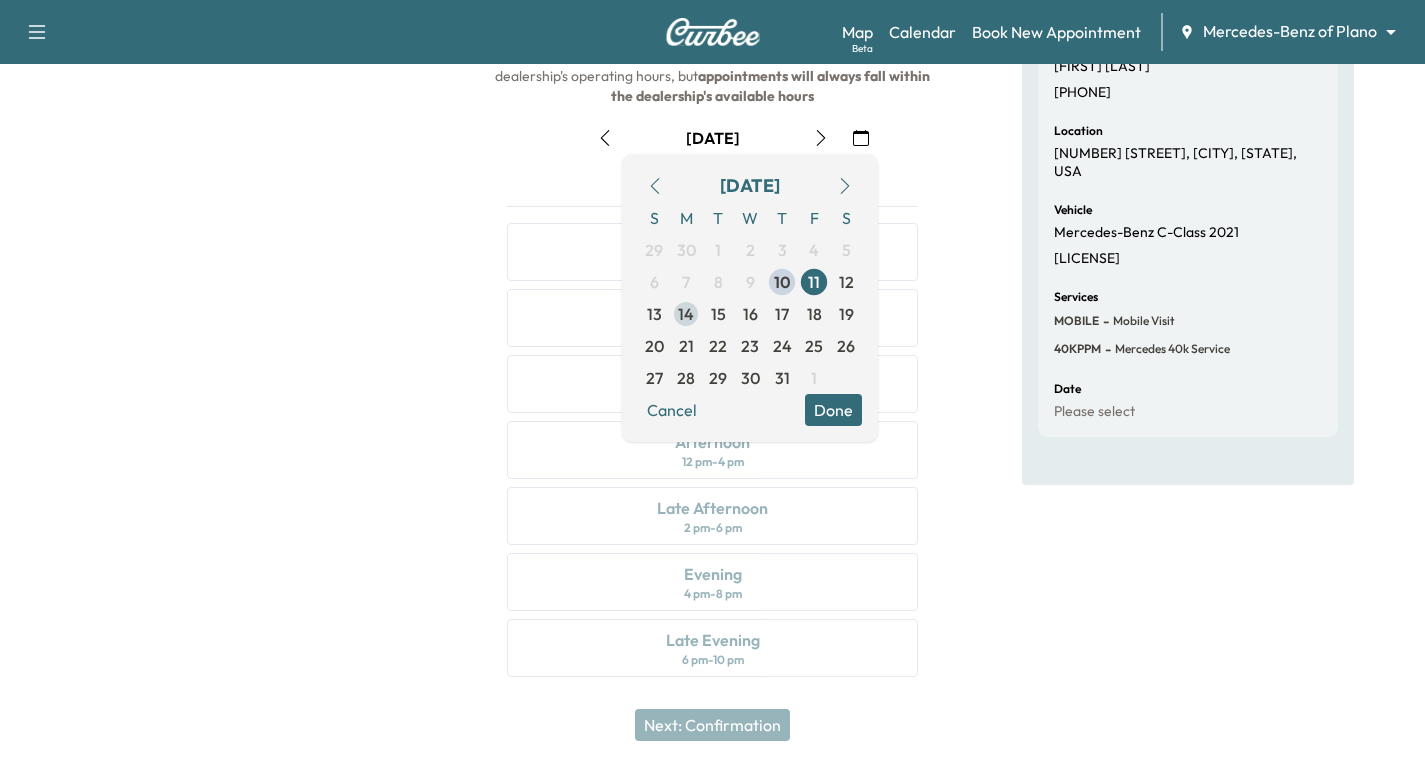click on "14" at bounding box center [686, 314] 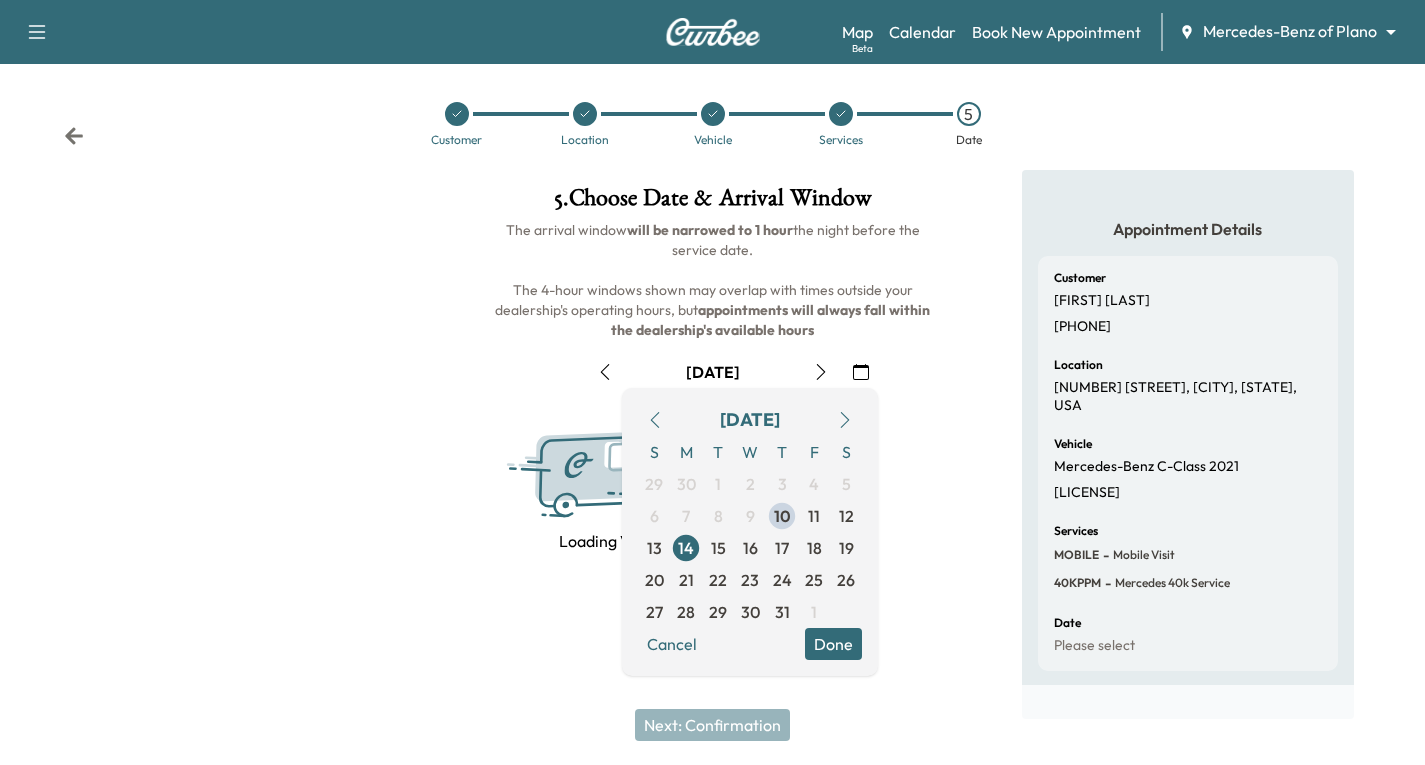 scroll, scrollTop: 236, scrollLeft: 0, axis: vertical 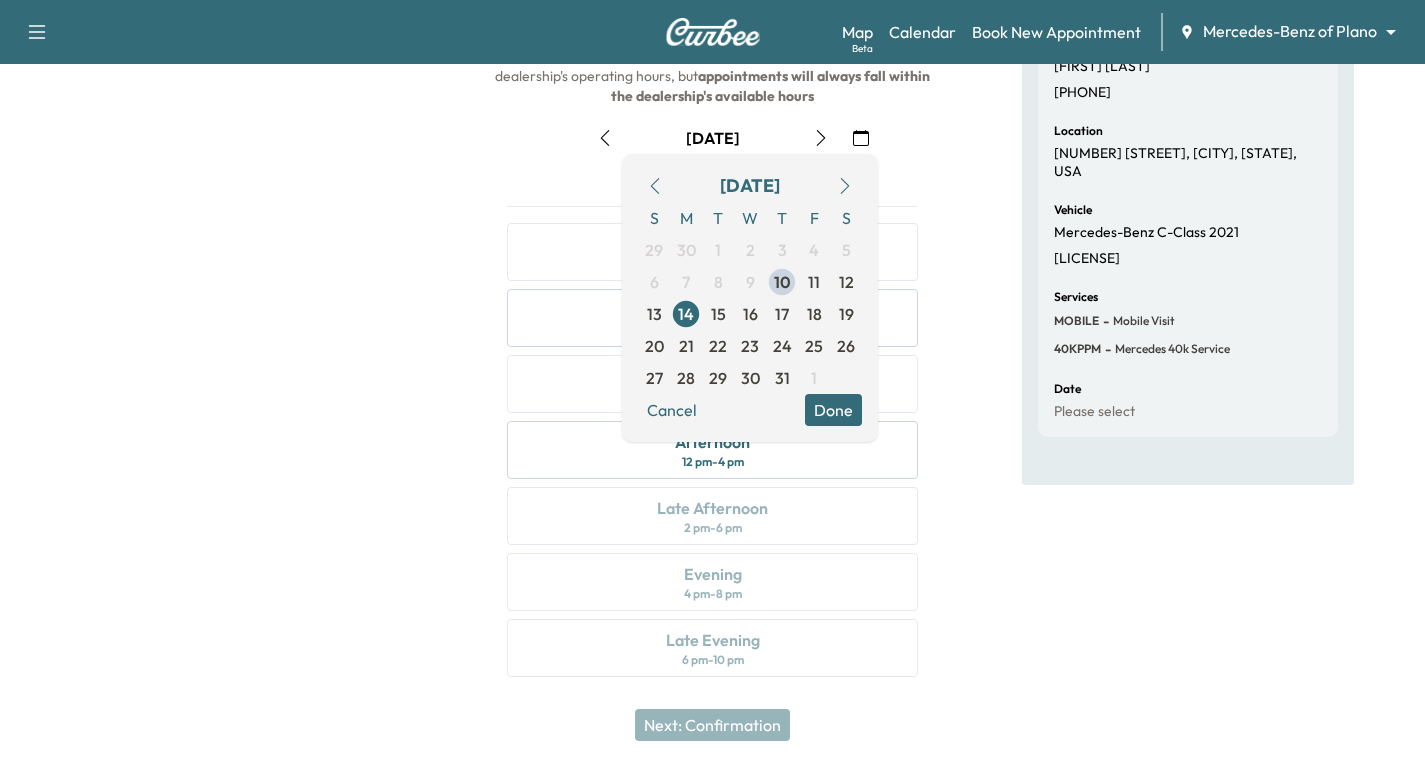 click on "Done" at bounding box center [833, 410] 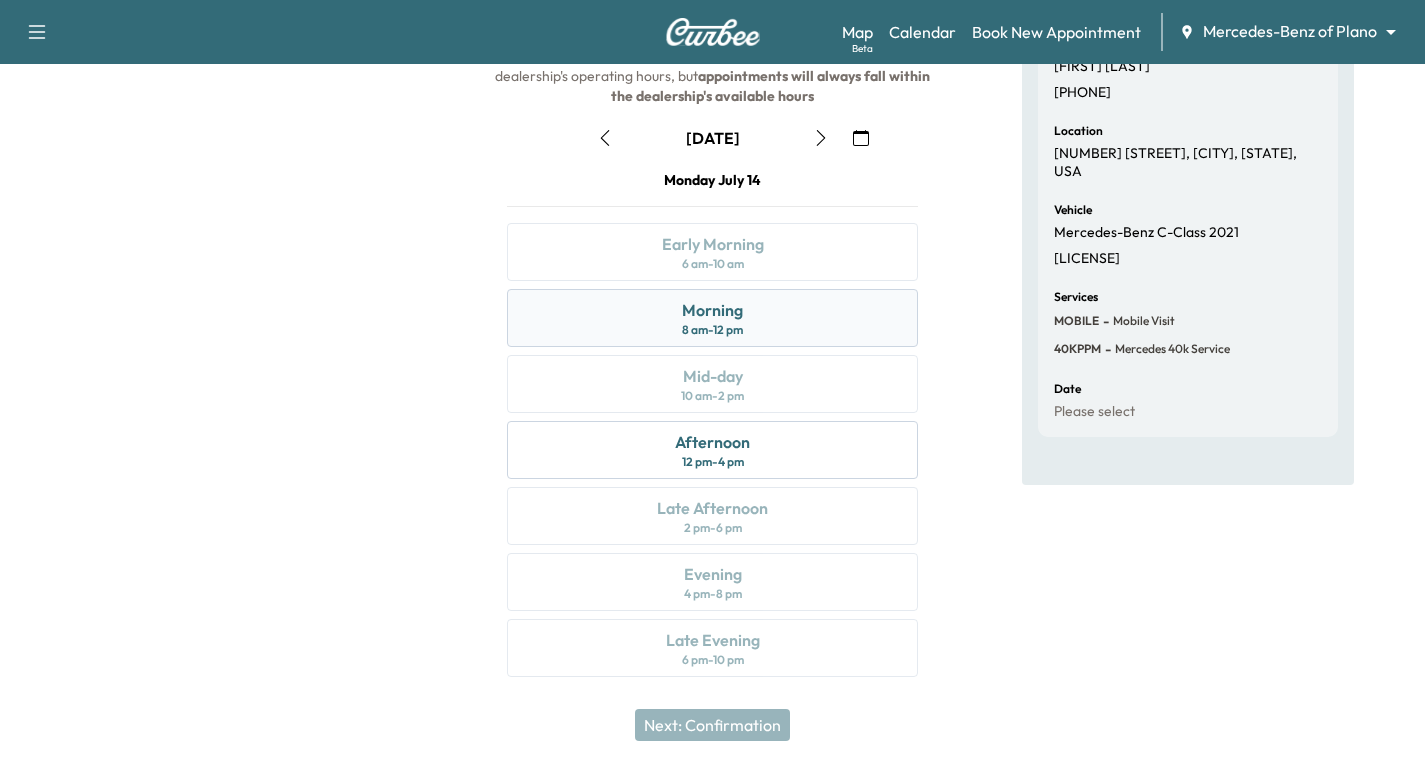 click on "Morning 8 am  -  12 pm" at bounding box center (712, 318) 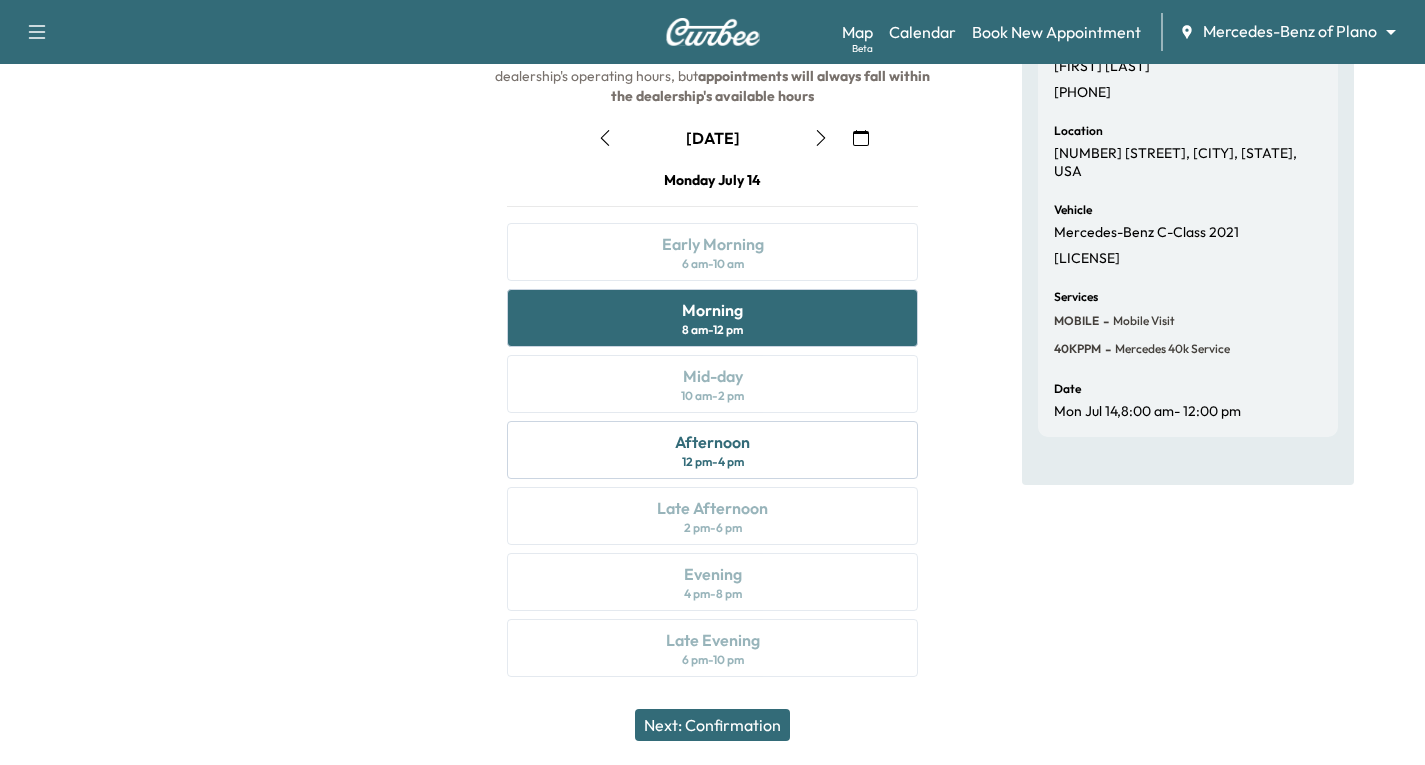 click on "Next: Confirmation" at bounding box center [712, 725] 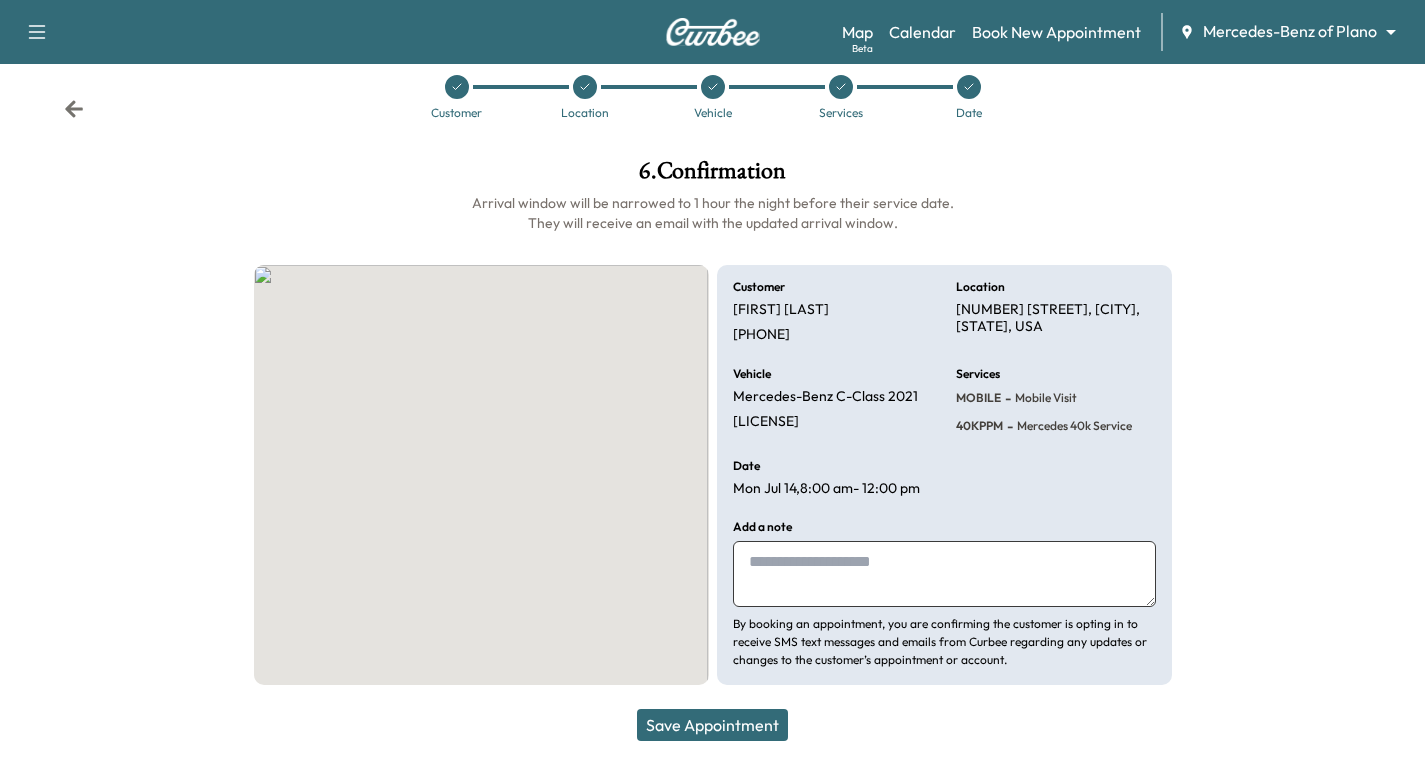 scroll, scrollTop: 29, scrollLeft: 0, axis: vertical 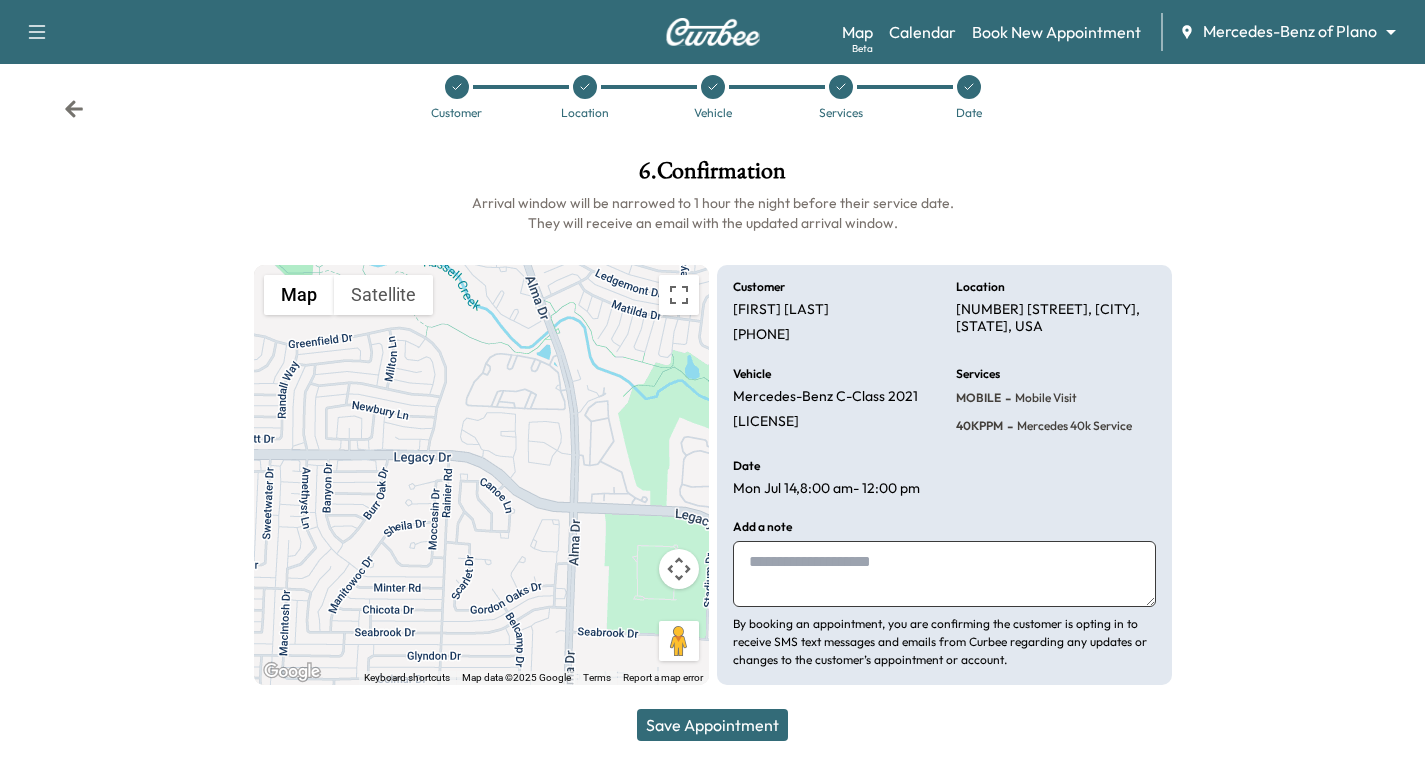 click on "Save Appointment" at bounding box center (712, 725) 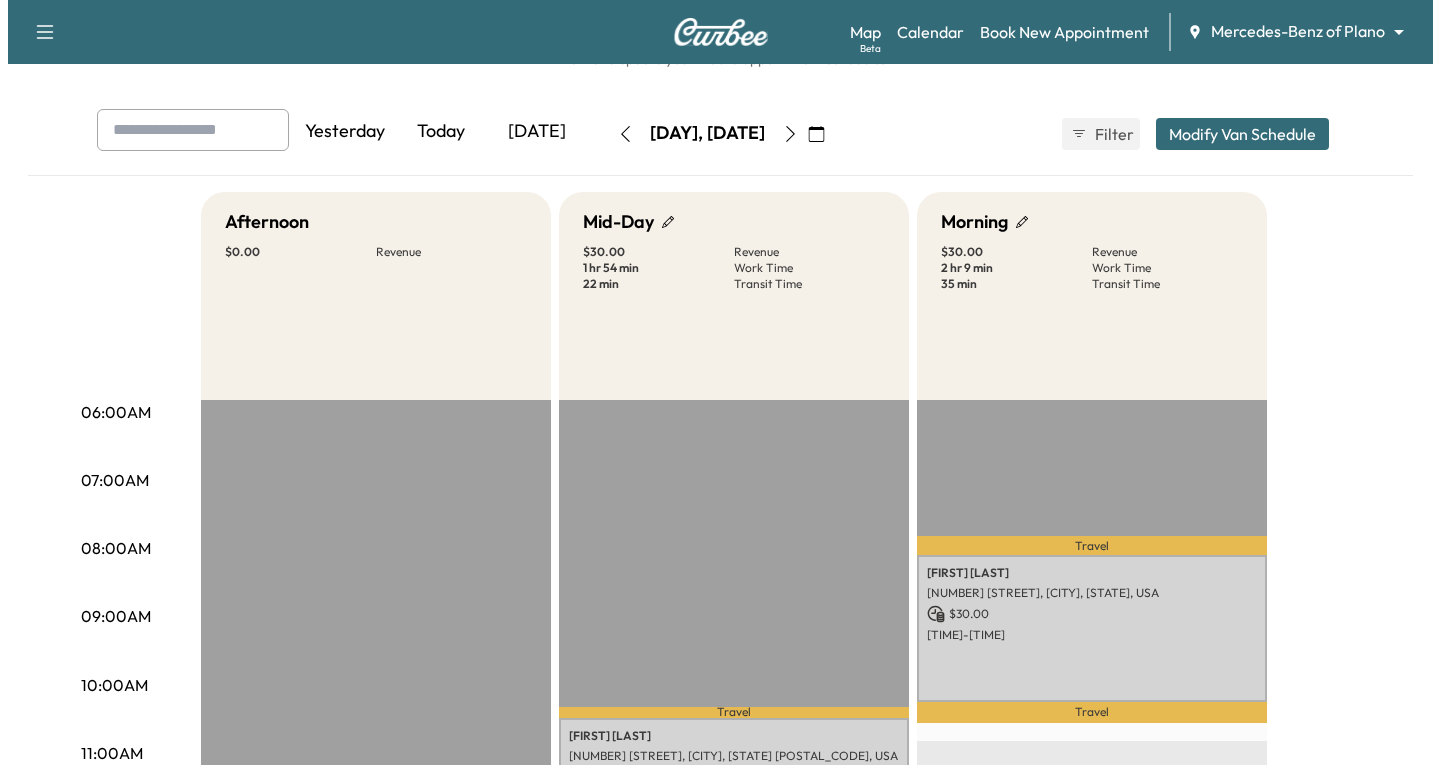scroll, scrollTop: 100, scrollLeft: 0, axis: vertical 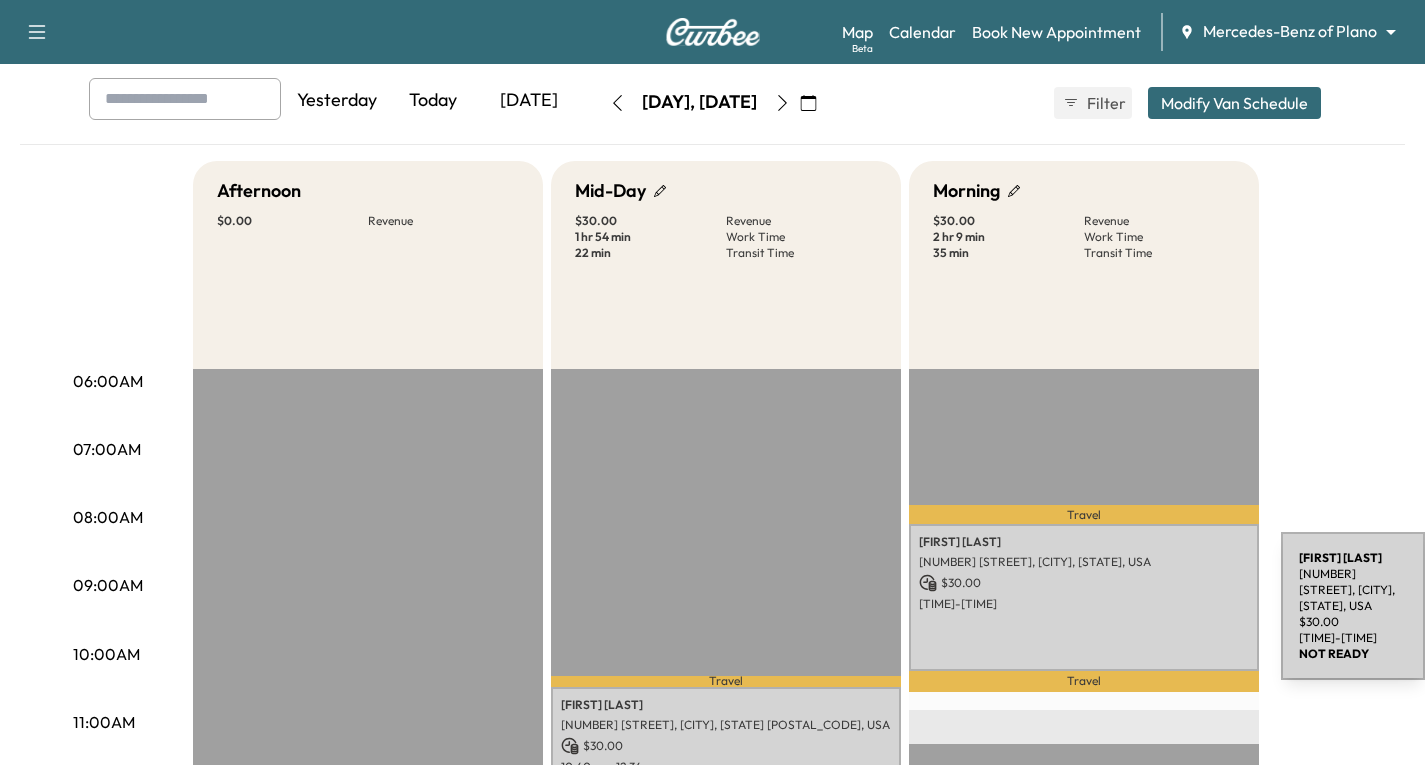 drag, startPoint x: 1094, startPoint y: 586, endPoint x: 1131, endPoint y: 602, distance: 40.311287 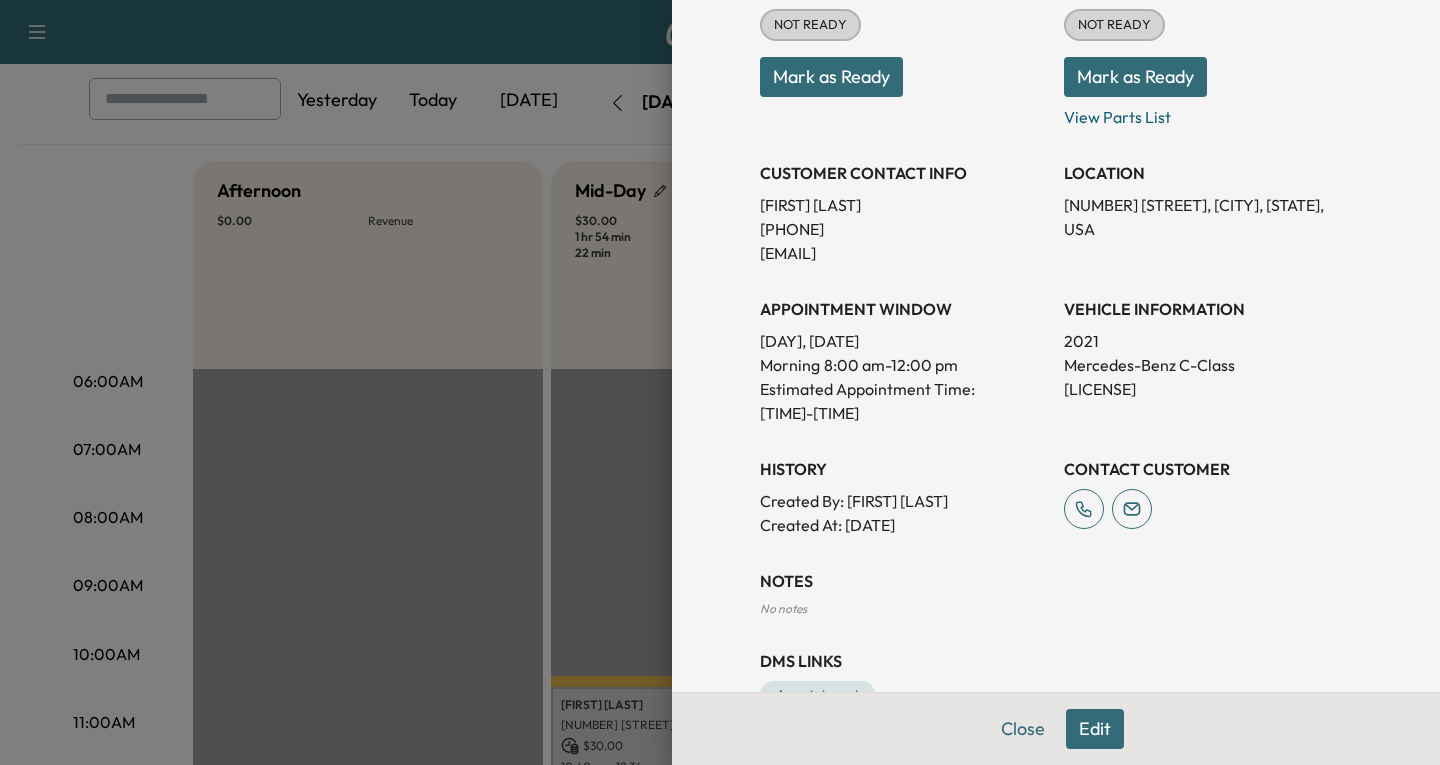 scroll, scrollTop: 300, scrollLeft: 0, axis: vertical 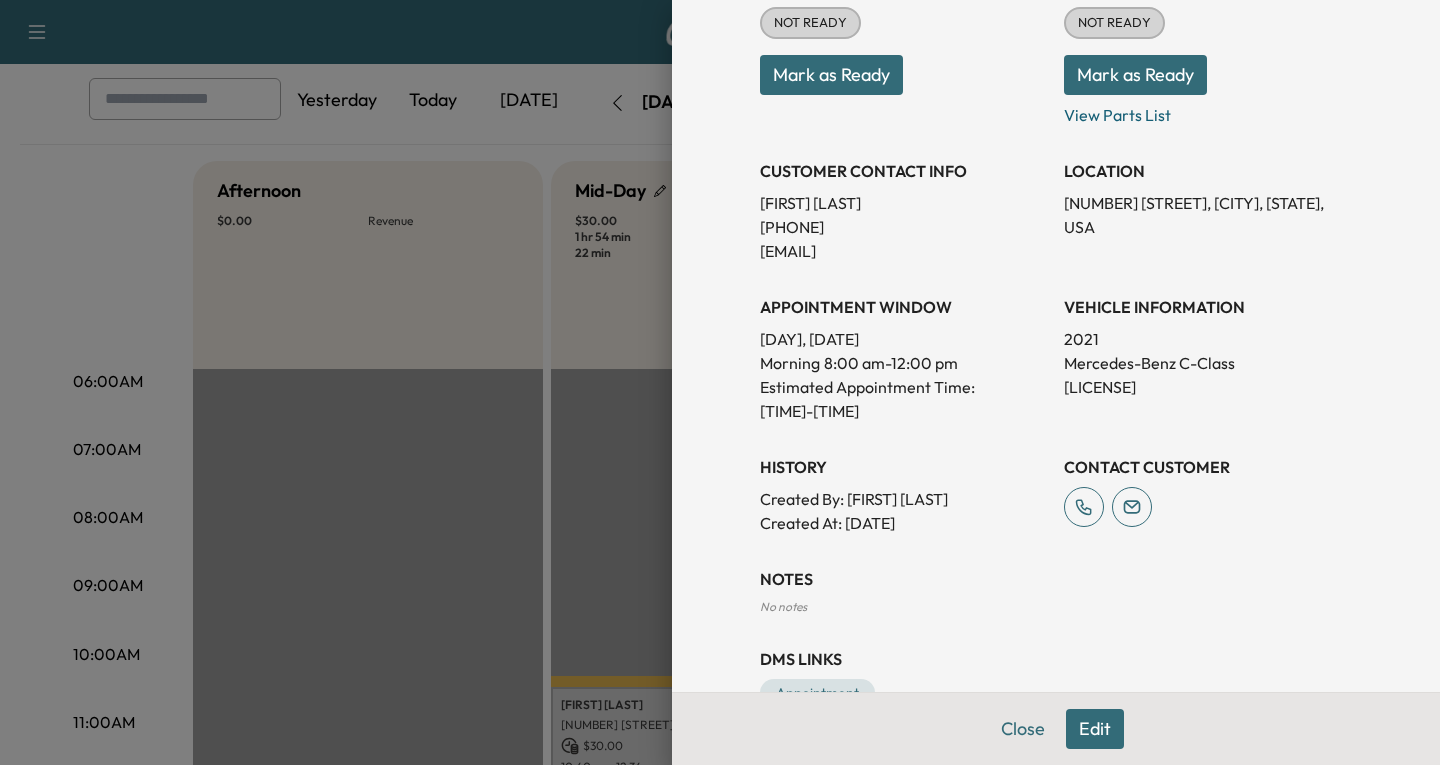click on "Edit" at bounding box center (1095, 729) 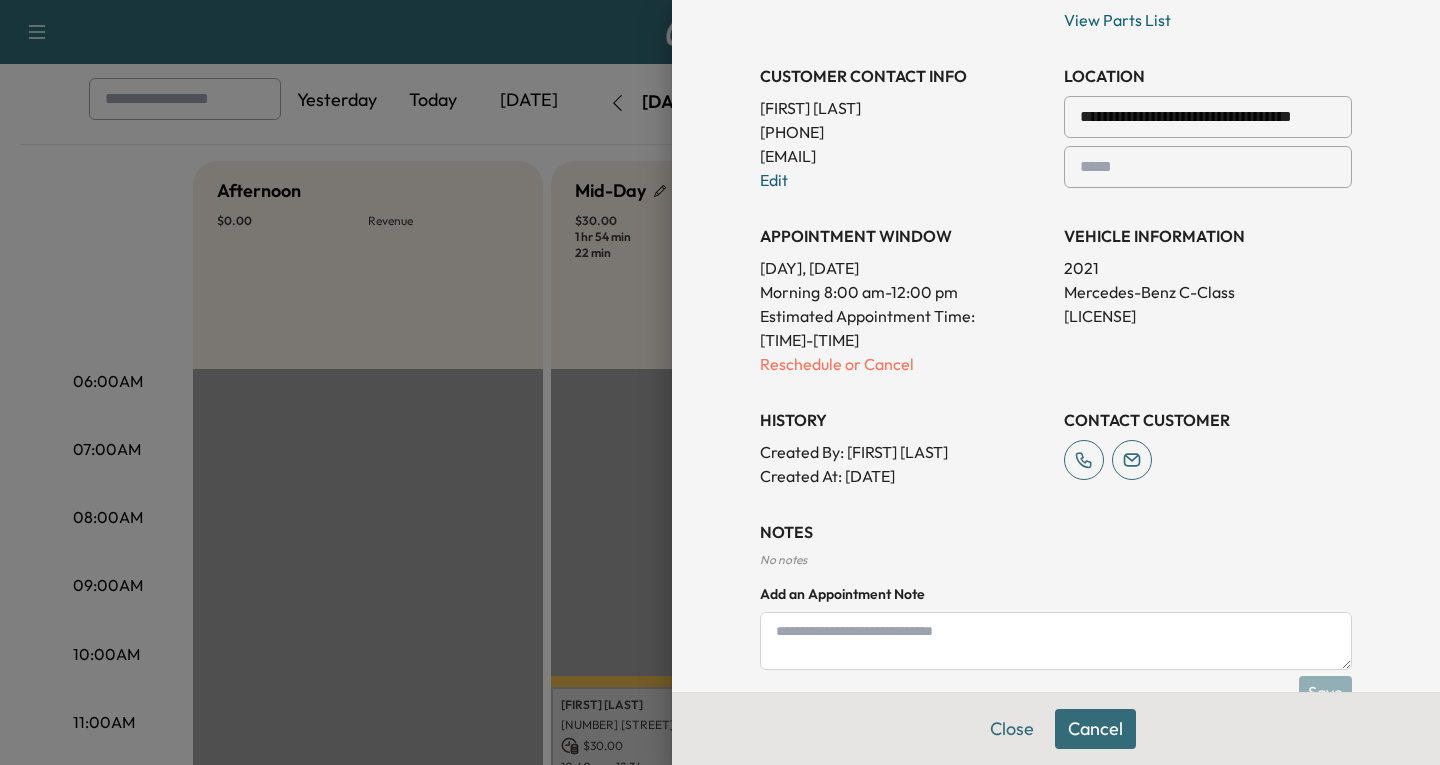 scroll, scrollTop: 553, scrollLeft: 0, axis: vertical 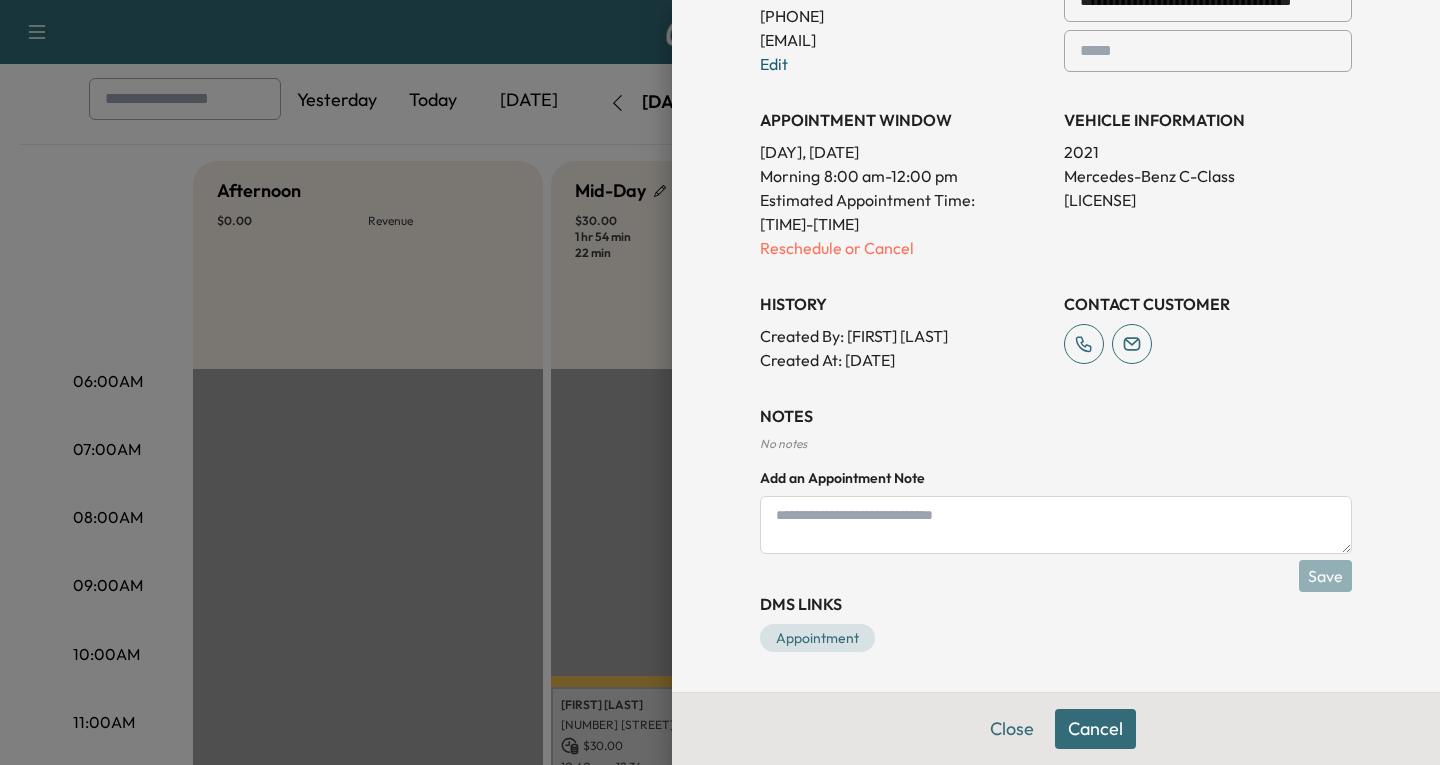 click at bounding box center [1056, 525] 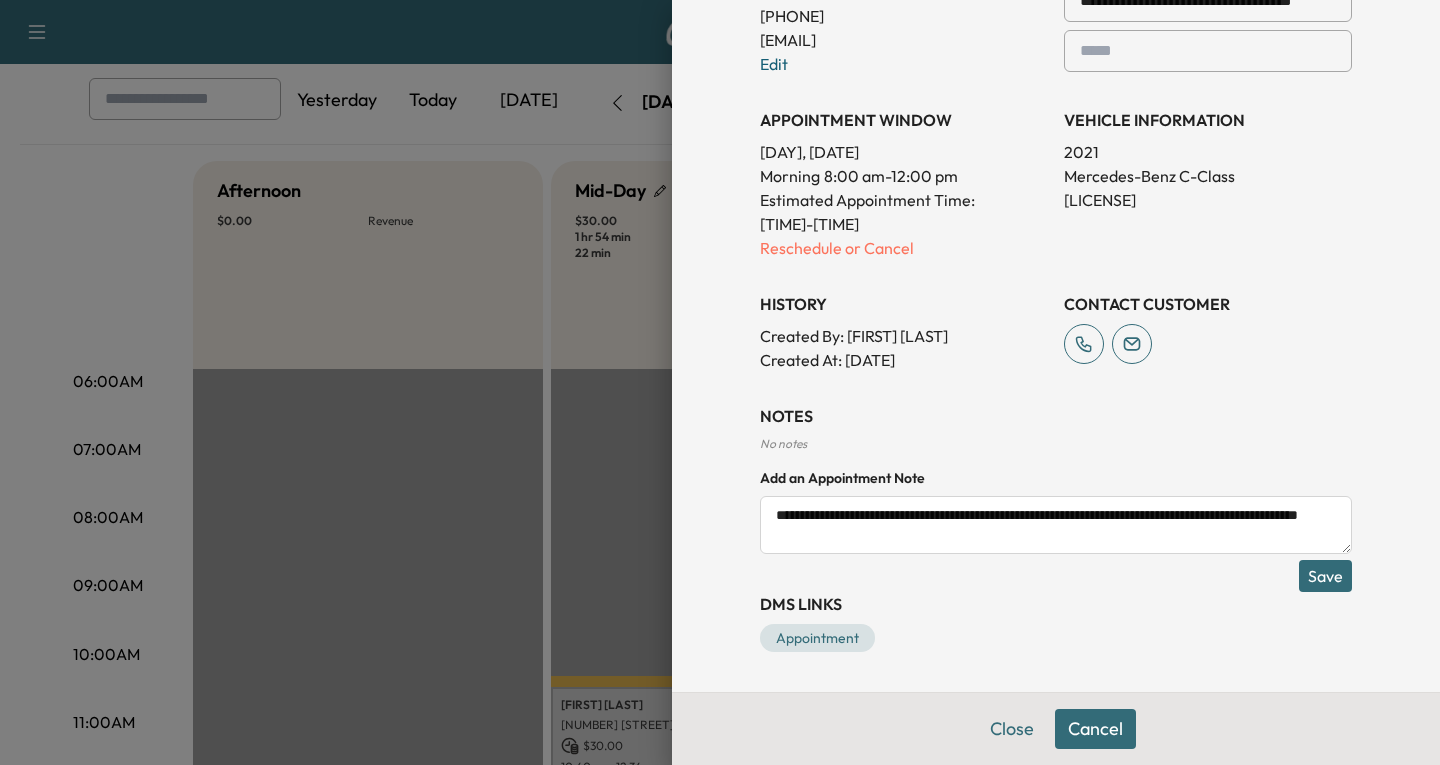 type on "**********" 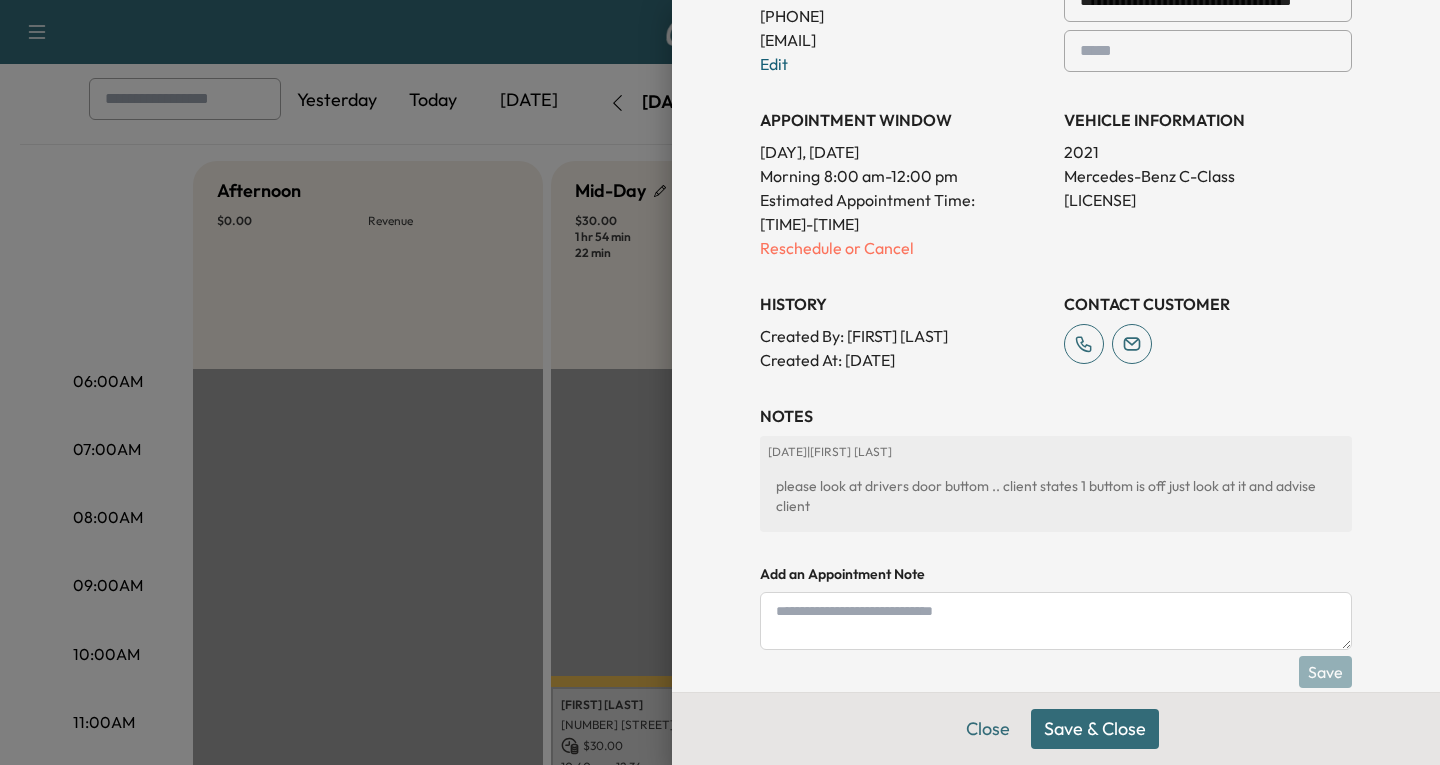 click on "Save & Close" at bounding box center [1095, 729] 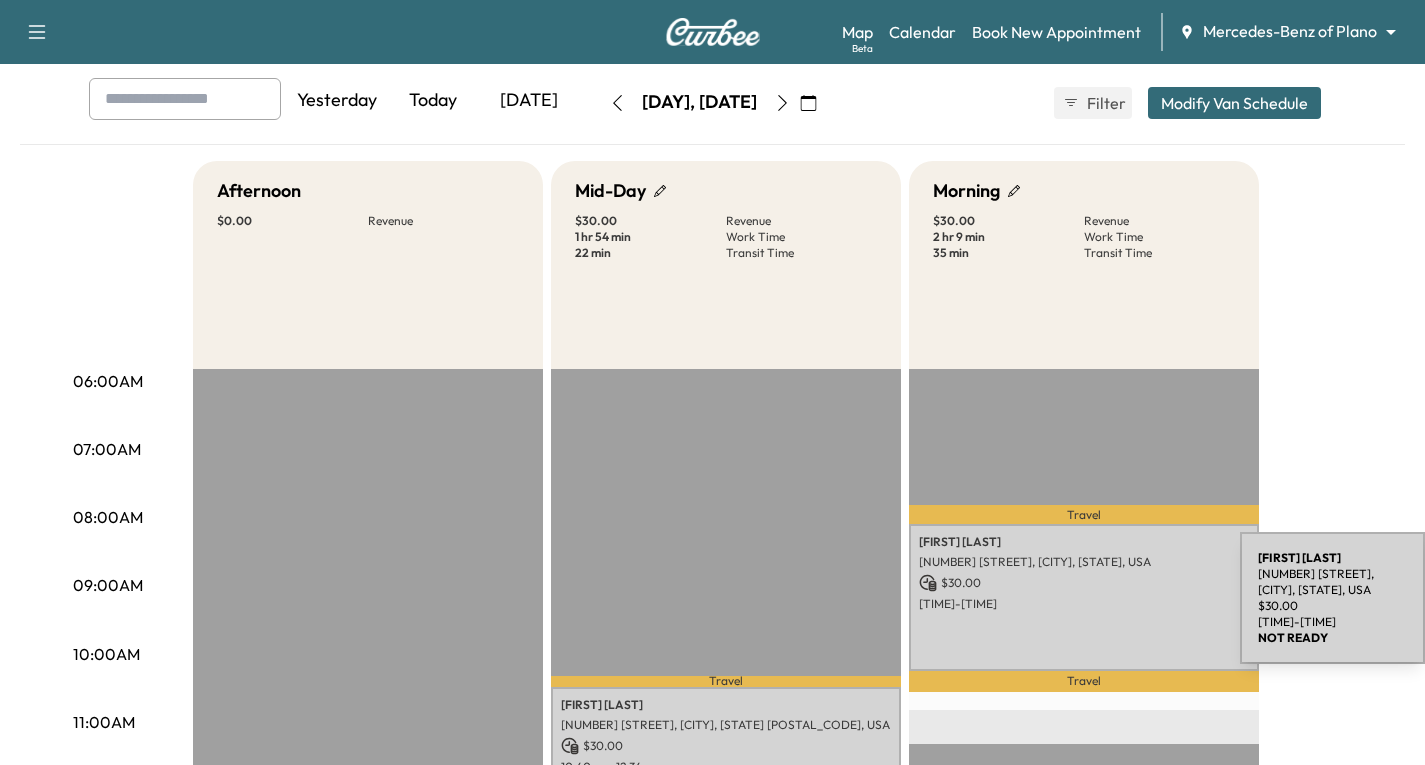 drag, startPoint x: 1090, startPoint y: 602, endPoint x: 1087, endPoint y: 629, distance: 27.166155 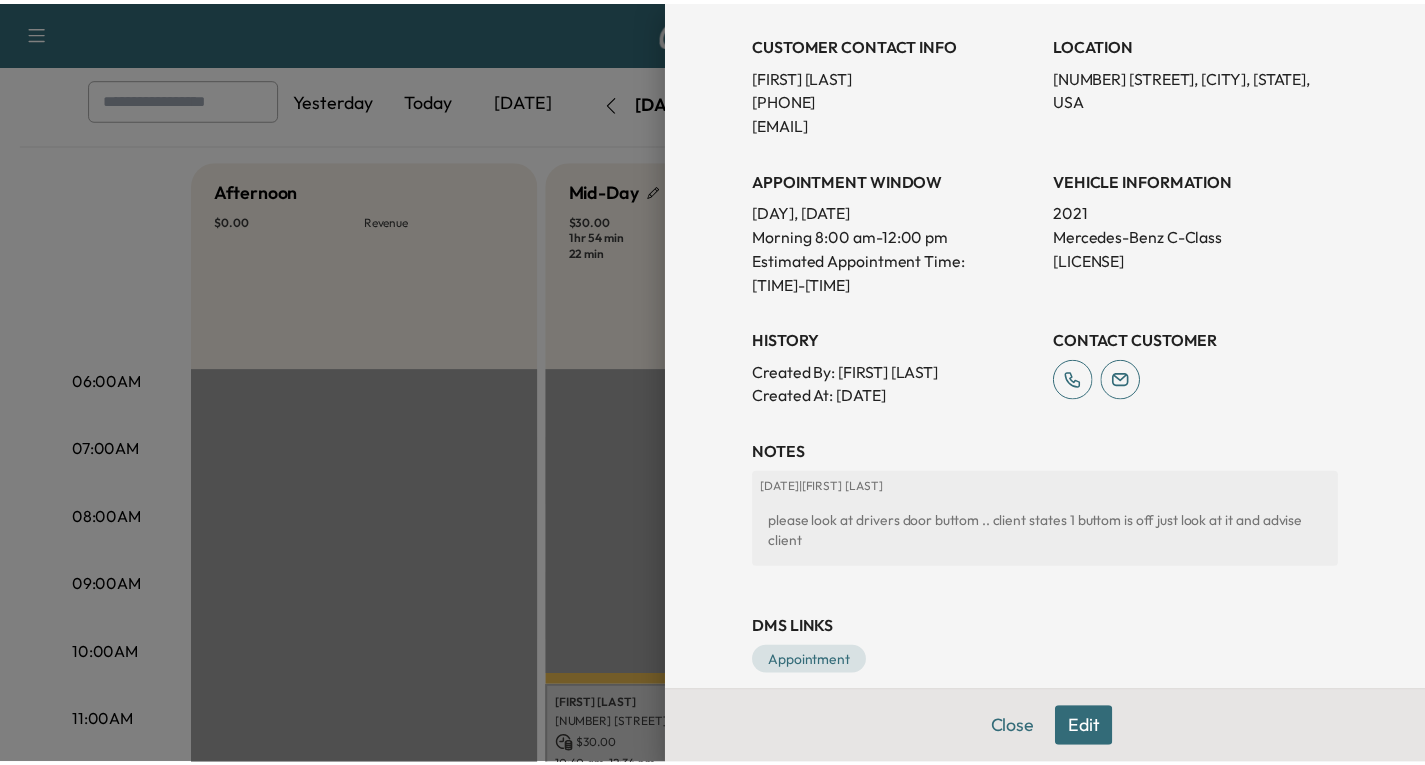scroll, scrollTop: 451, scrollLeft: 0, axis: vertical 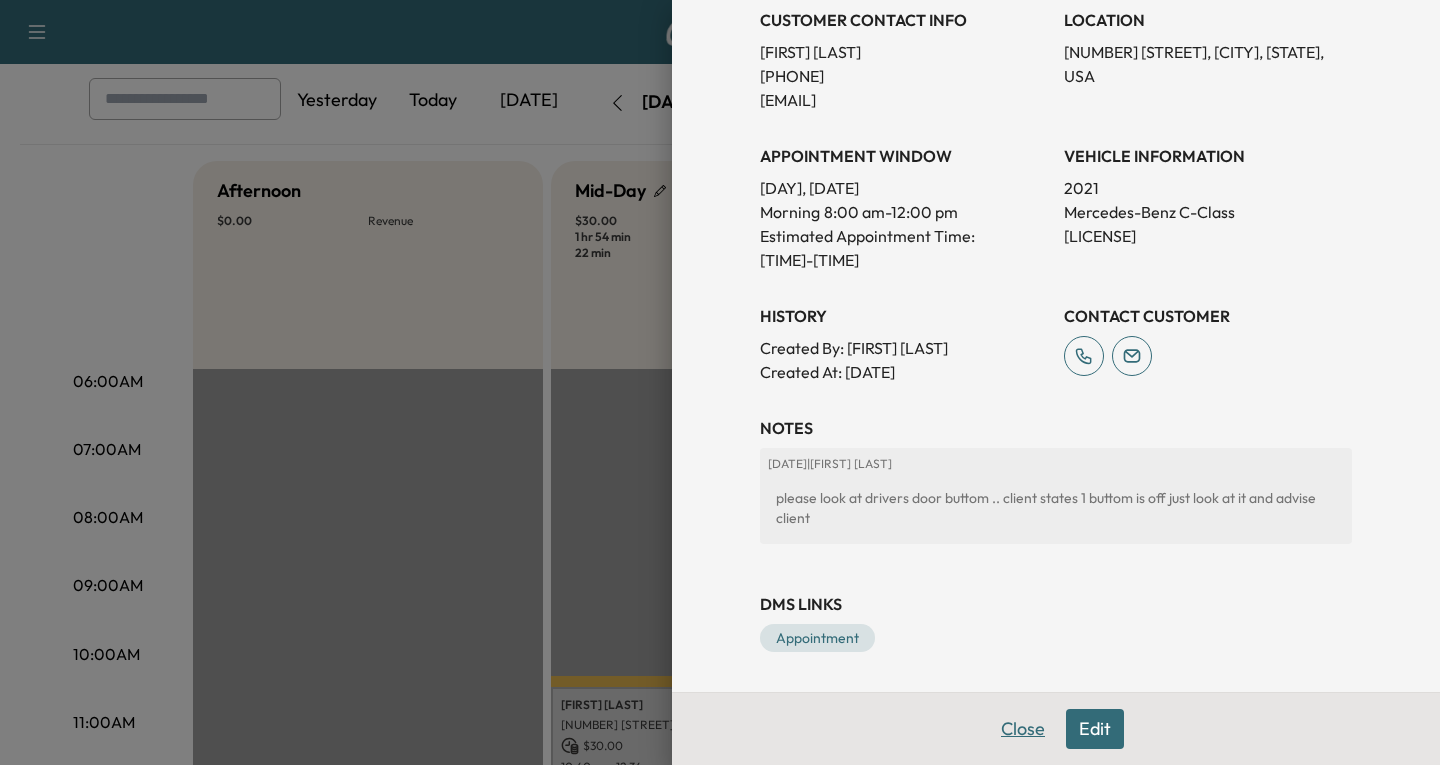 click on "Close" at bounding box center (1023, 729) 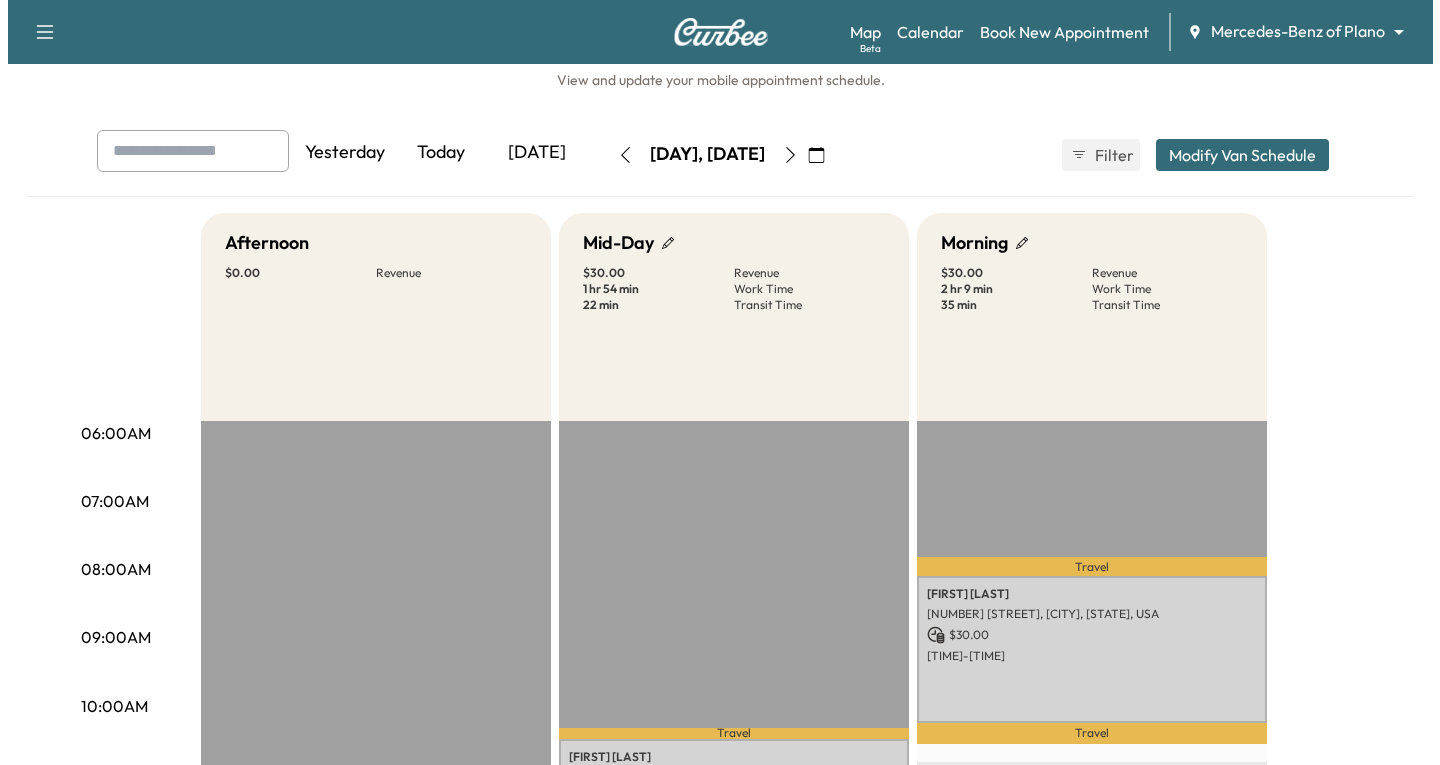 scroll, scrollTop: 0, scrollLeft: 0, axis: both 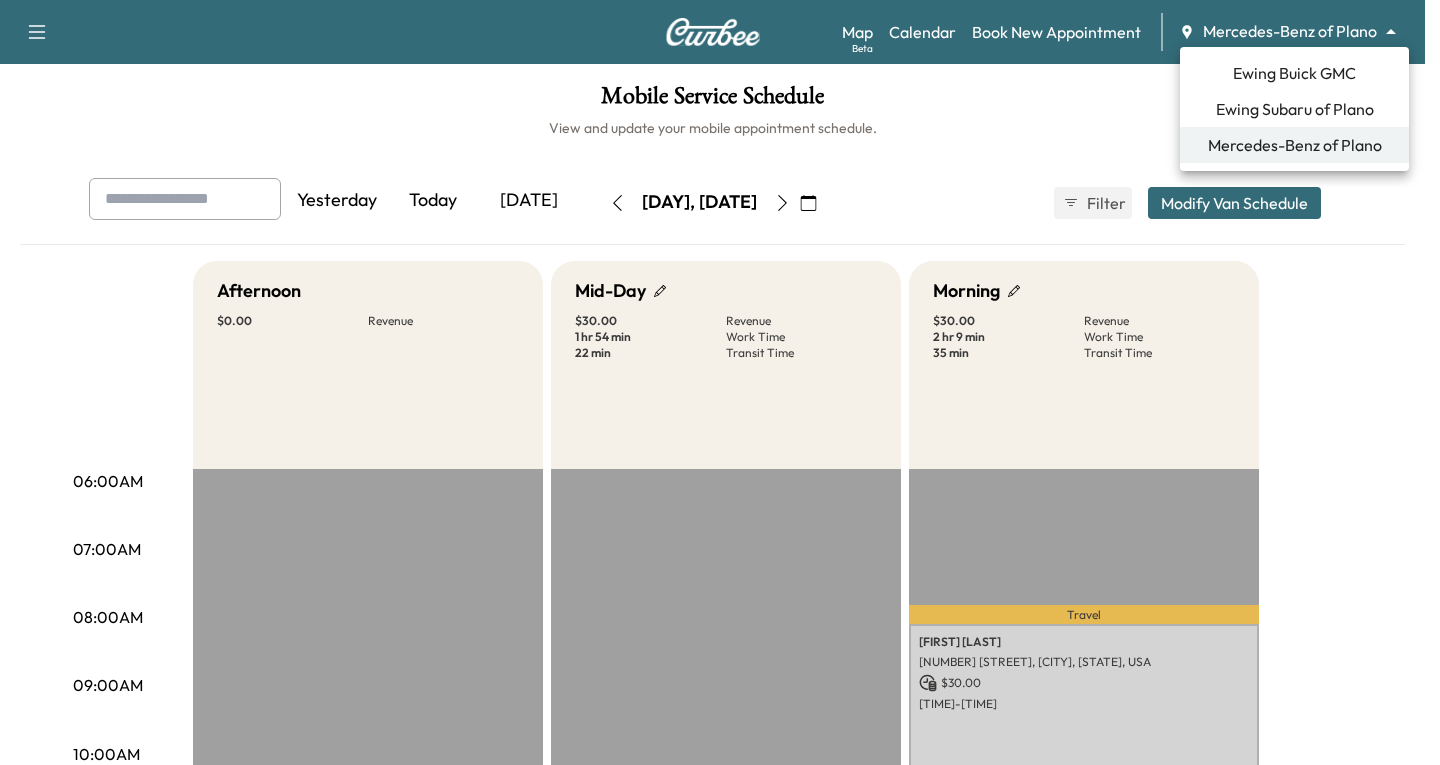 click on "Support Log Out Map Beta Calendar Book New Appointment Mercedes-Benz of Plano ******** ​ Mobile Service Schedule View and update your mobile appointment schedule. Yesterday Today Tomorrow Monday, July 14 July 2025 S M T W T F S   29   30   1   2   3   4   5   6   7   8   9   10   11   12   13   14   15   16   17   18   19   20   21   22   23   24   25   26   27   28   29   30   31   1 Cancel Done Filter Modify Van Schedule Modify Van Schedule Van Schedule for  Monday, July 14, 2025 *  Schedule modified Shift Start Shift End Afternoon [TIME] **** Start [TIME] ** Start Inactive Mid-Day [TIME] **** Start [TIME] ** Start Inactive Morning [TIME] * Start [TIME] **** Start Inactive Cancel Save & Close 06:00AM 07:00AM 08:00AM 09:00AM 10:00AM 11:00AM 12:00PM 01:00PM 02:00PM 03:00PM 04:00PM 05:00PM 06:00PM 07:00PM 08:00PM 09:00PM 10:00PM Afternoon $ 0.00 Revenue EST Start   Mid-Day $ 30.00 Revenue [DURATION] Work Time [DURATION] Transit Time Travel [FIRST]   [LAST]   $ 30.00 [TIME]  -  [TIME]" at bounding box center (720, 382) 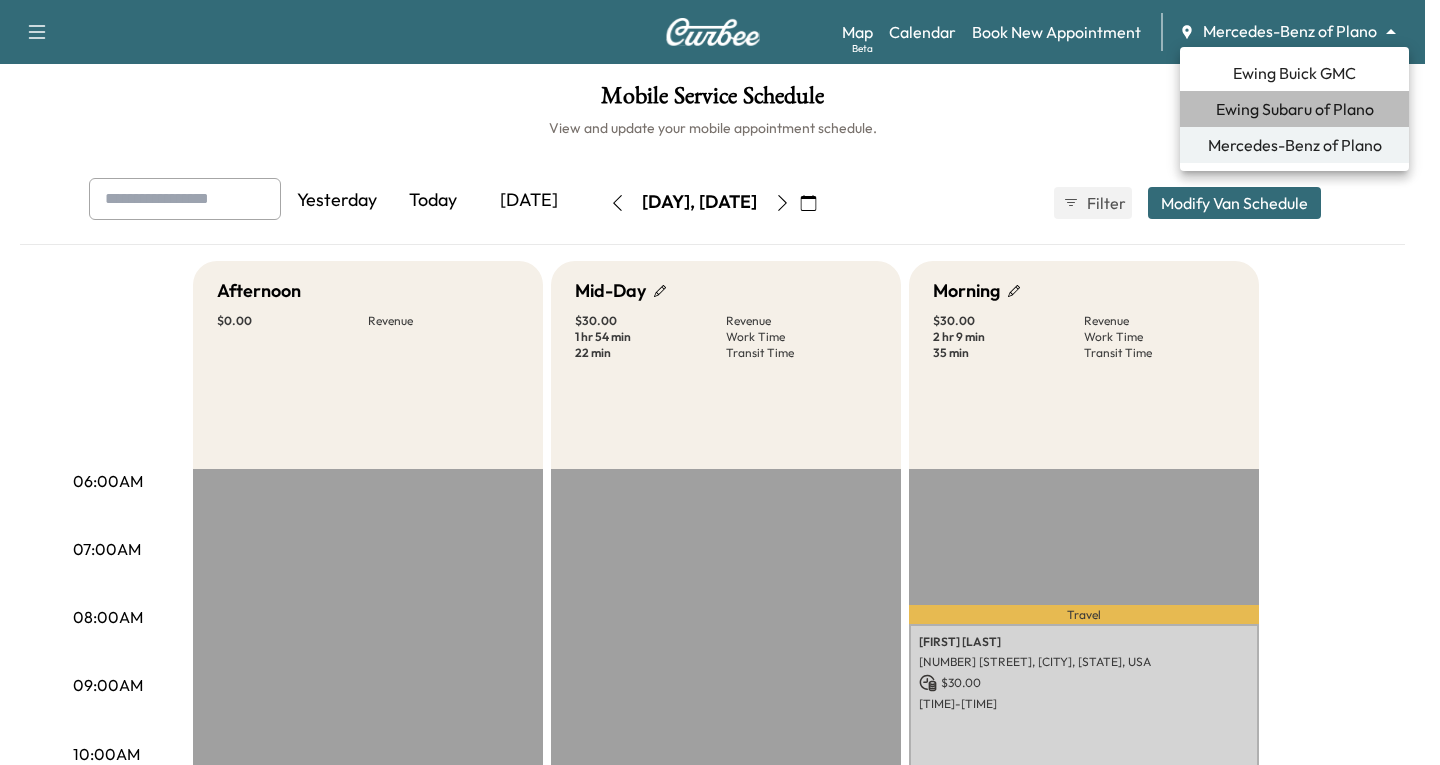 click on "Ewing Subaru of Plano" at bounding box center [1295, 109] 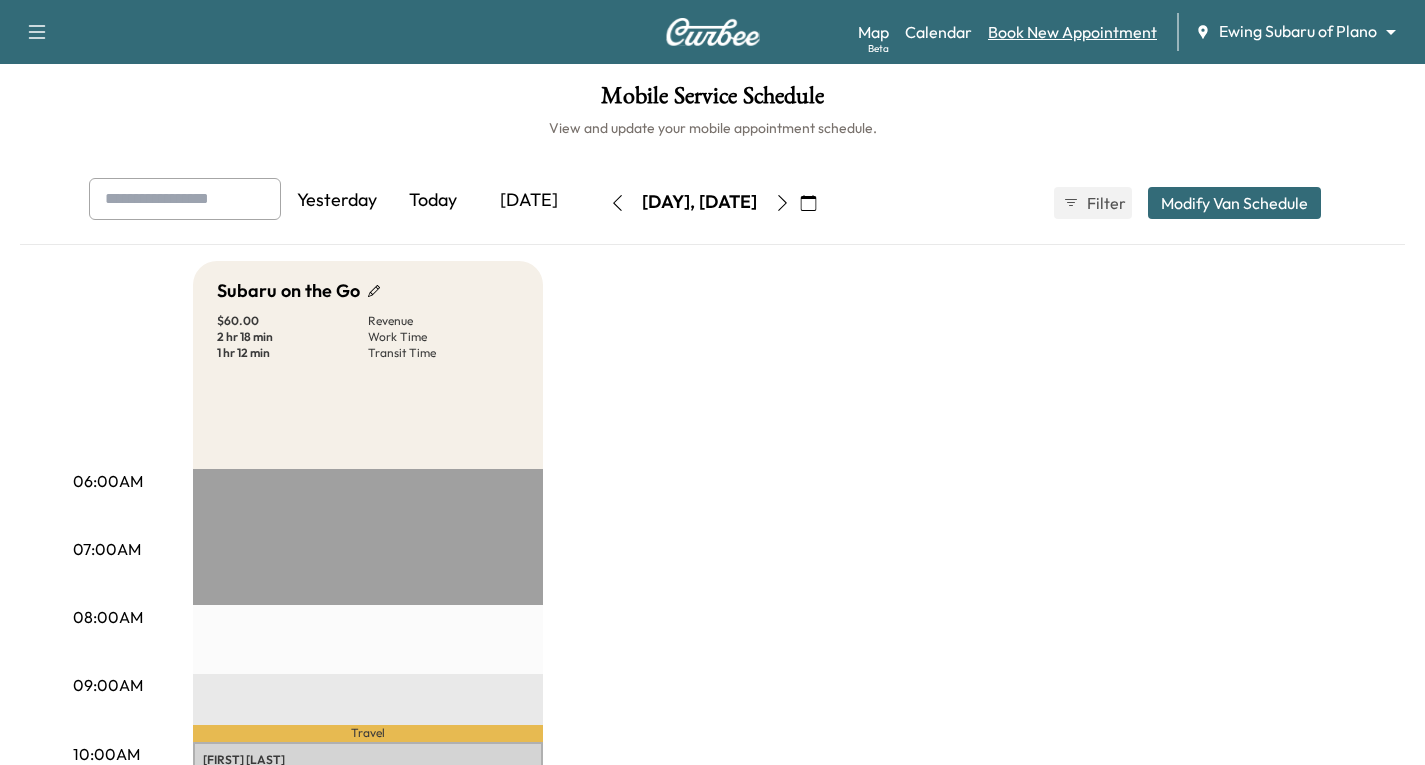 click on "Book New Appointment" at bounding box center [1072, 32] 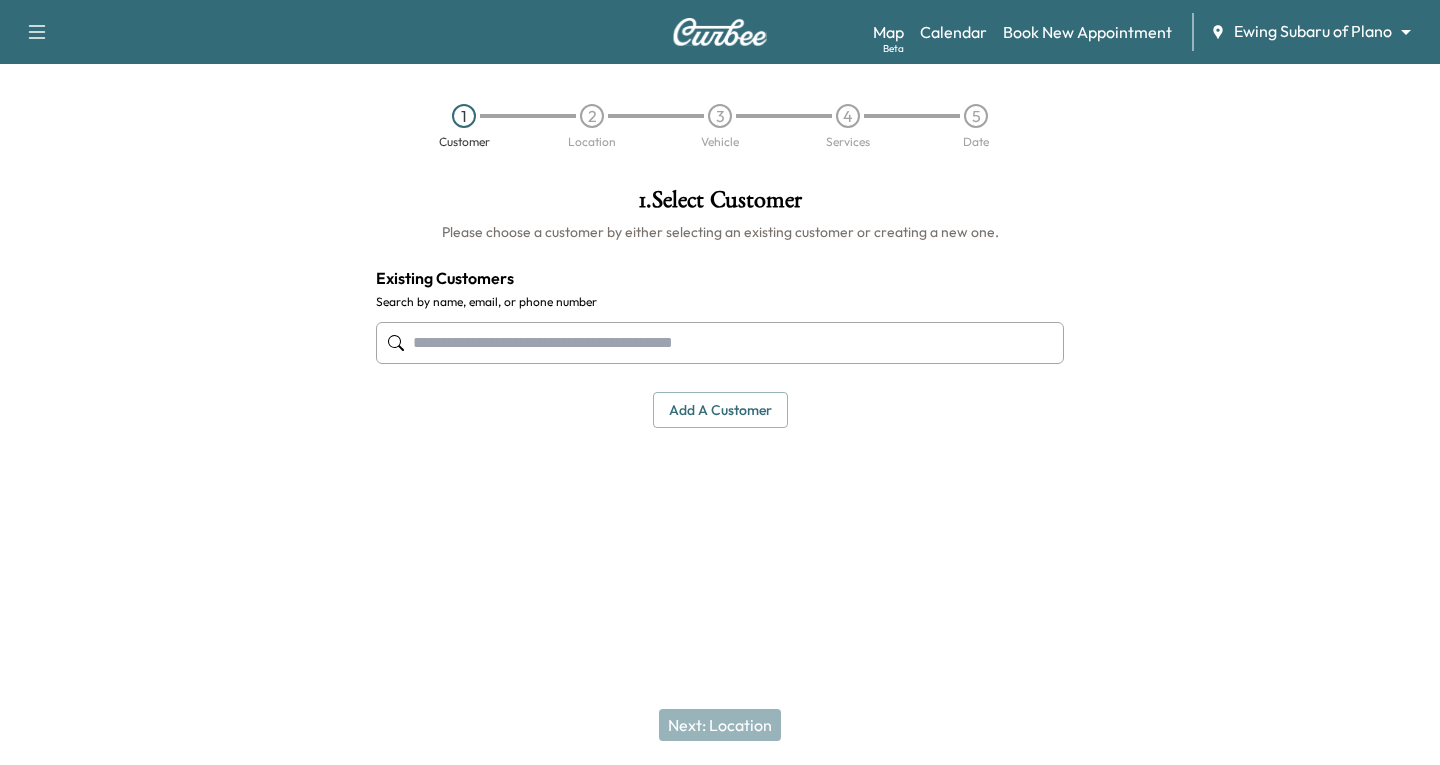 click at bounding box center [720, 343] 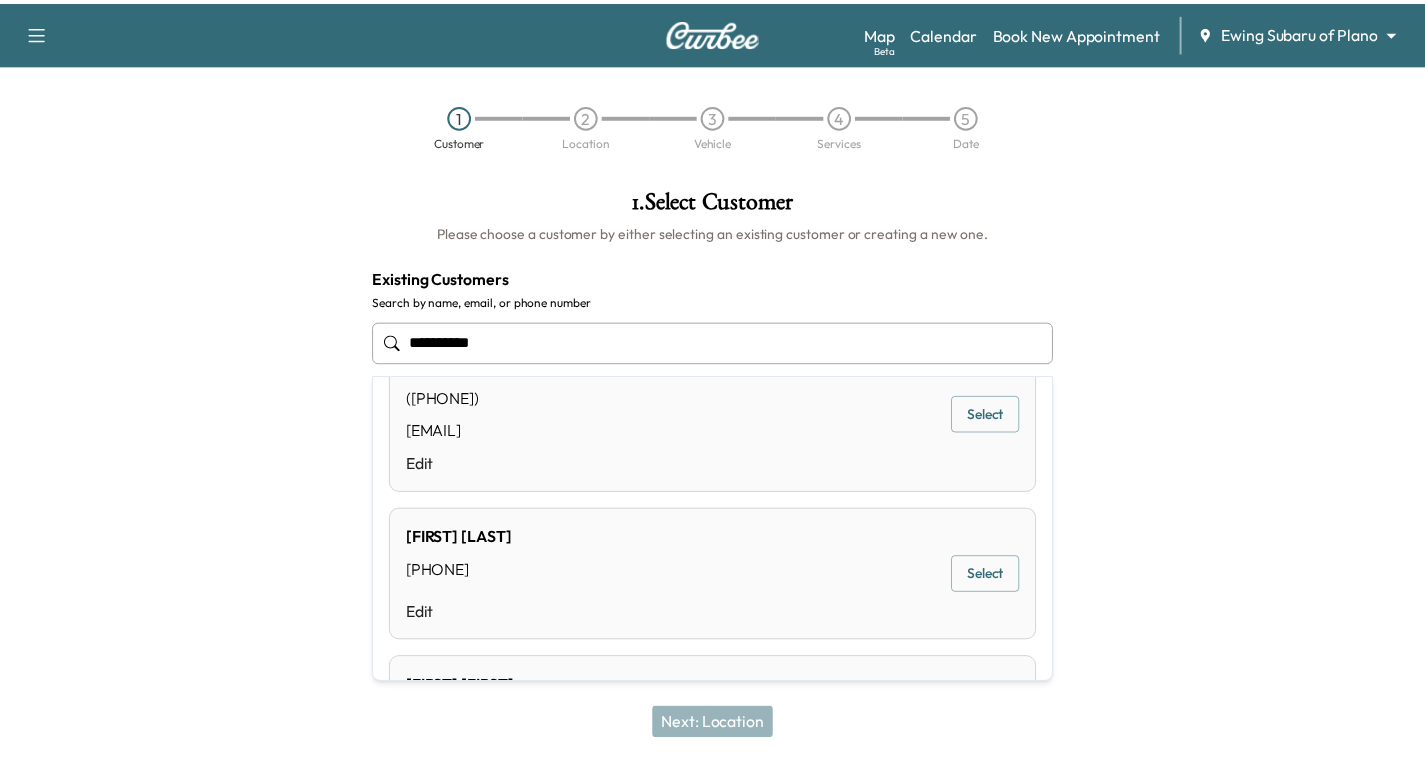 scroll, scrollTop: 100, scrollLeft: 0, axis: vertical 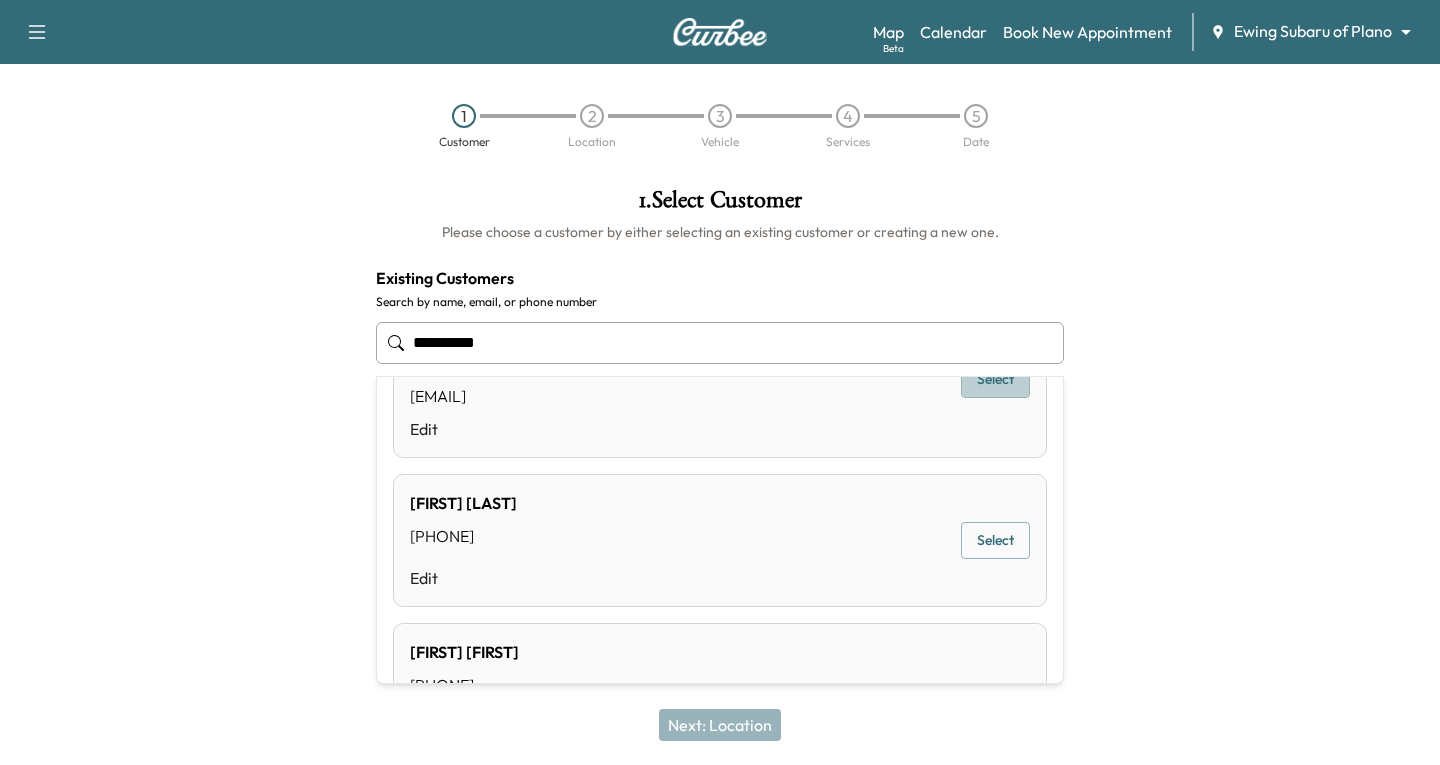 click on "Select" at bounding box center (995, 379) 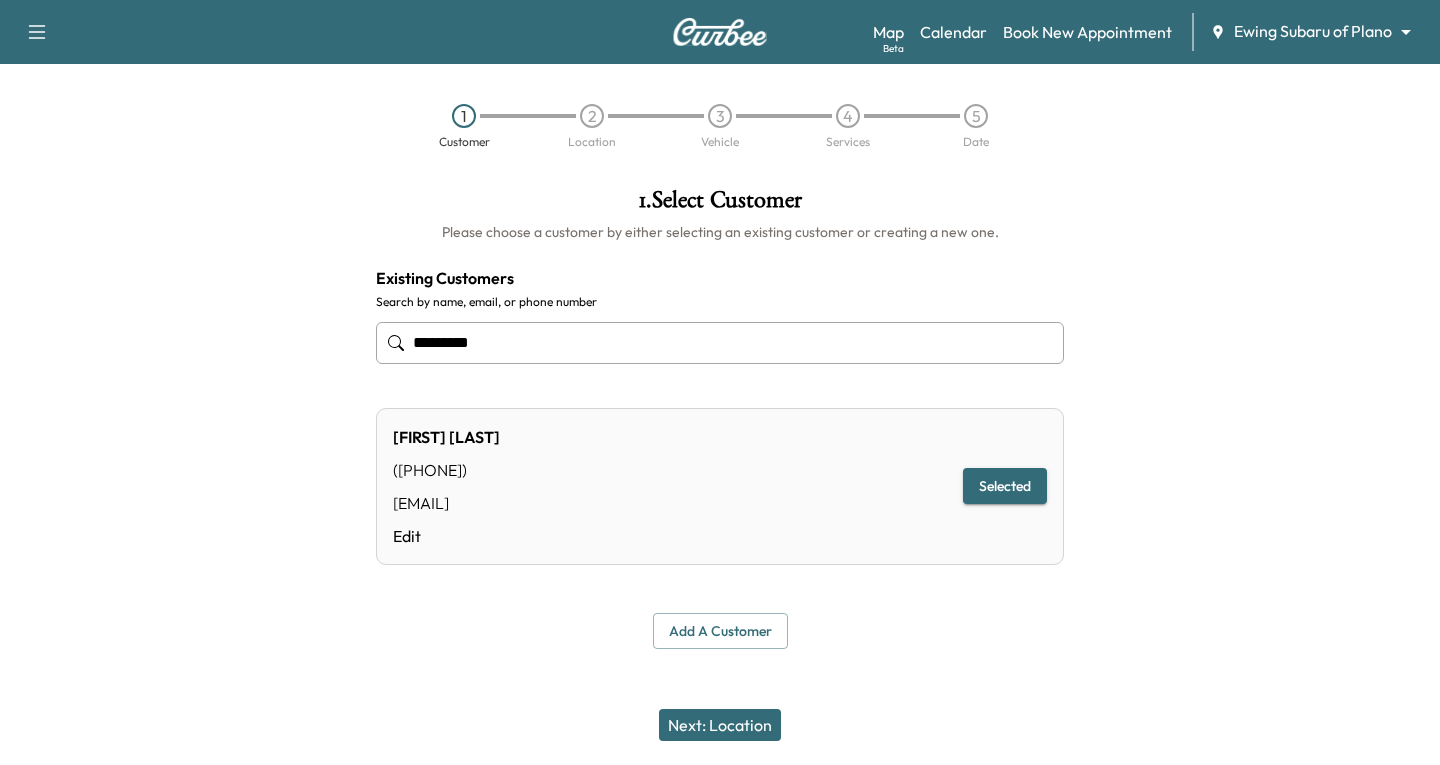 type on "*********" 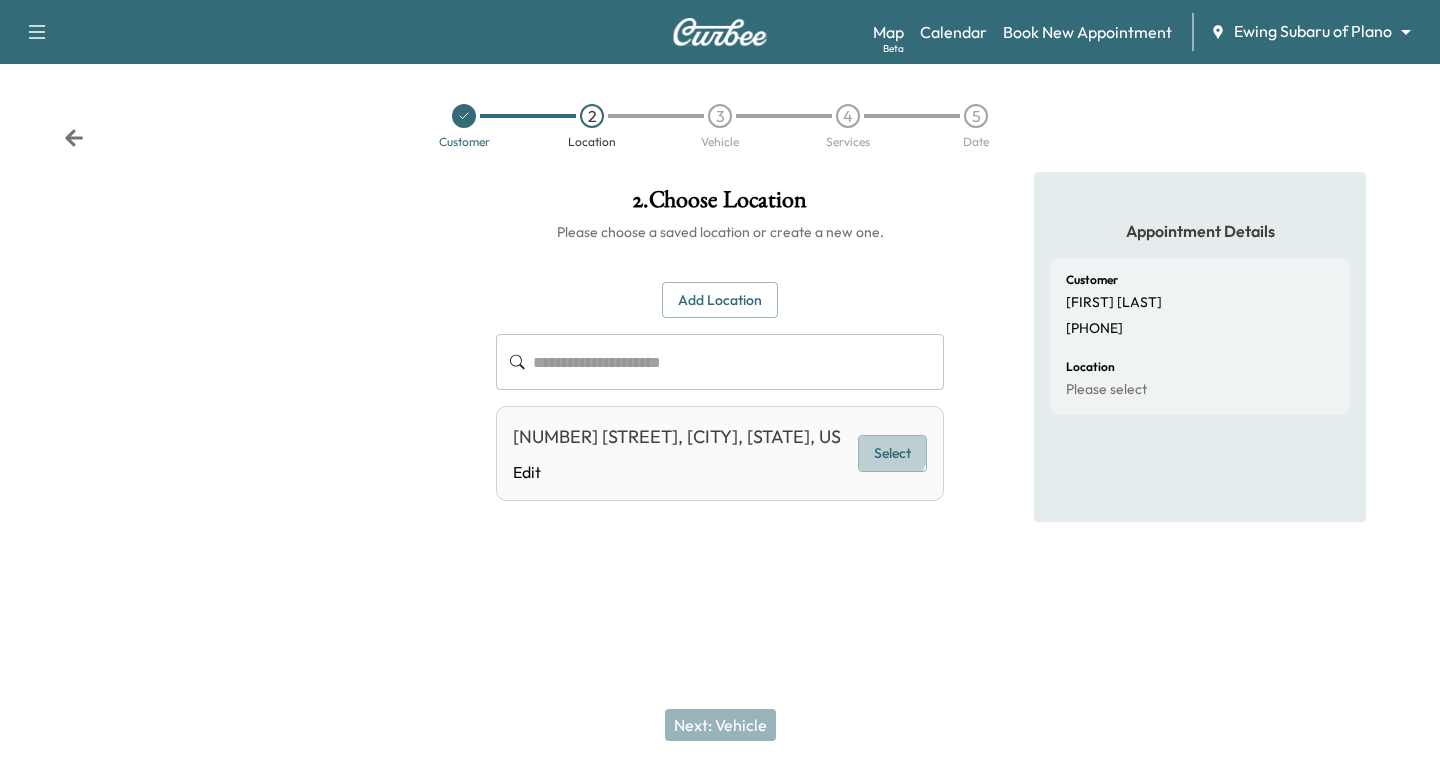 click on "Select" at bounding box center [892, 453] 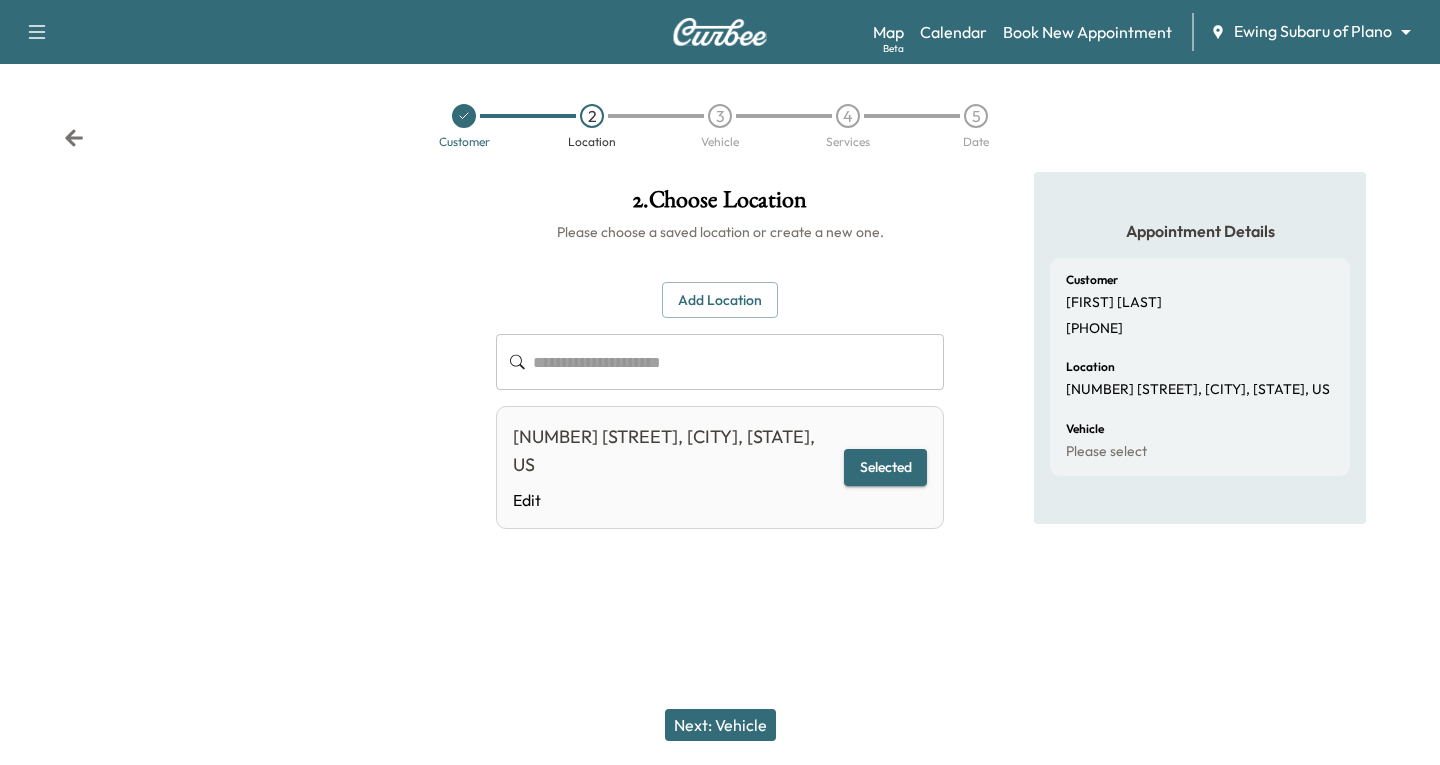 click on "Next: Vehicle" at bounding box center [720, 725] 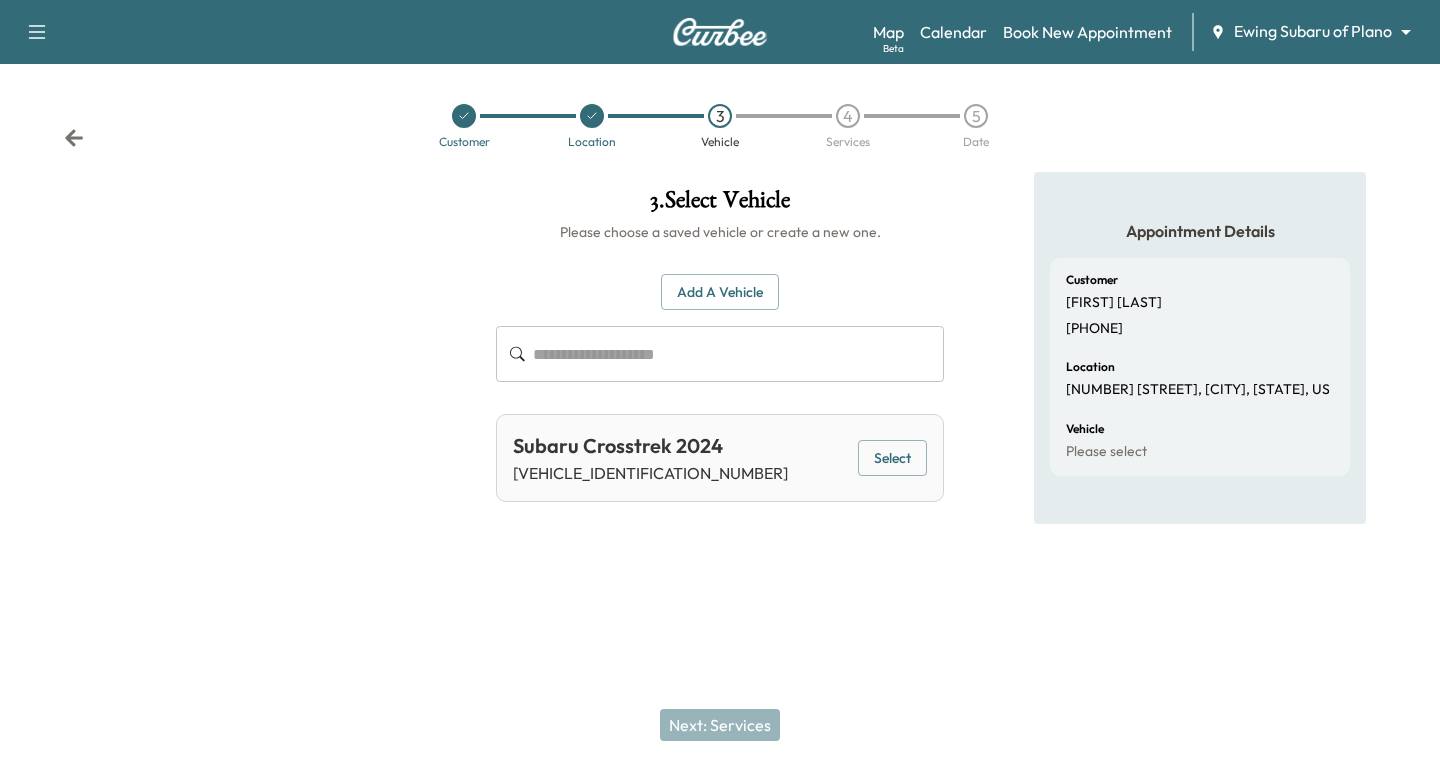 click on "Select" at bounding box center (892, 458) 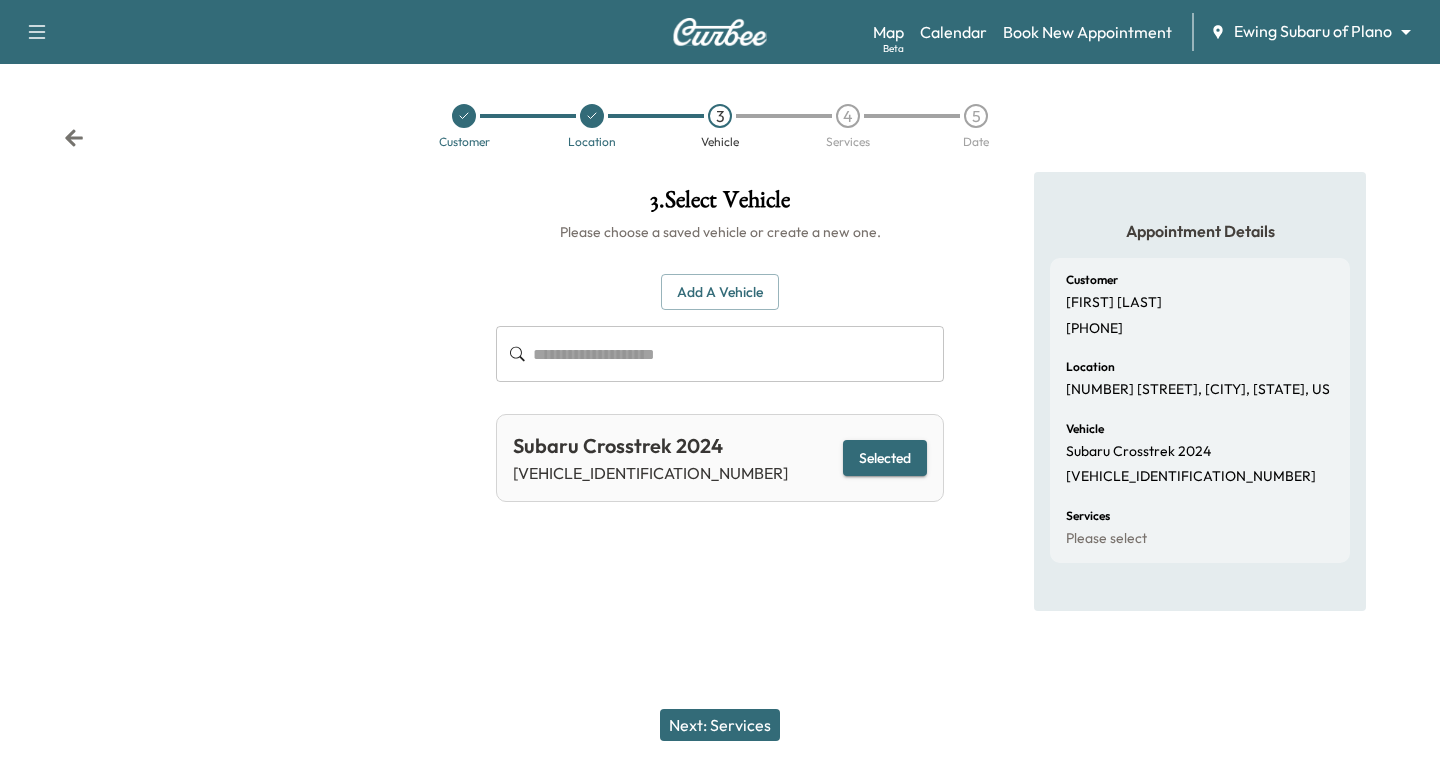 click on "Next: Services" at bounding box center [720, 725] 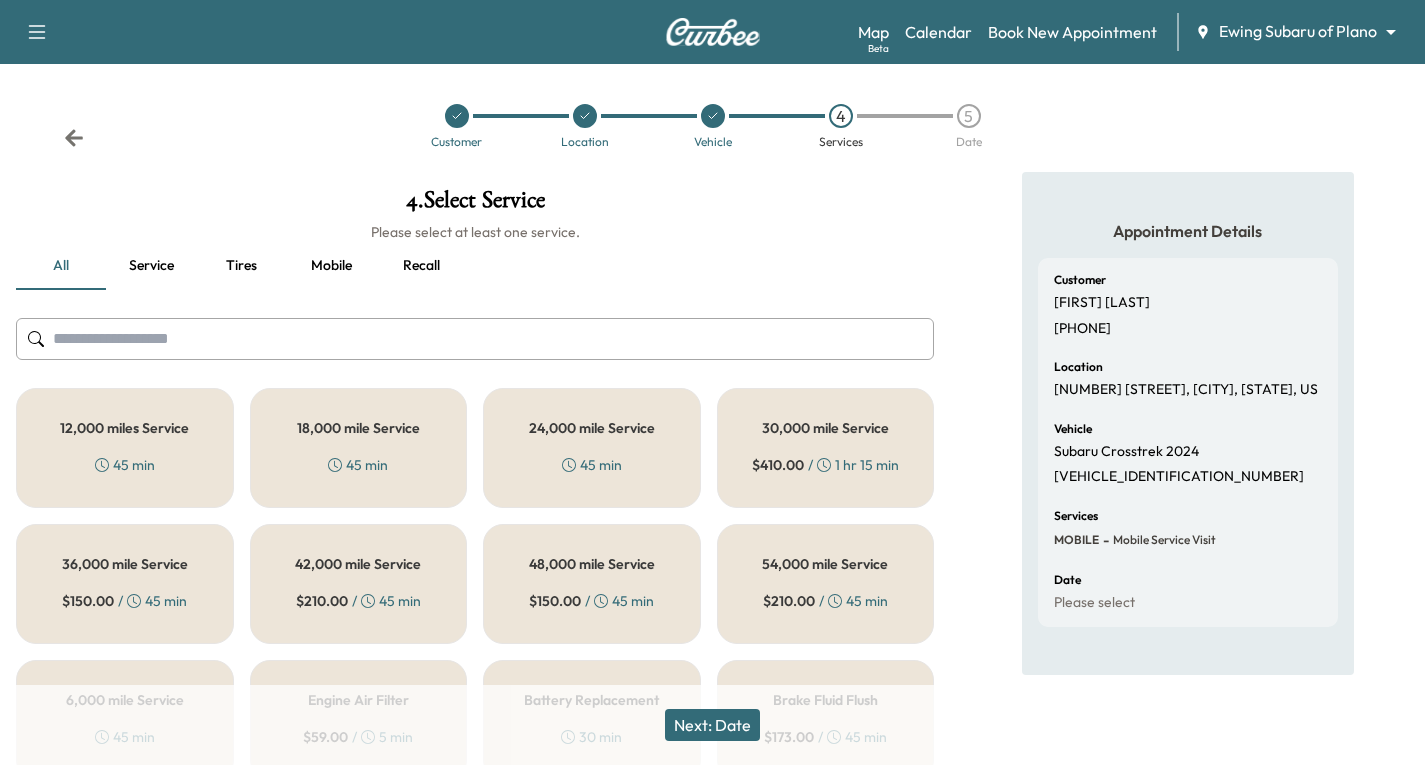 click on "18,000 mile Service 45 min" at bounding box center (359, 448) 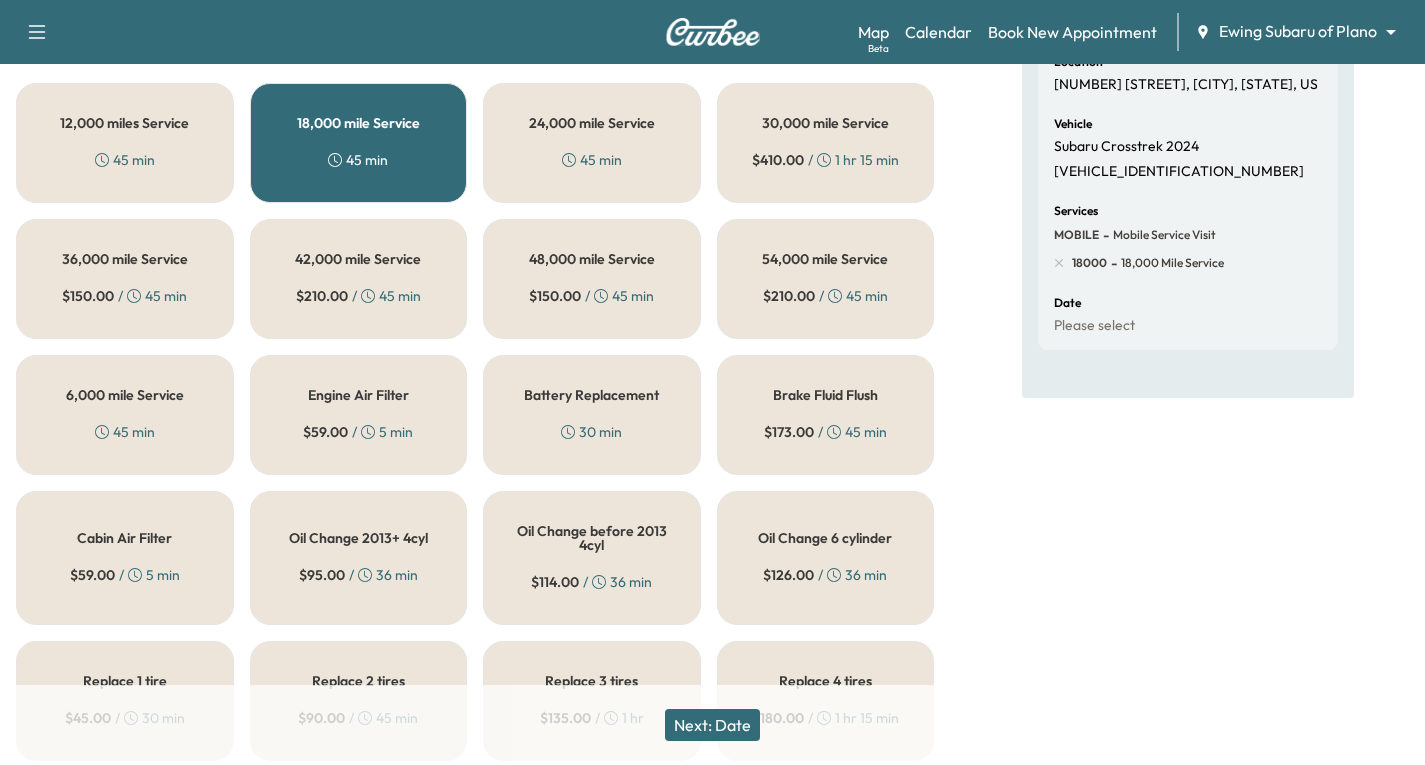 scroll, scrollTop: 500, scrollLeft: 0, axis: vertical 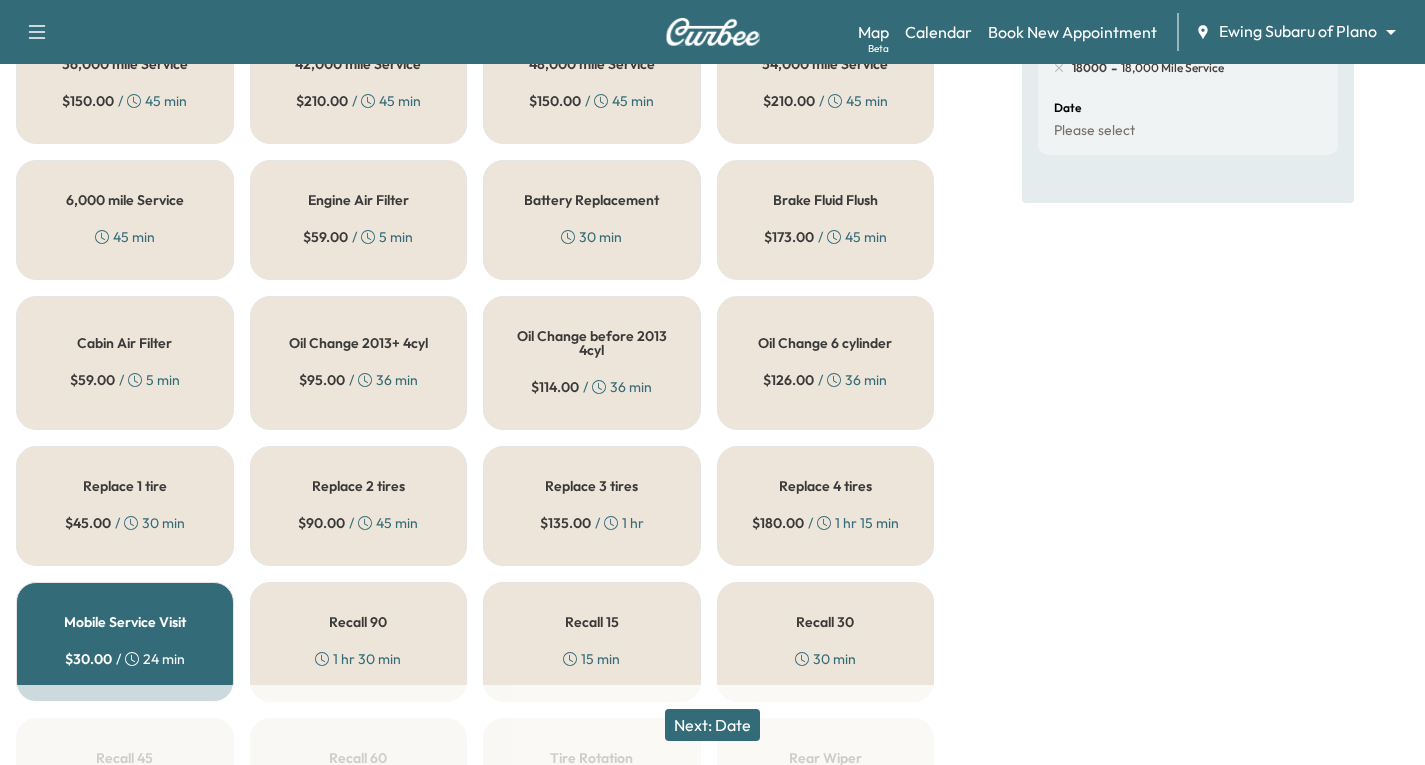 click on "Next: Date" at bounding box center [712, 725] 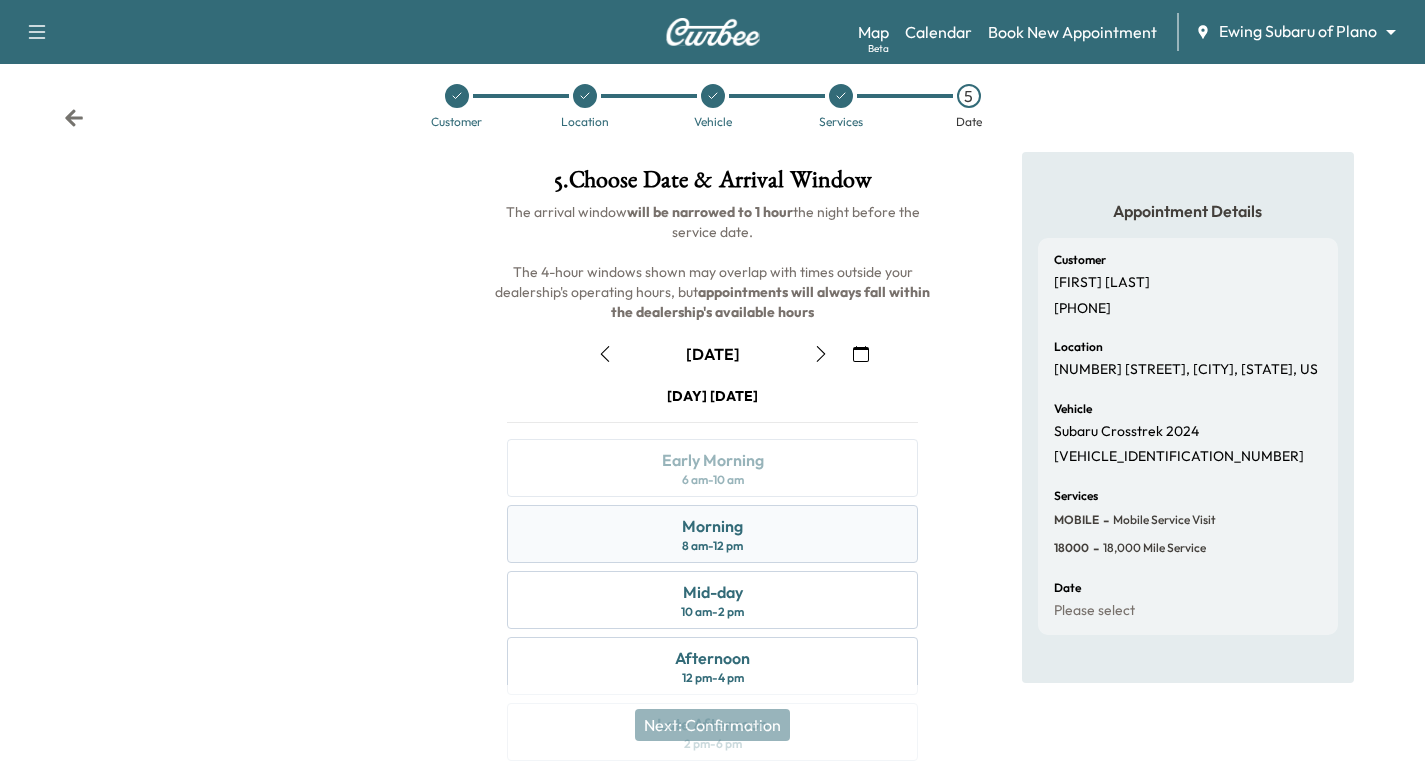 scroll, scrollTop: 236, scrollLeft: 0, axis: vertical 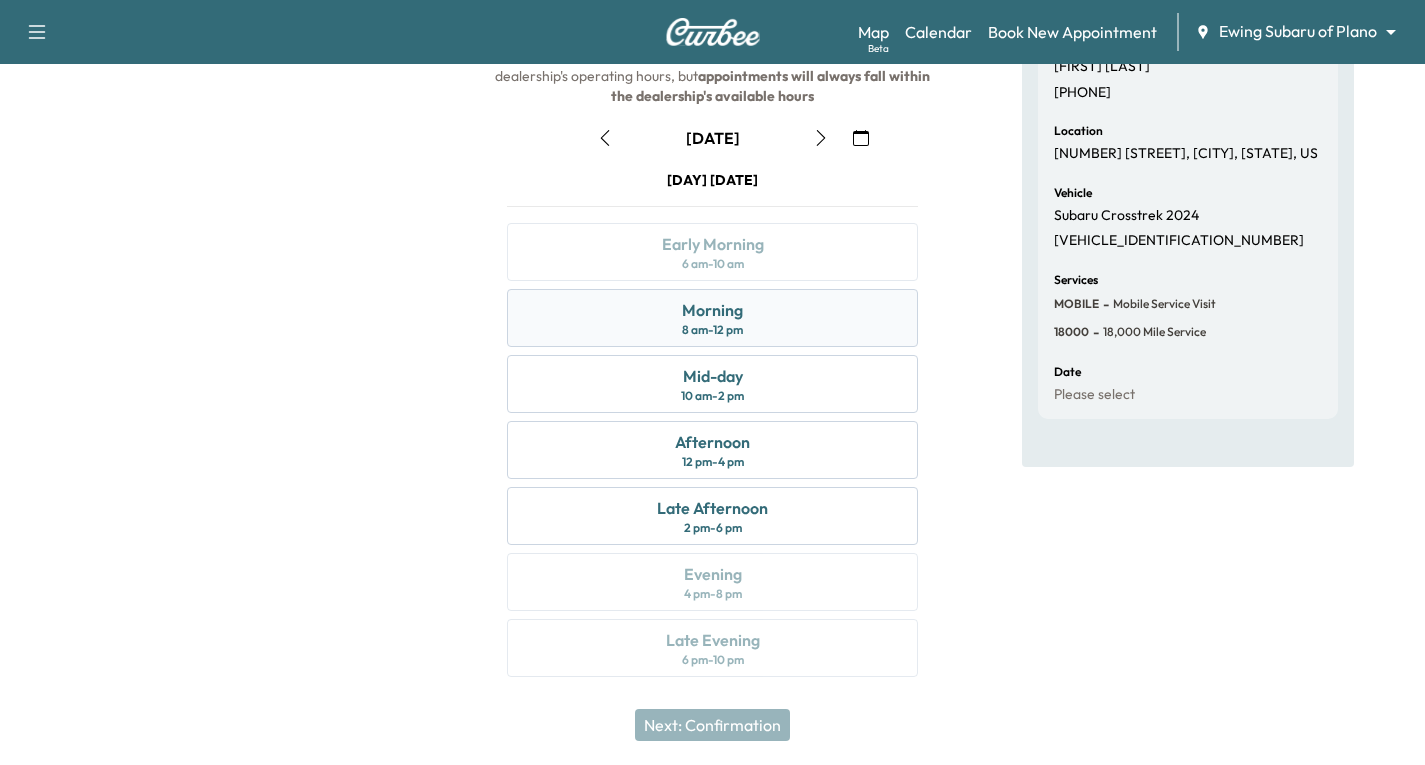 click on "Morning 8 am  -  12 pm" at bounding box center (712, 318) 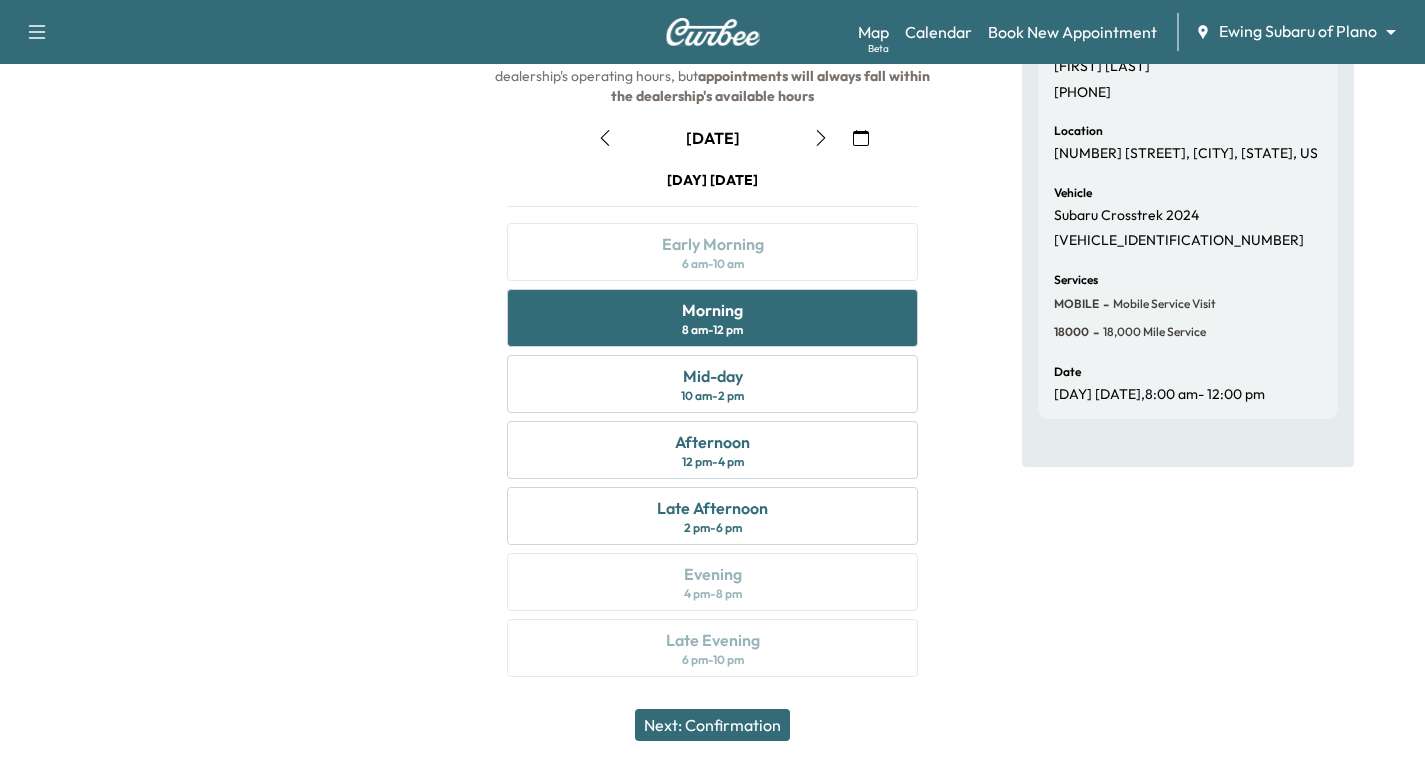 click on "Next: Confirmation" at bounding box center [712, 725] 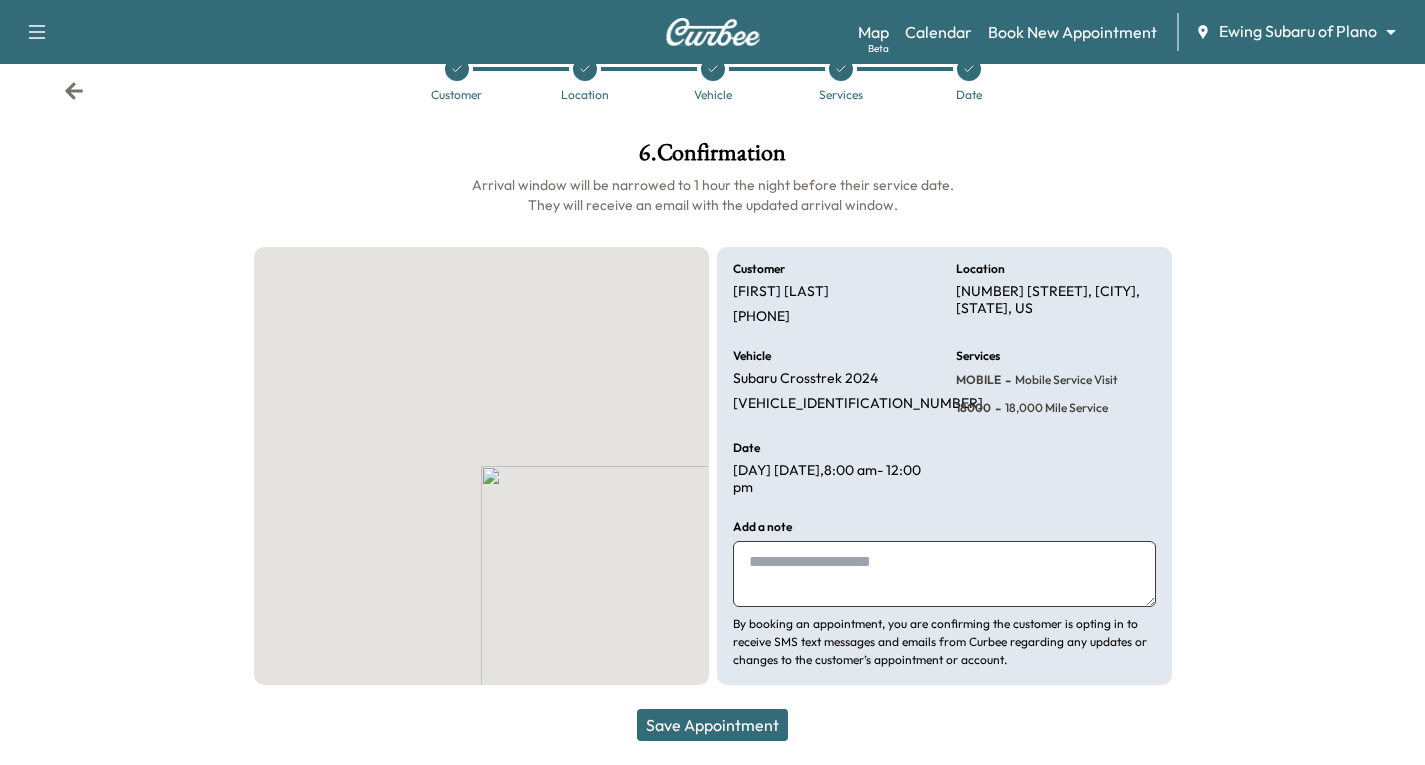 scroll, scrollTop: 29, scrollLeft: 0, axis: vertical 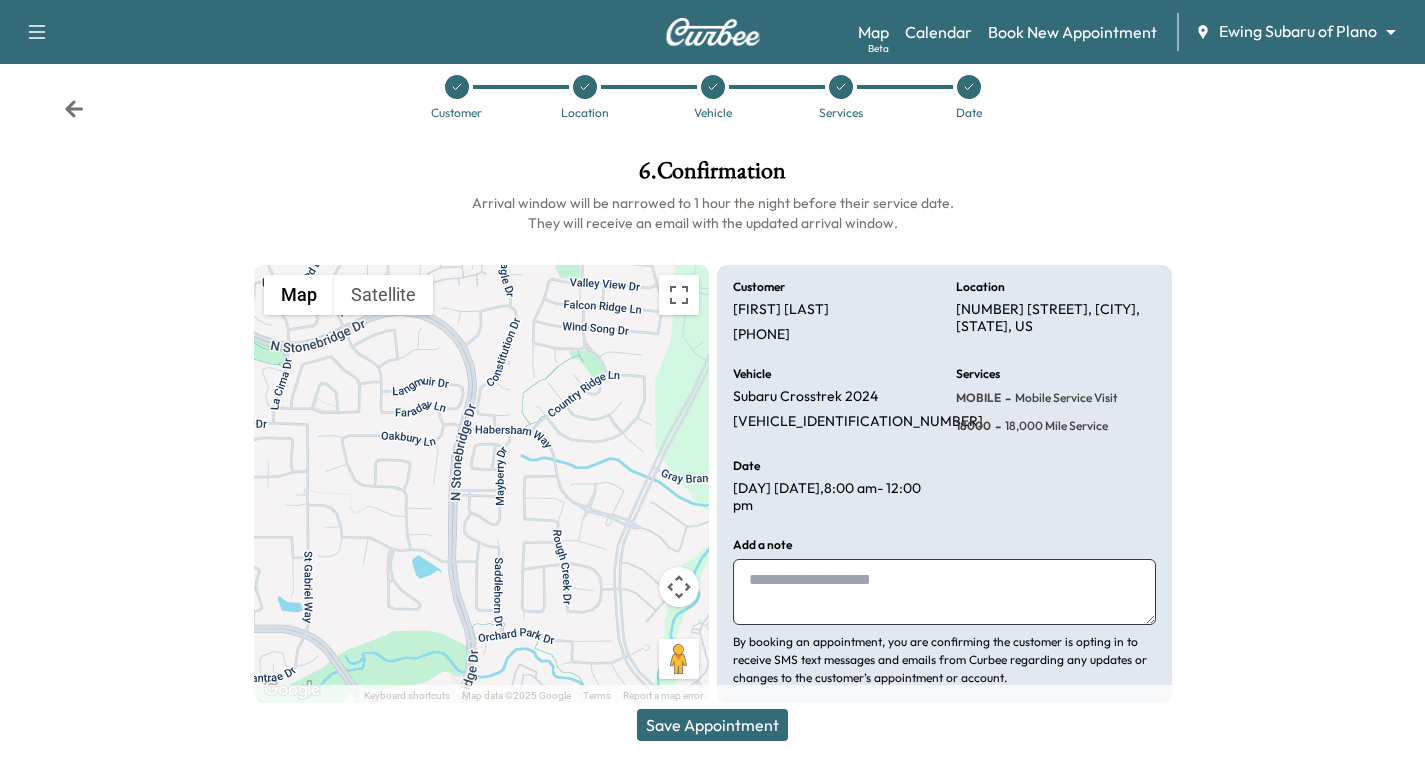 click on "Save Appointment" at bounding box center (712, 725) 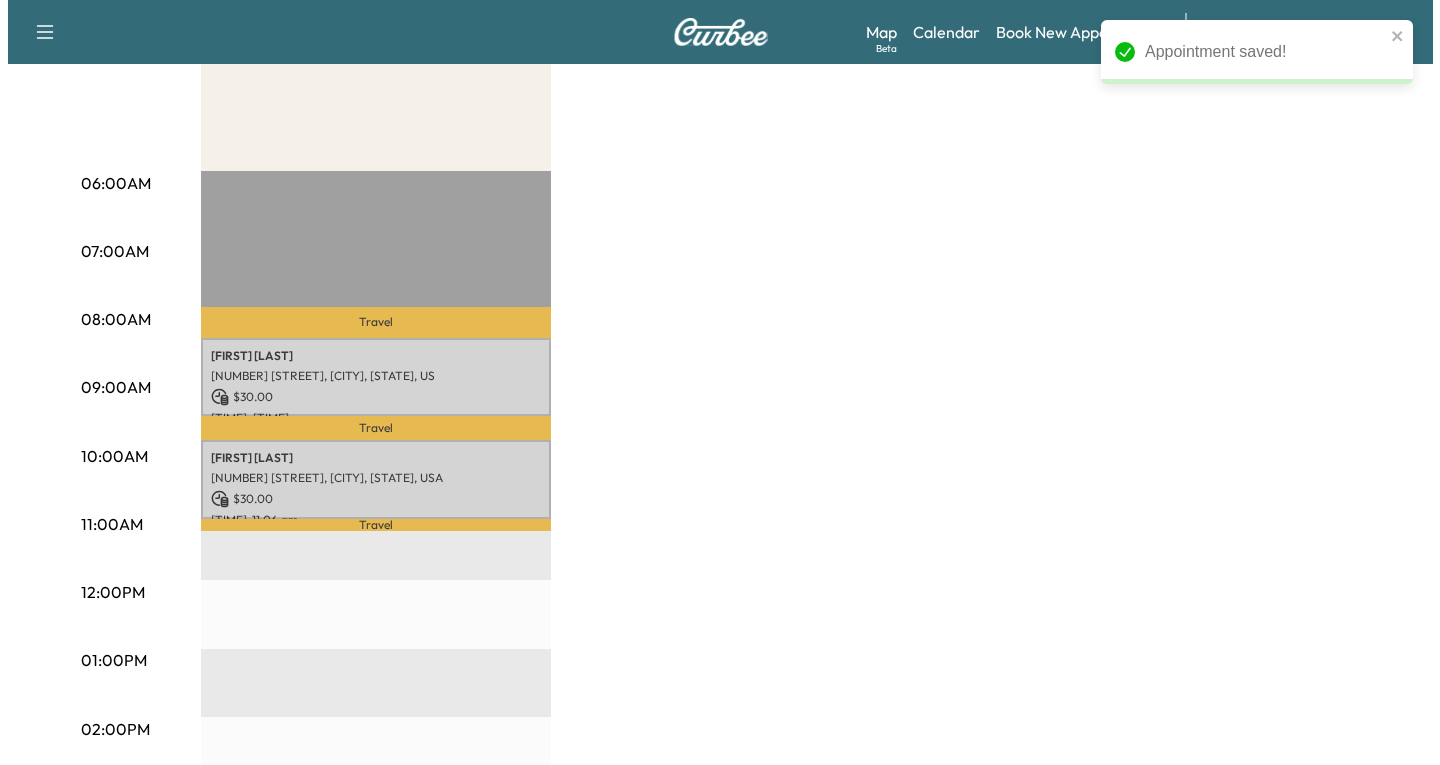 scroll, scrollTop: 300, scrollLeft: 0, axis: vertical 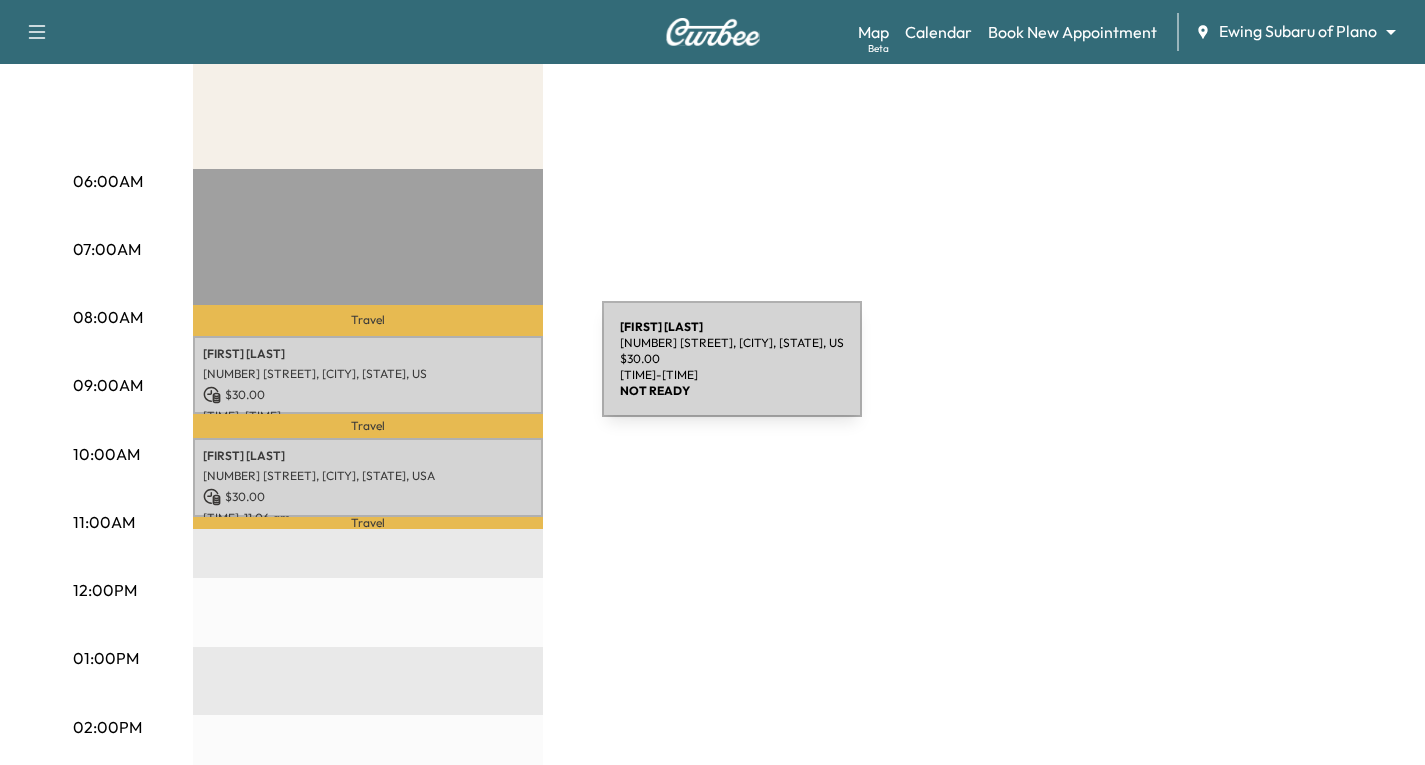 click on "[NUMBER] [STREET], [CITY], [STATE], US" at bounding box center [368, 374] 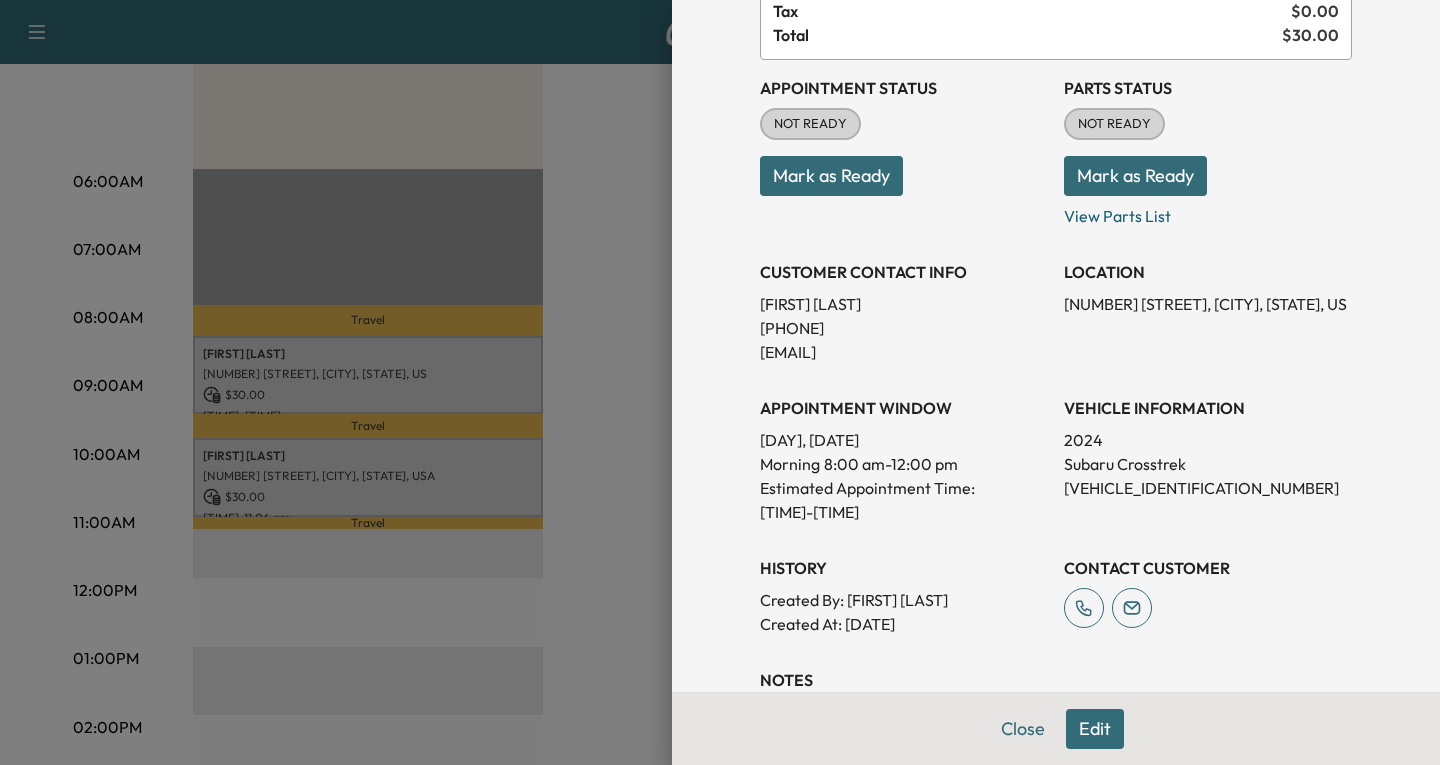 scroll, scrollTop: 200, scrollLeft: 0, axis: vertical 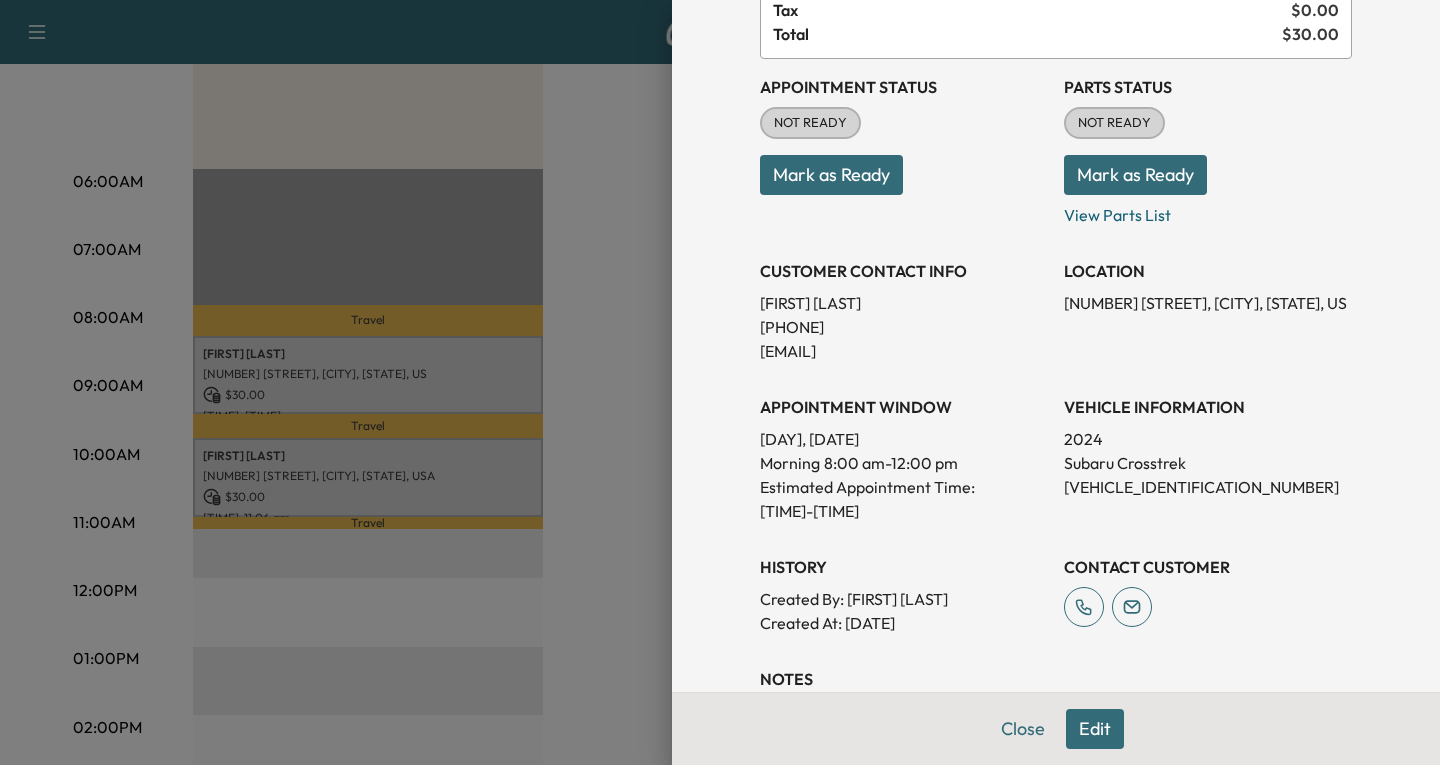 click on "Edit" at bounding box center [1095, 729] 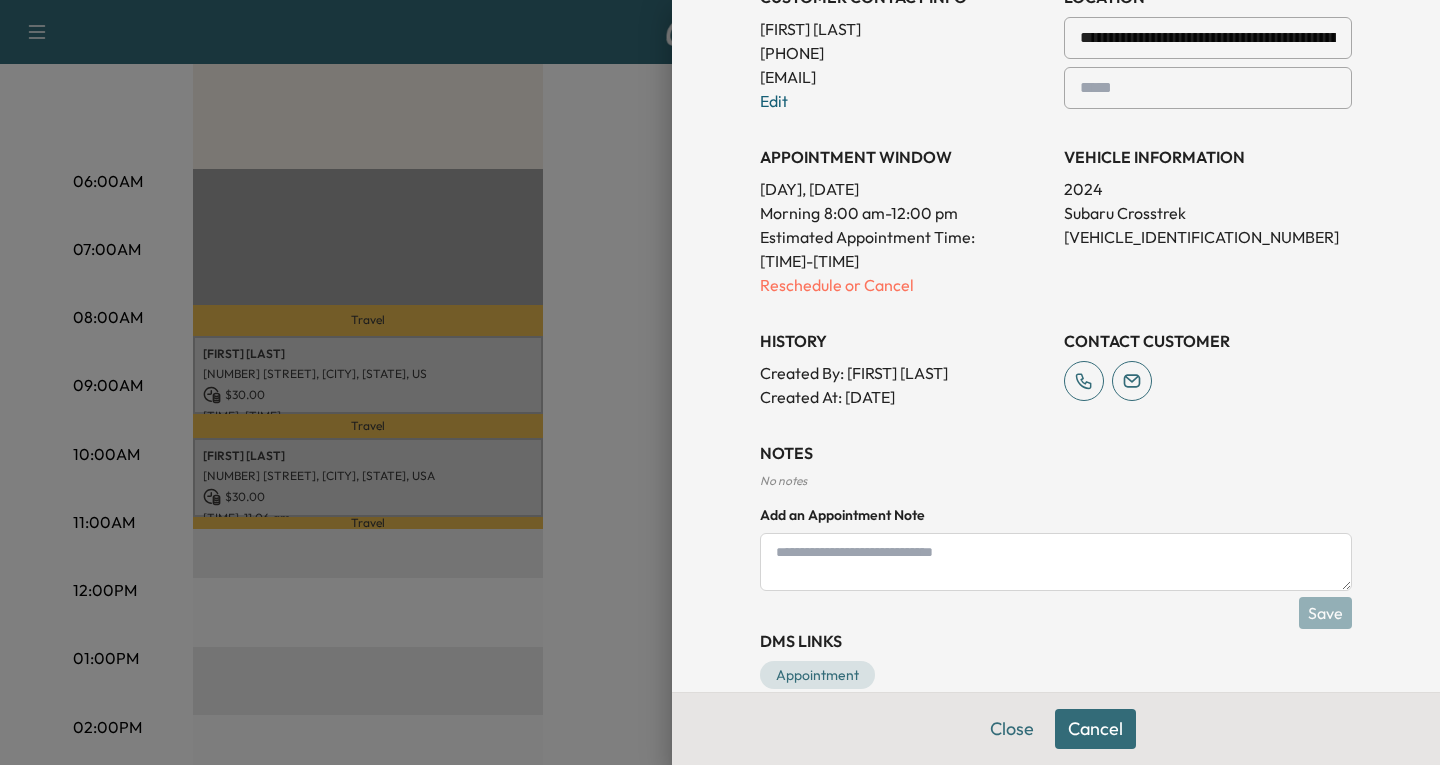 scroll, scrollTop: 553, scrollLeft: 0, axis: vertical 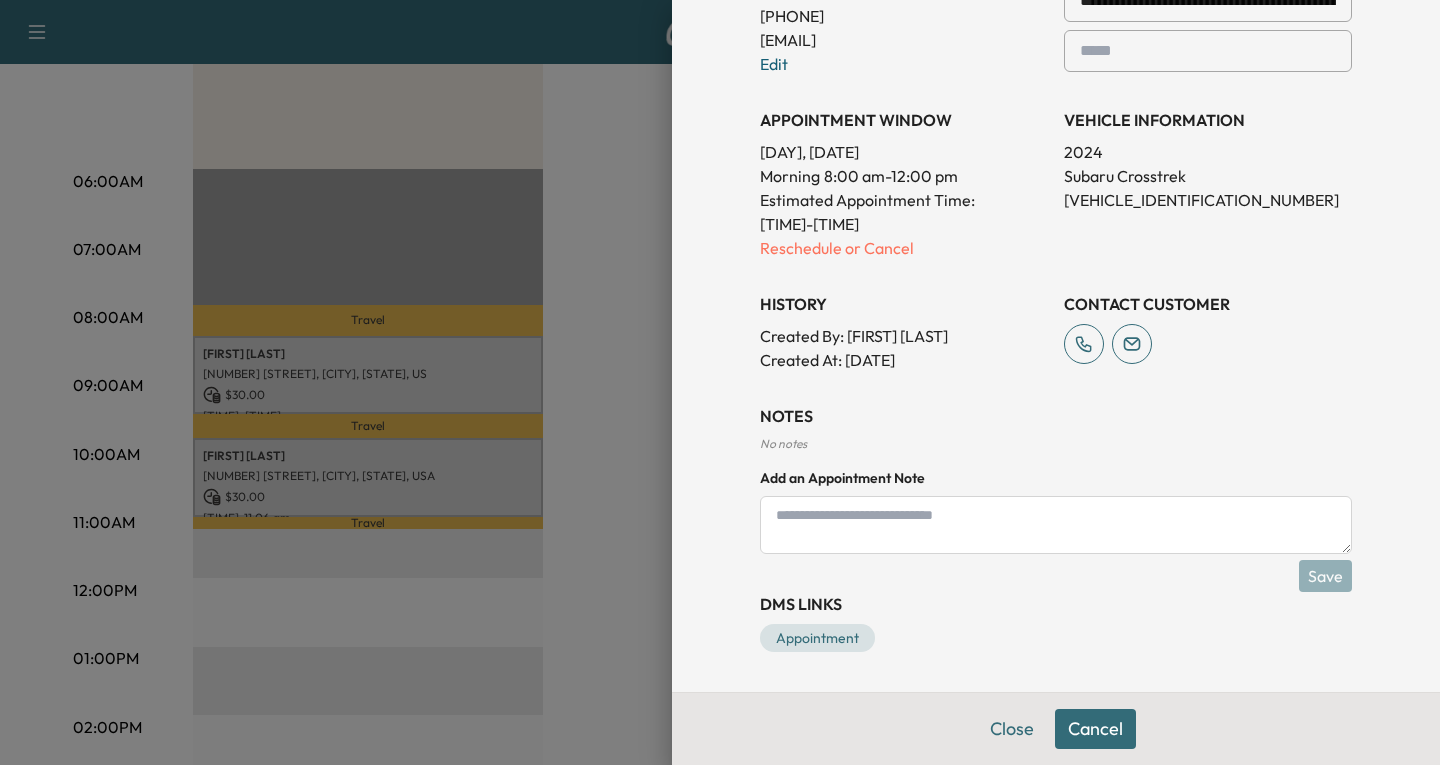 click at bounding box center (1056, 525) 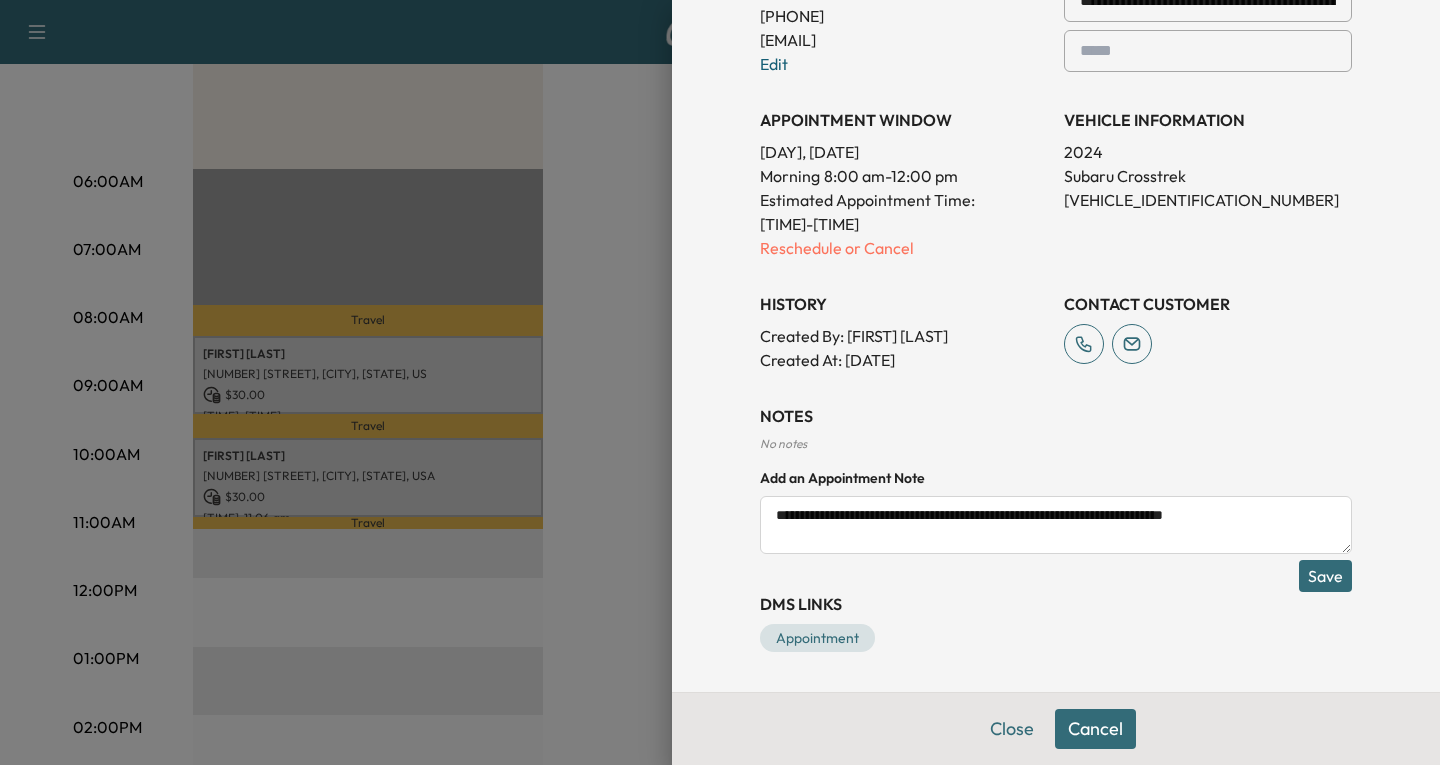 type on "**********" 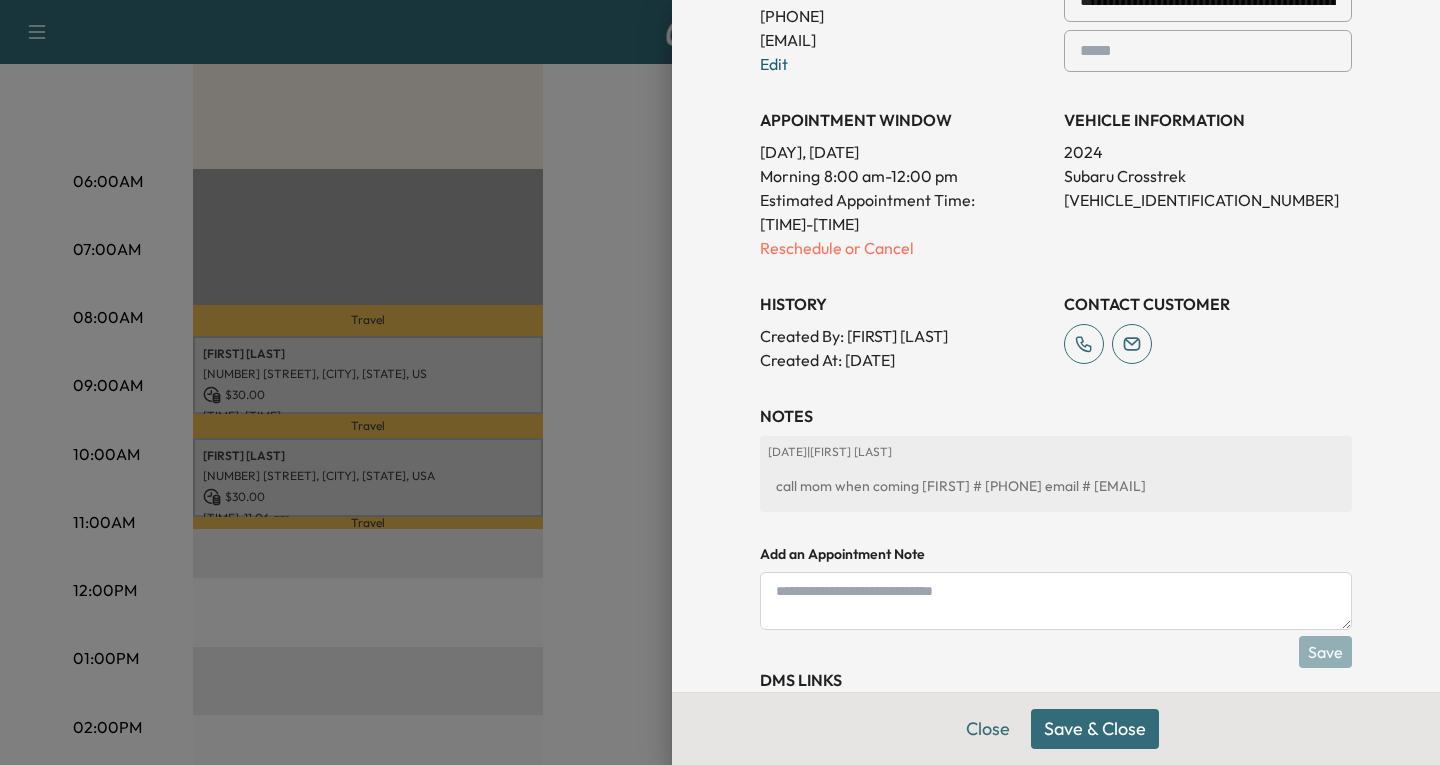 scroll, scrollTop: 629, scrollLeft: 0, axis: vertical 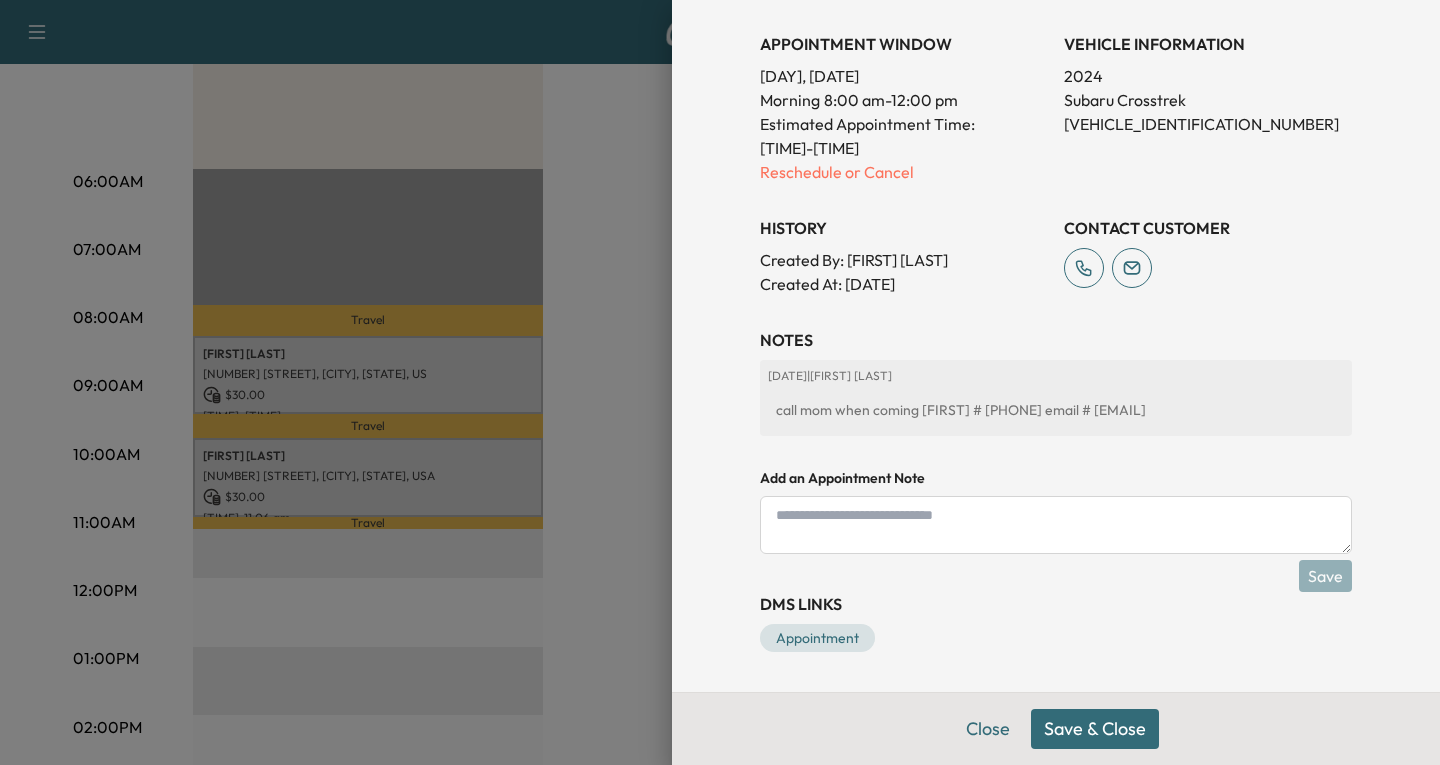 click on "Save & Close" at bounding box center [1095, 729] 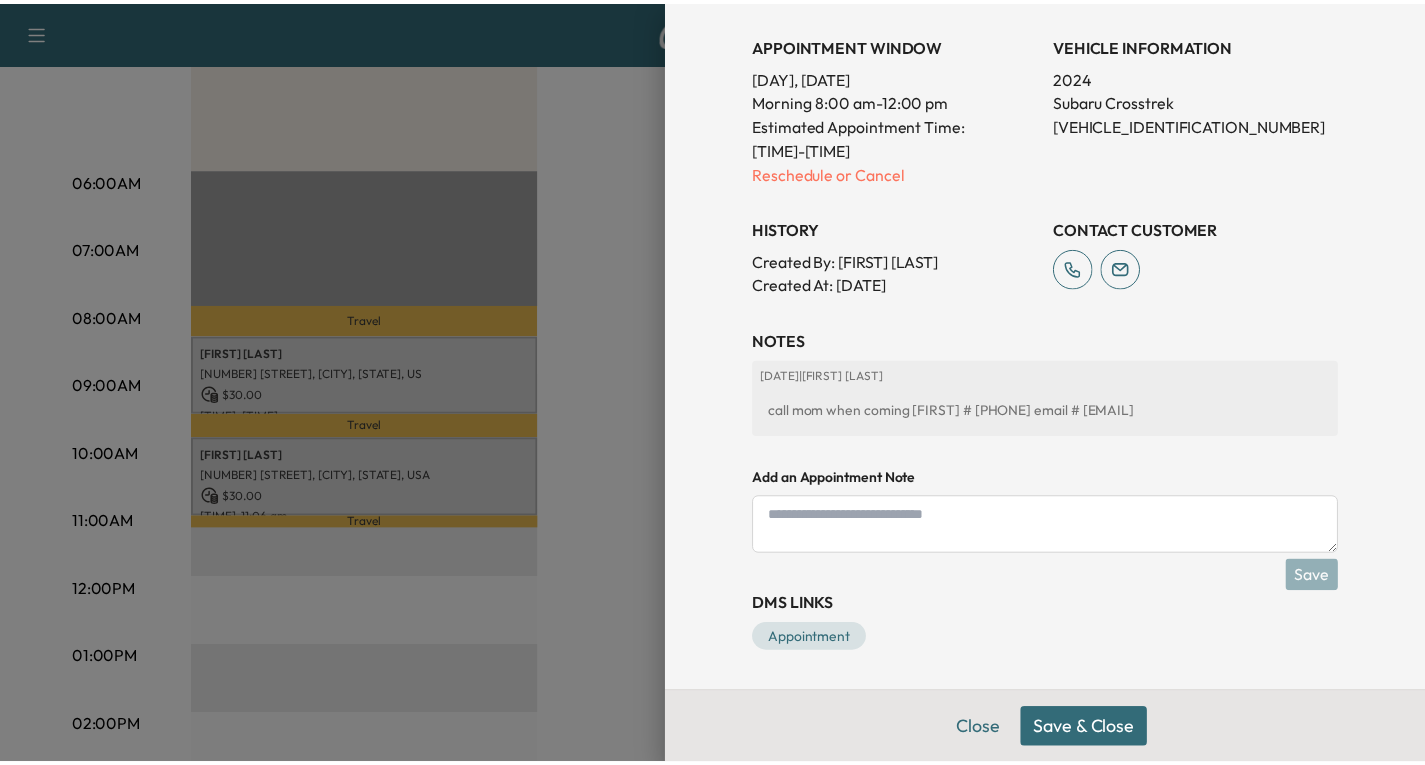 scroll, scrollTop: 563, scrollLeft: 0, axis: vertical 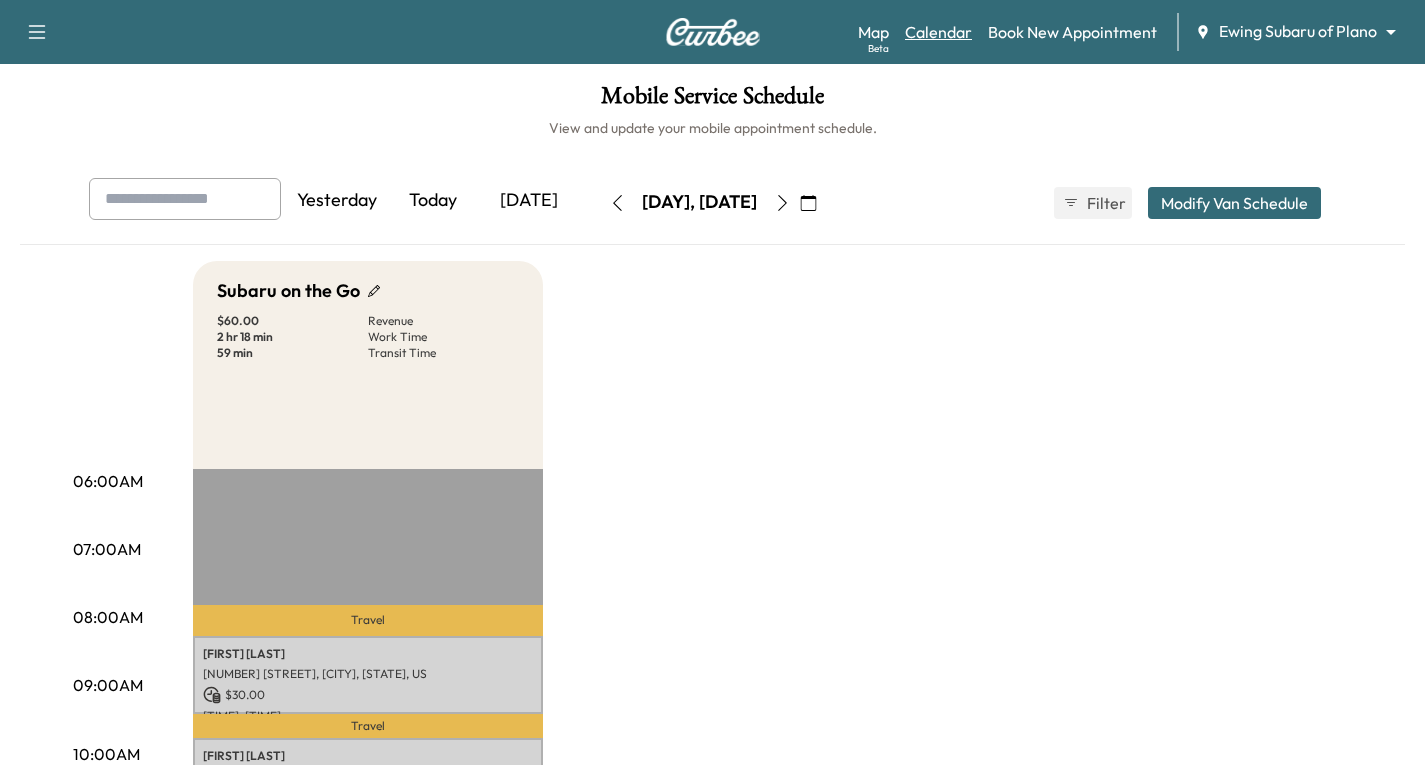click on "Calendar" at bounding box center (938, 32) 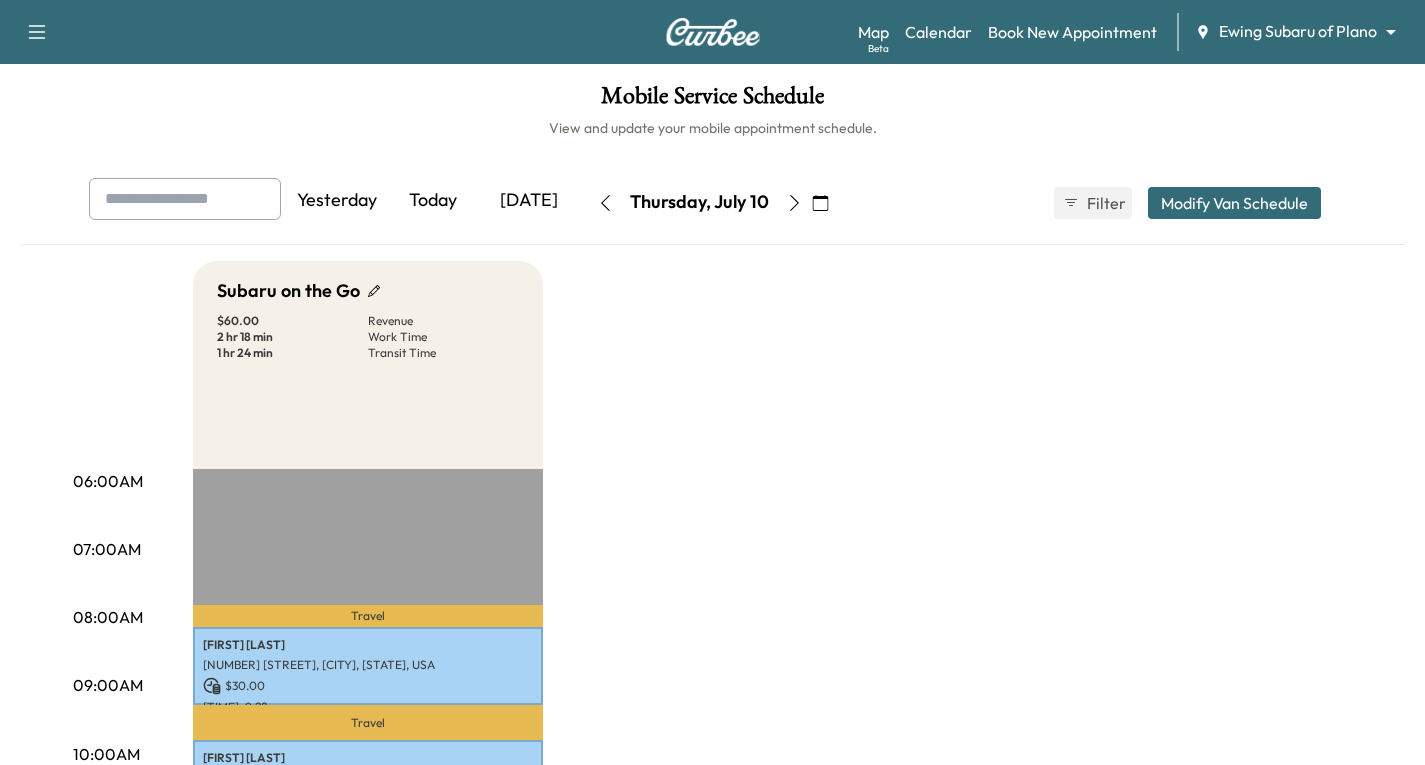 click 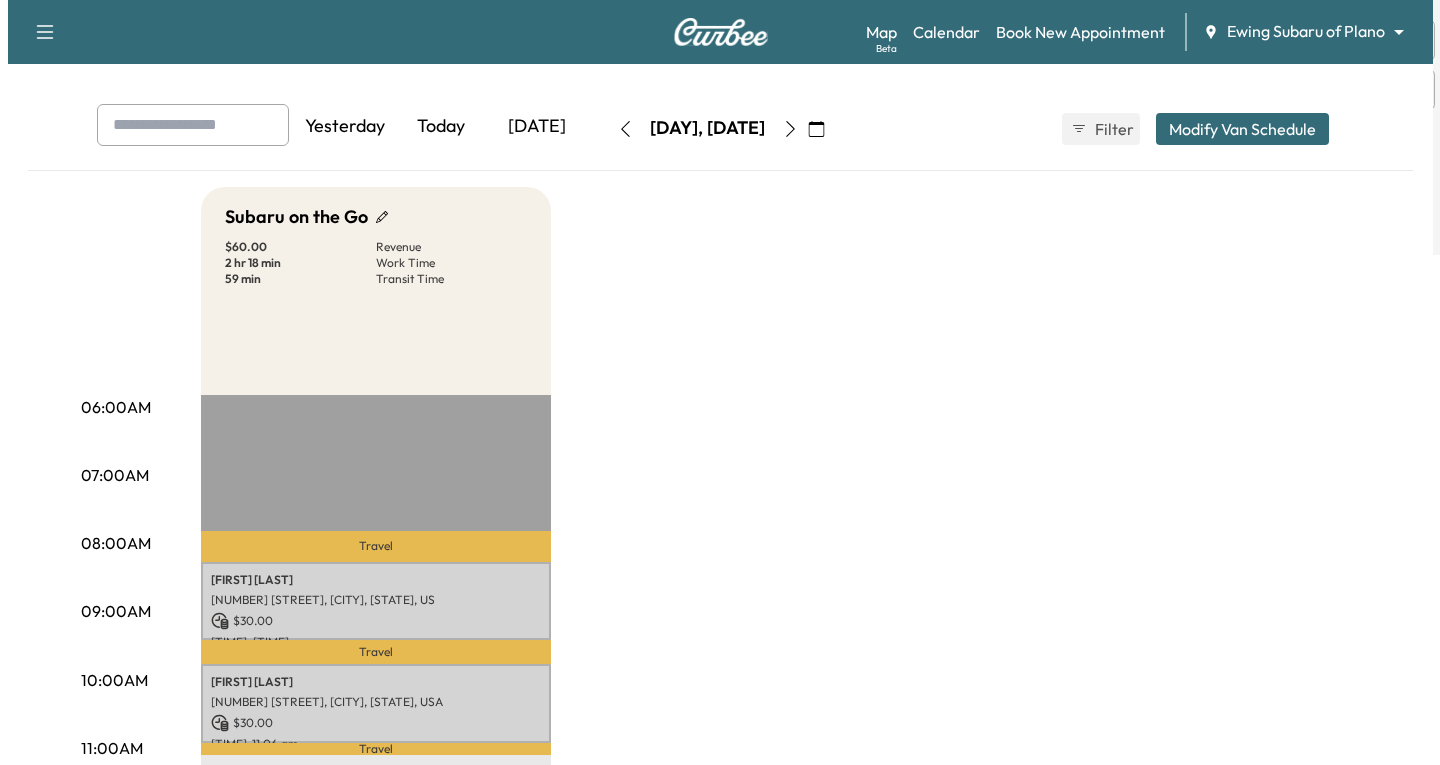 scroll, scrollTop: 200, scrollLeft: 0, axis: vertical 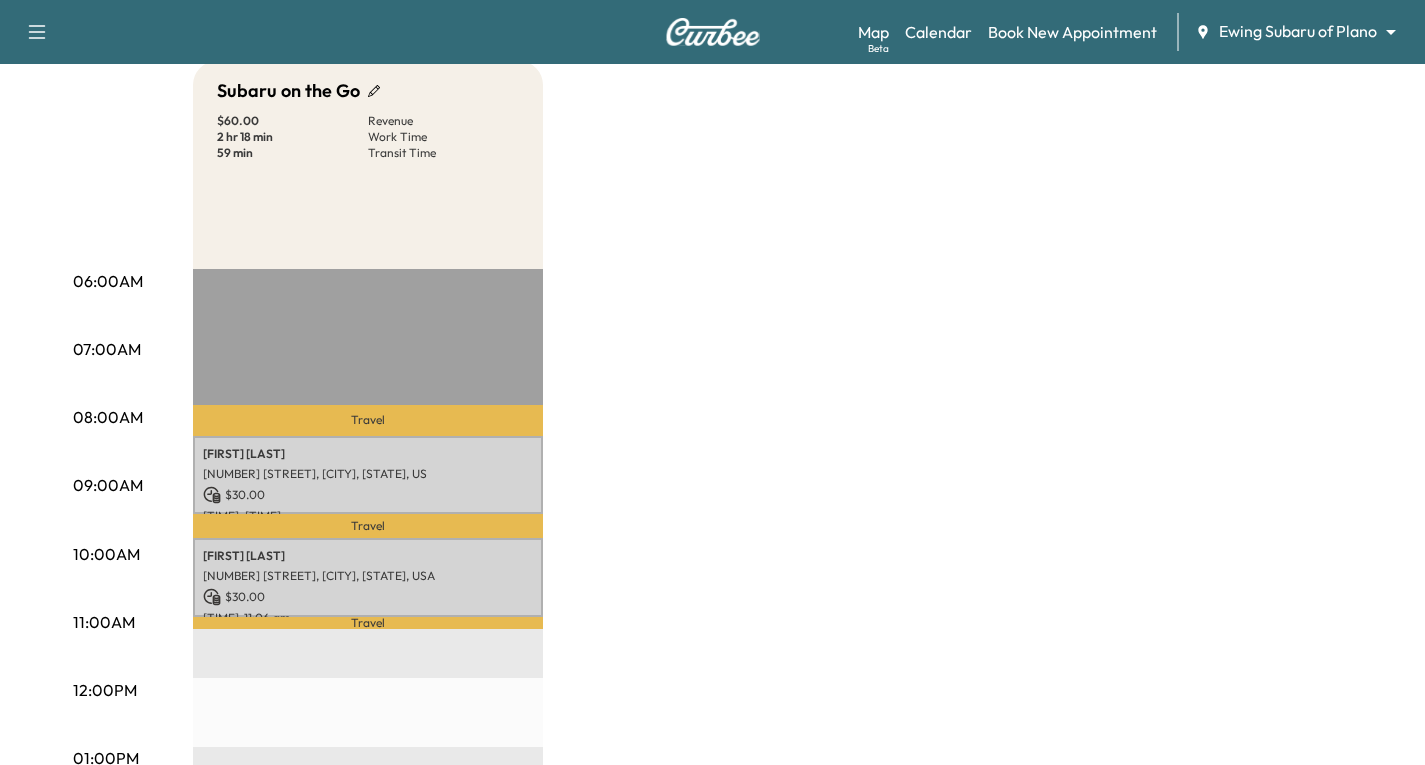 click on "06:00AM 07:00AM 08:00AM 09:00AM 10:00AM 11:00AM 12:00PM 01:00PM 02:00PM 03:00PM 04:00PM 05:00PM 06:00PM 07:00PM 08:00PM 09:00PM 10:00PM Subaru on the Go $ 60.00 Revenue [DURATION] Work Time [DURATION] Transit Time Travel [FIRST]   [LAST]   $ 30.00 [TIME]  -  [TIME] Travel [FIRST]   [LAST]   $ 30.00 [TIME]  -  [TIME] Travel EST Start" at bounding box center (713, 711) 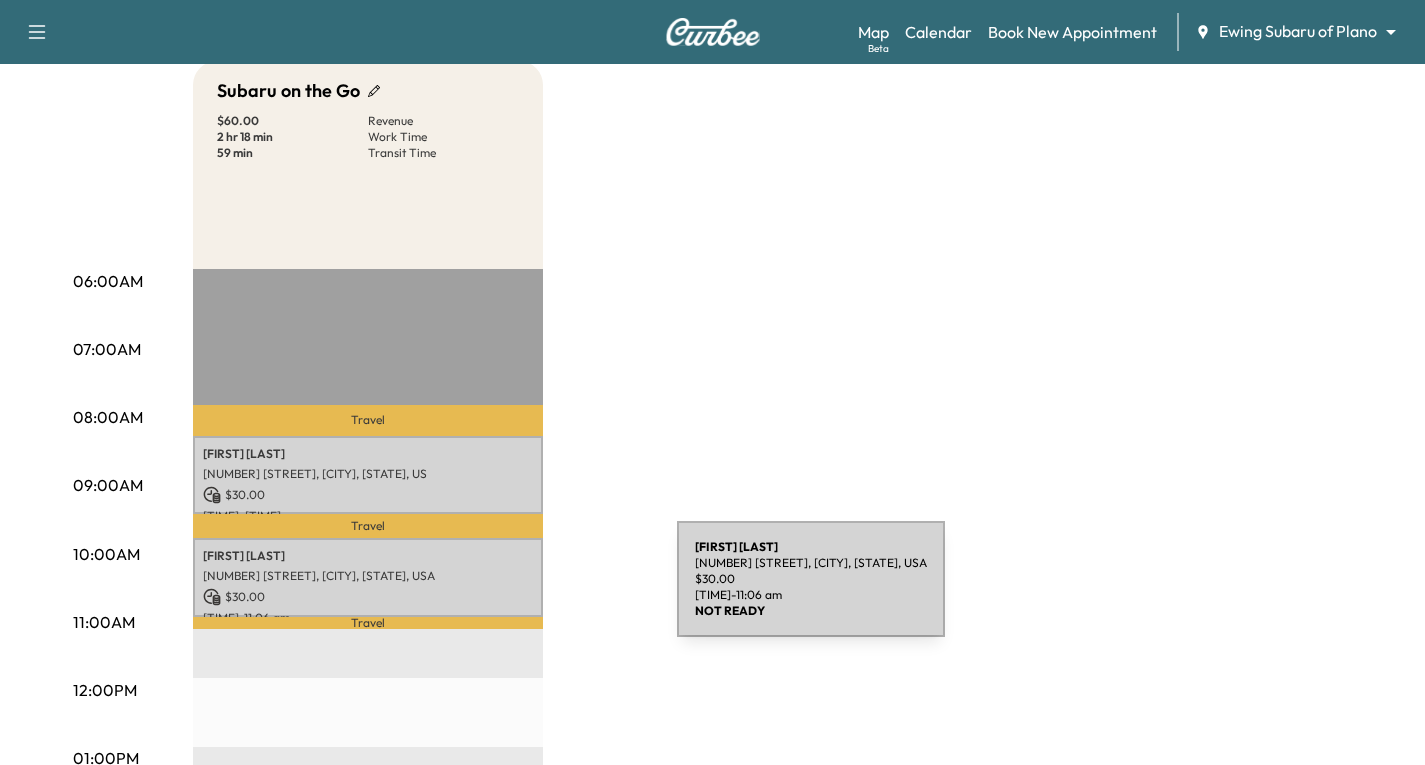 drag, startPoint x: 527, startPoint y: 558, endPoint x: 527, endPoint y: 591, distance: 33 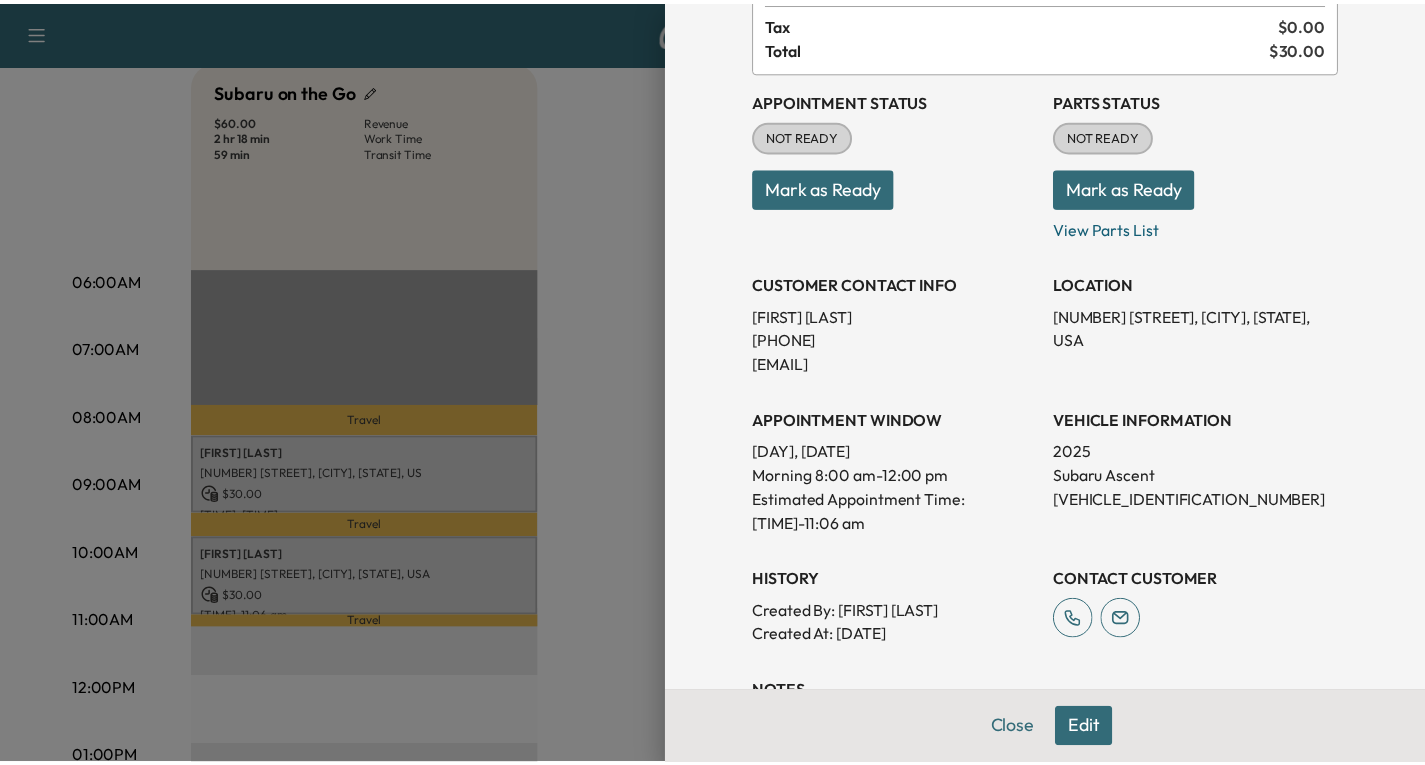 scroll, scrollTop: 155, scrollLeft: 0, axis: vertical 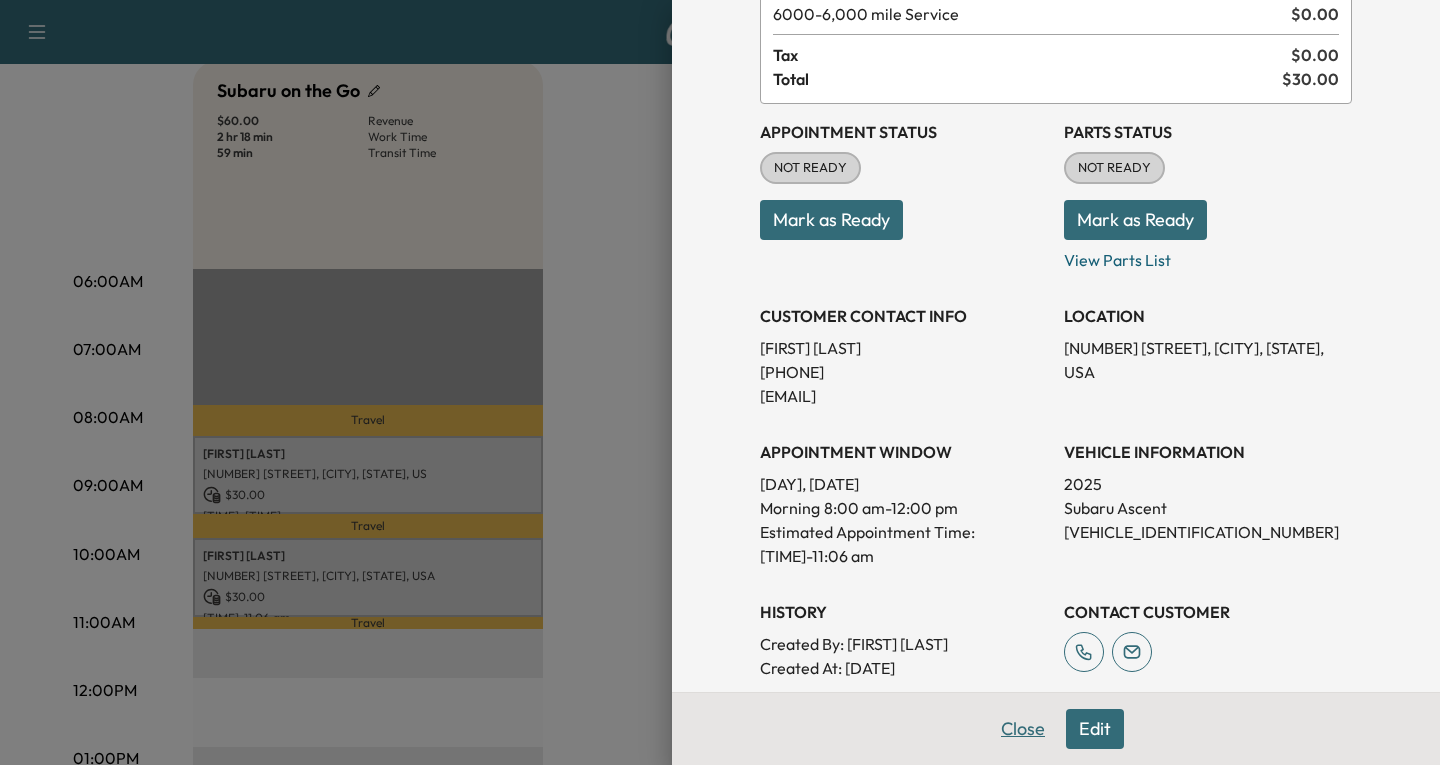 click on "Close" at bounding box center (1023, 729) 